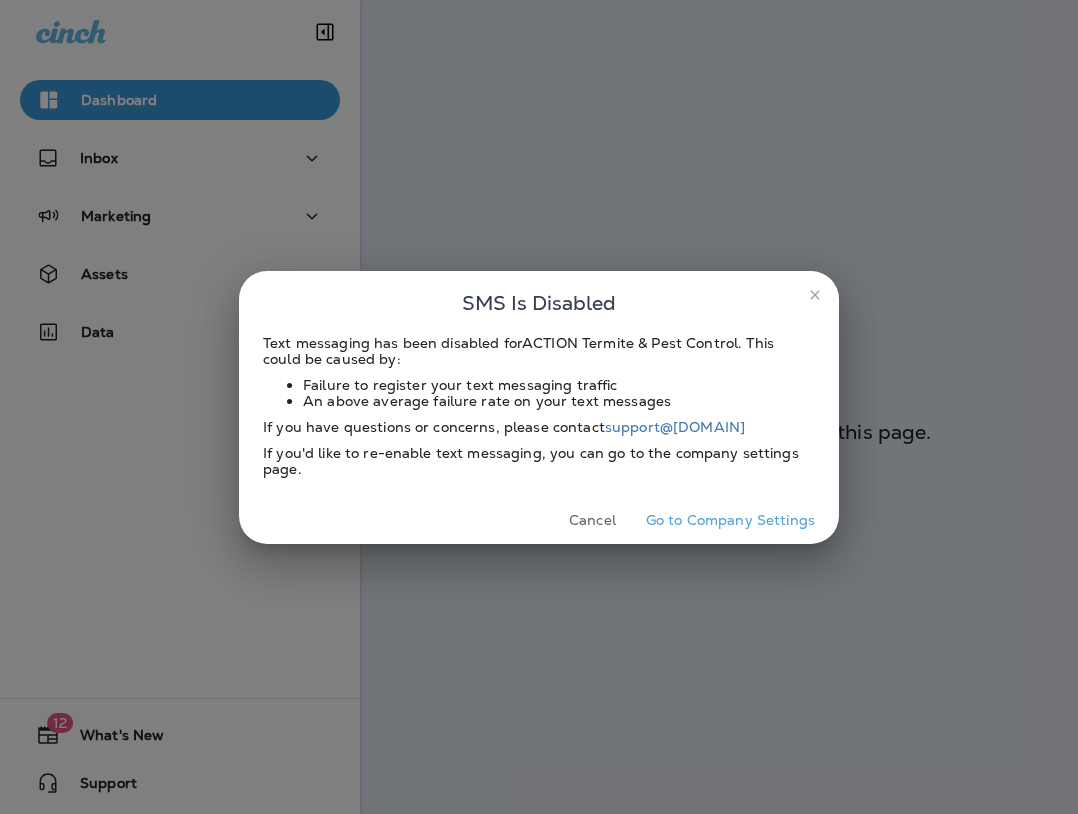 scroll, scrollTop: 0, scrollLeft: 0, axis: both 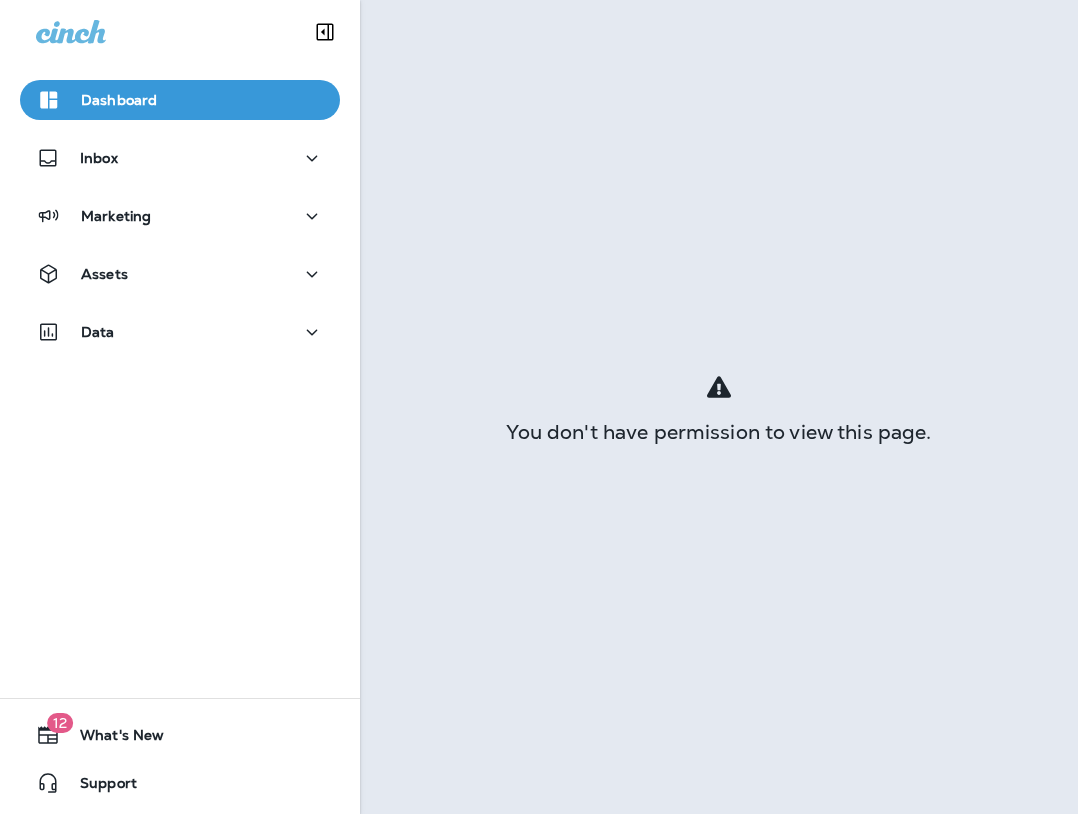 click on "Dashboard" at bounding box center (96, 100) 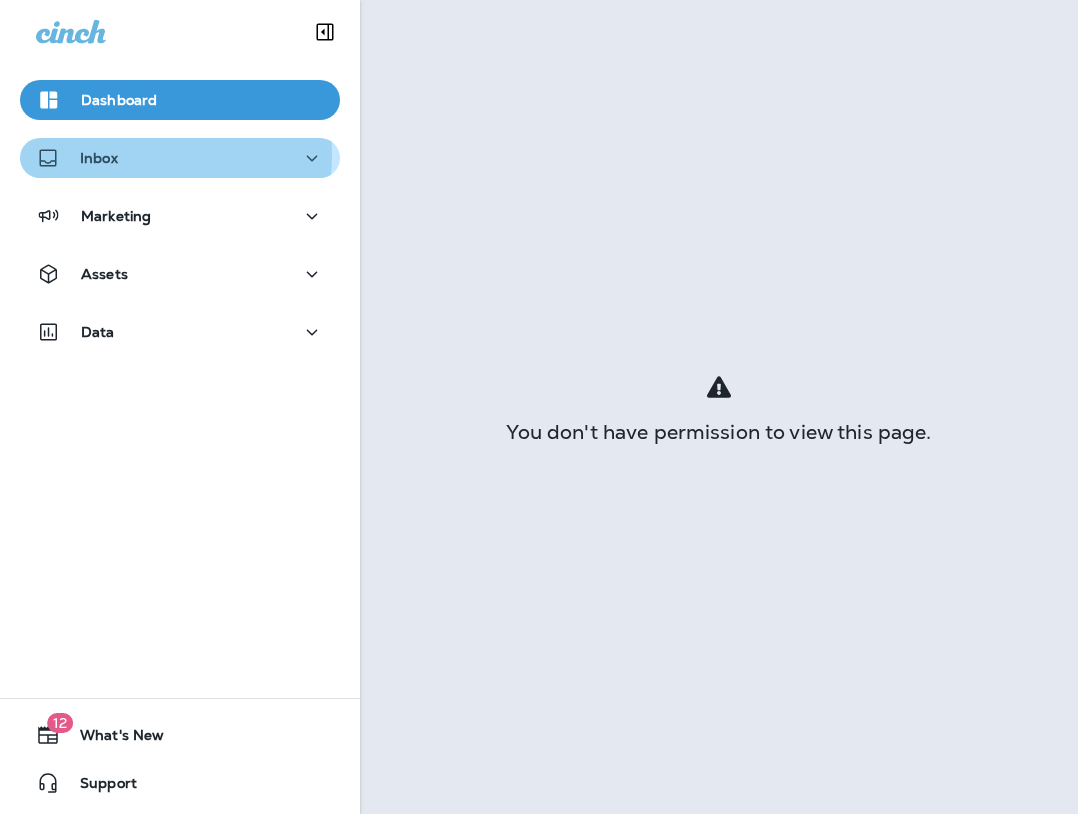 click on "Inbox" at bounding box center (99, 158) 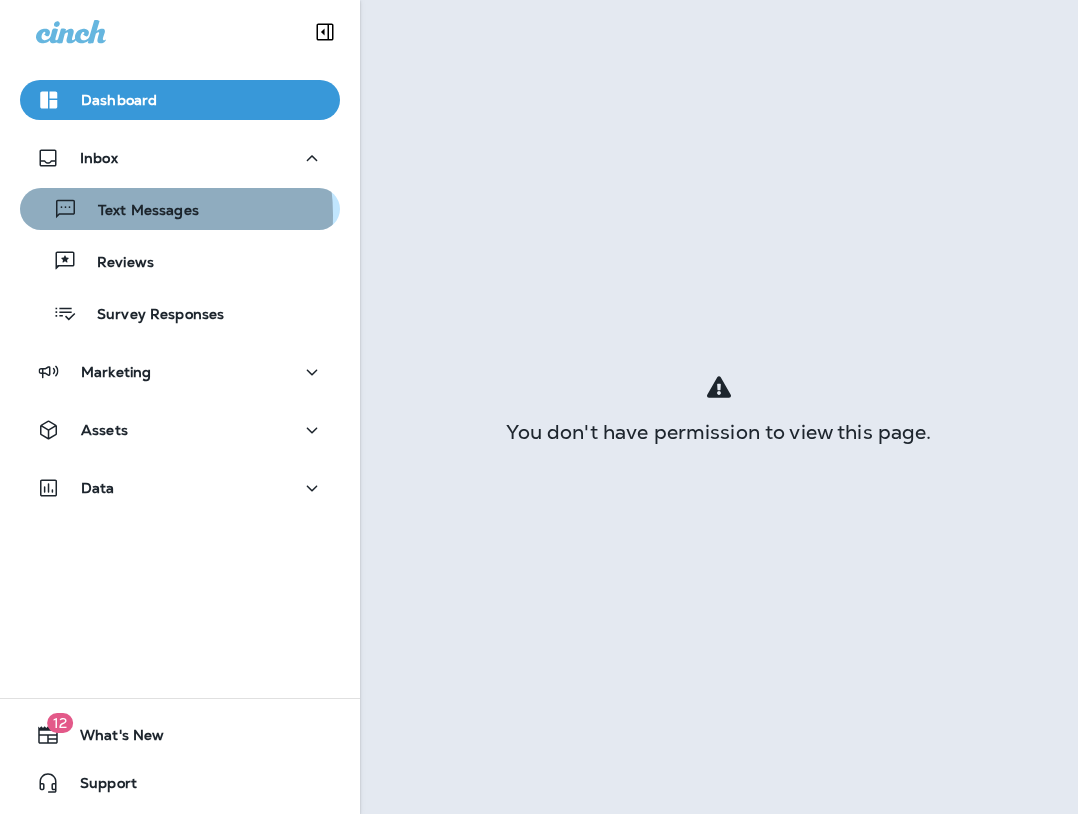 click on "Text Messages" at bounding box center [138, 211] 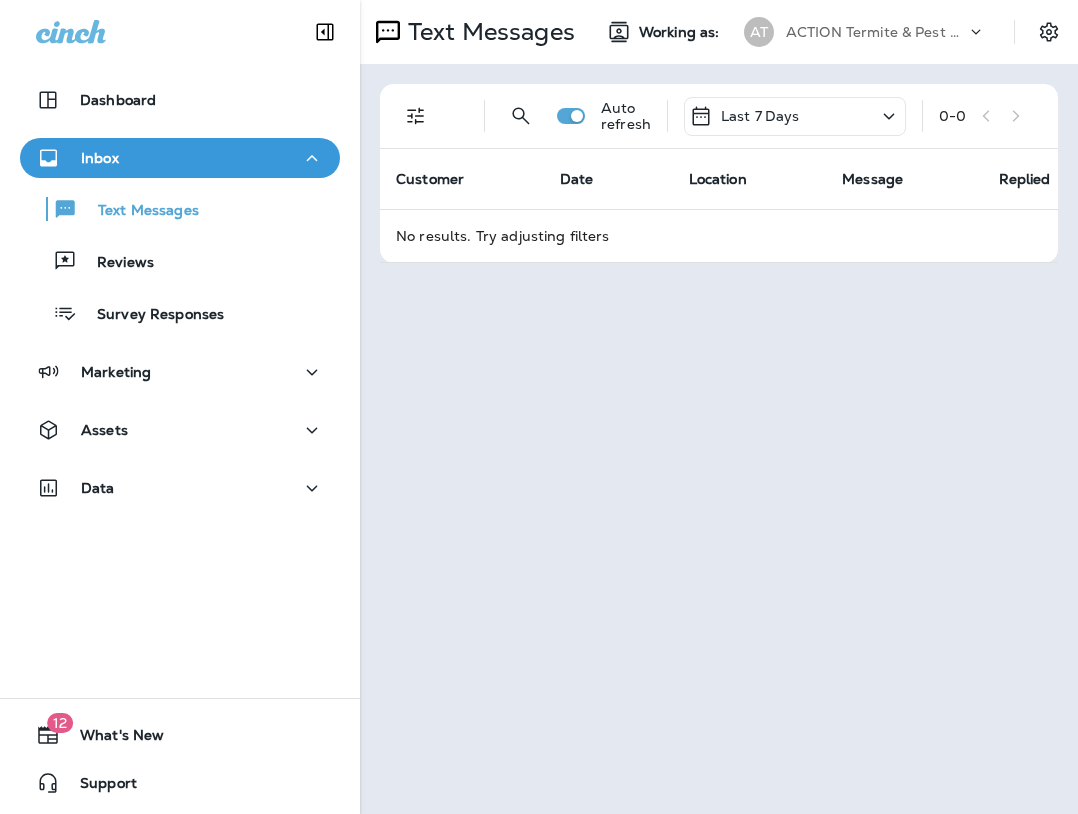 click on "Last 7 Days" at bounding box center (795, 116) 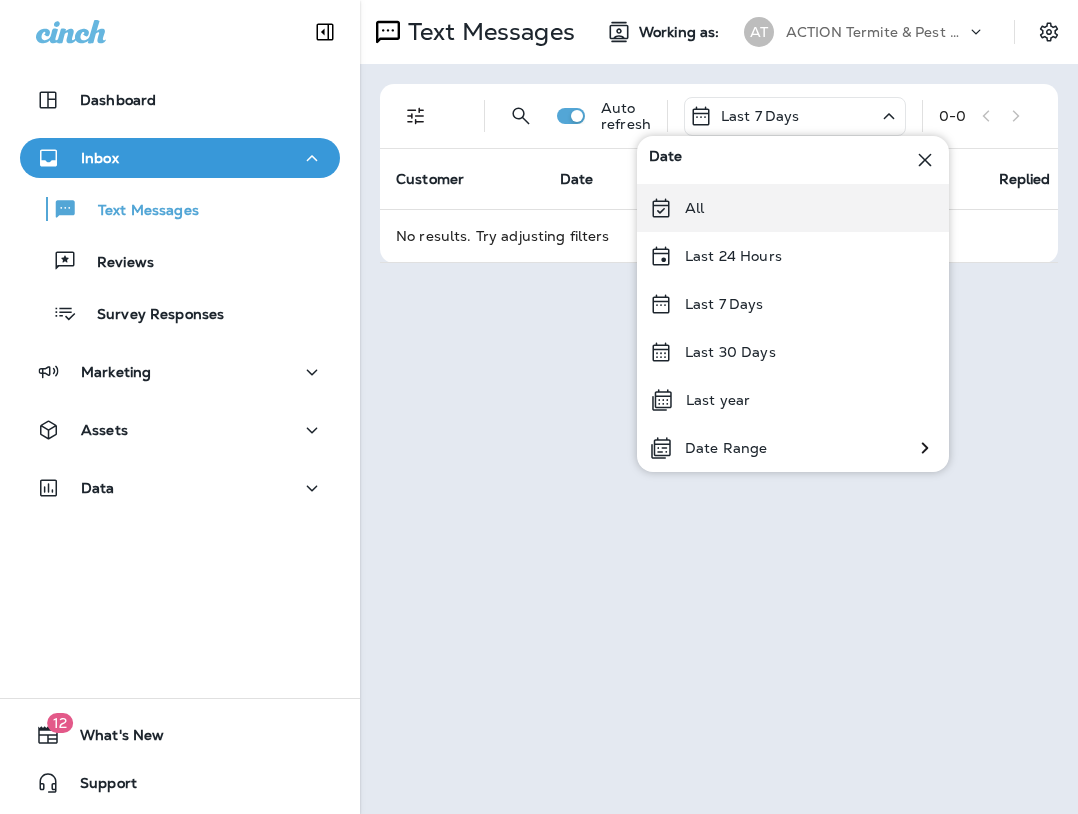 click on "All" at bounding box center [793, 208] 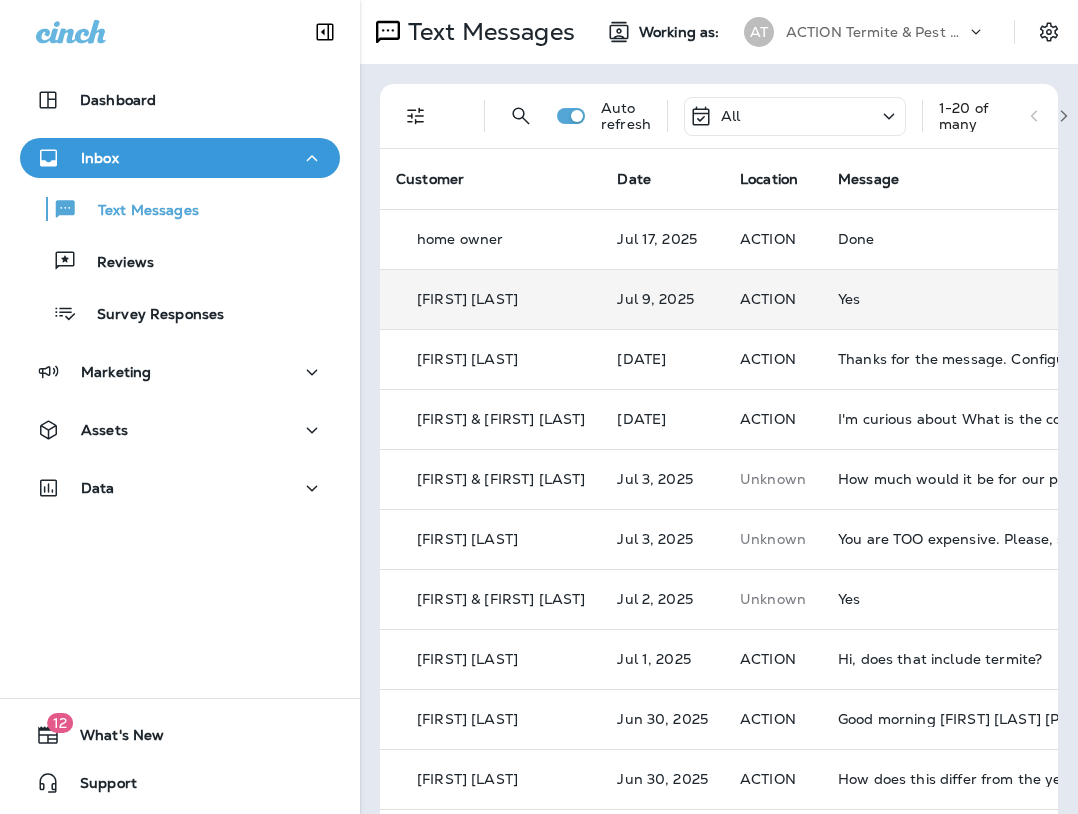 click on "Yes" at bounding box center [972, 299] 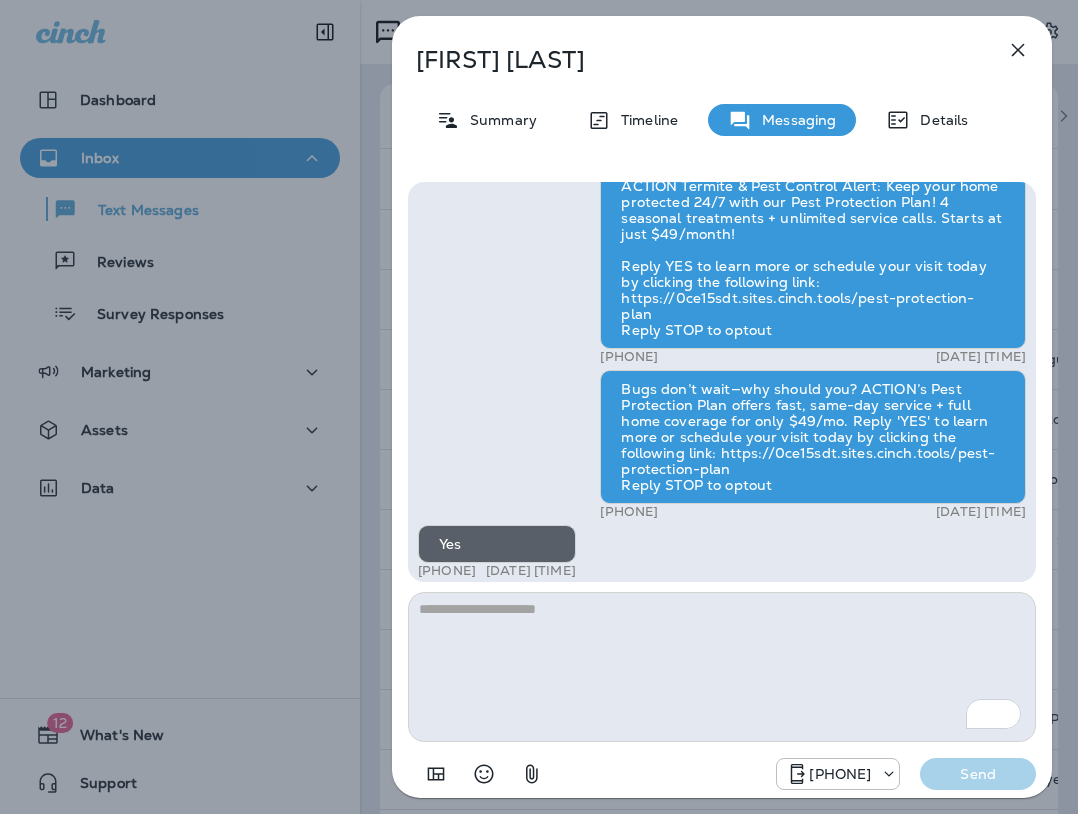 scroll, scrollTop: -21, scrollLeft: 0, axis: vertical 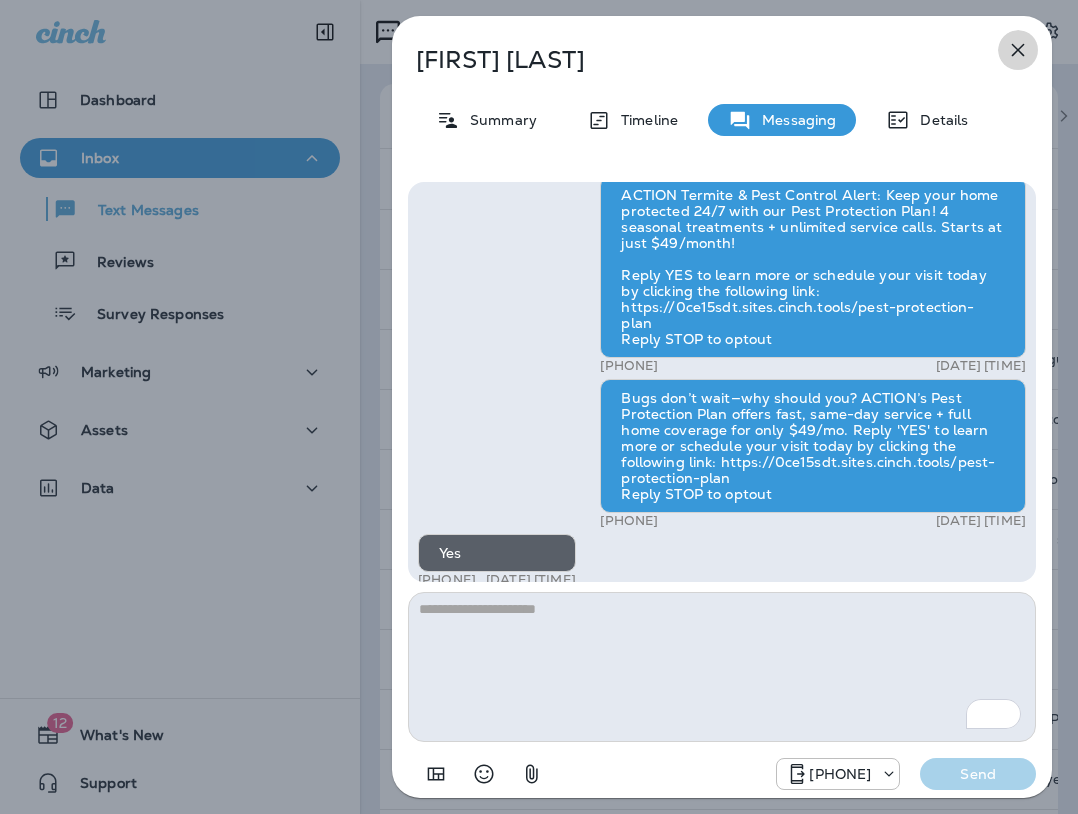 click 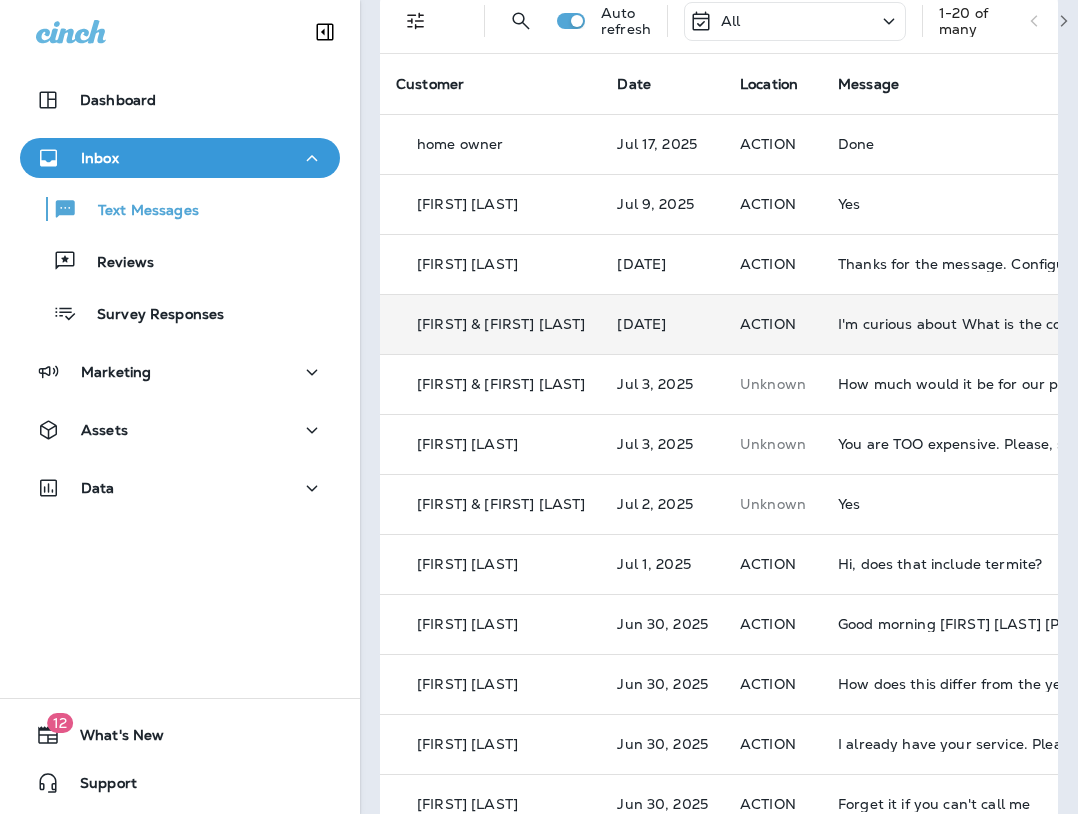 scroll, scrollTop: 100, scrollLeft: 0, axis: vertical 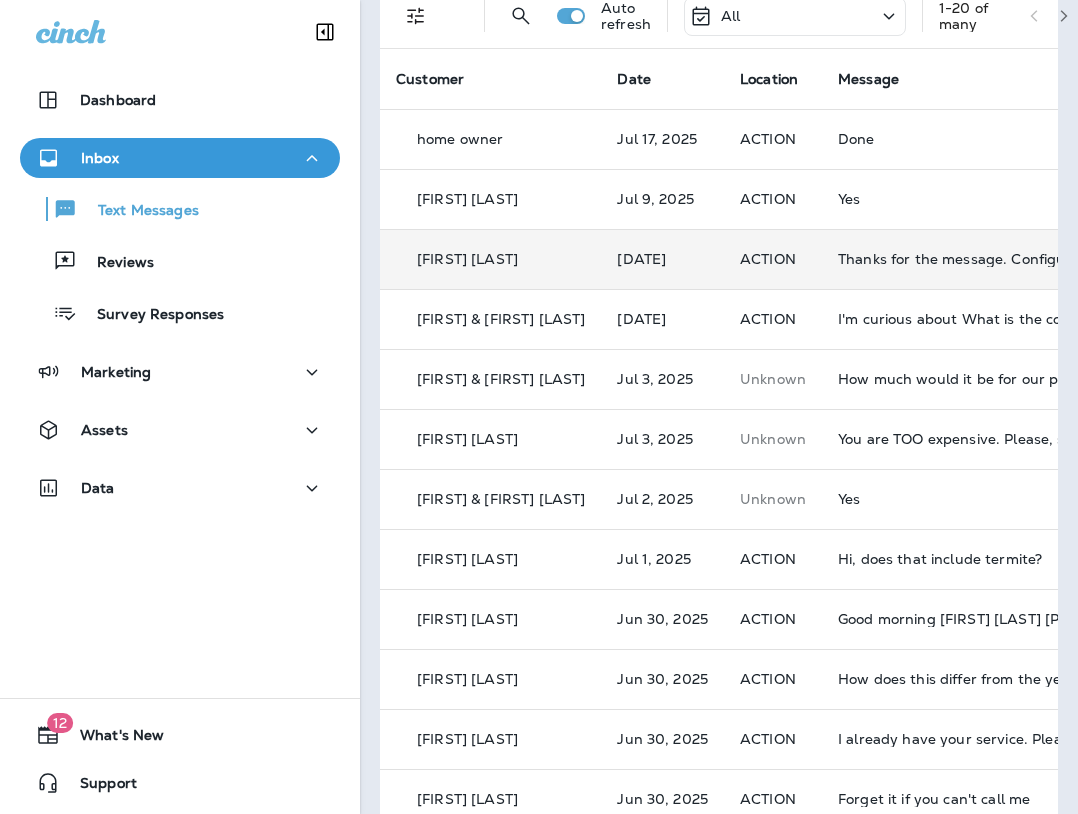 click on "ACTION" at bounding box center [773, 259] 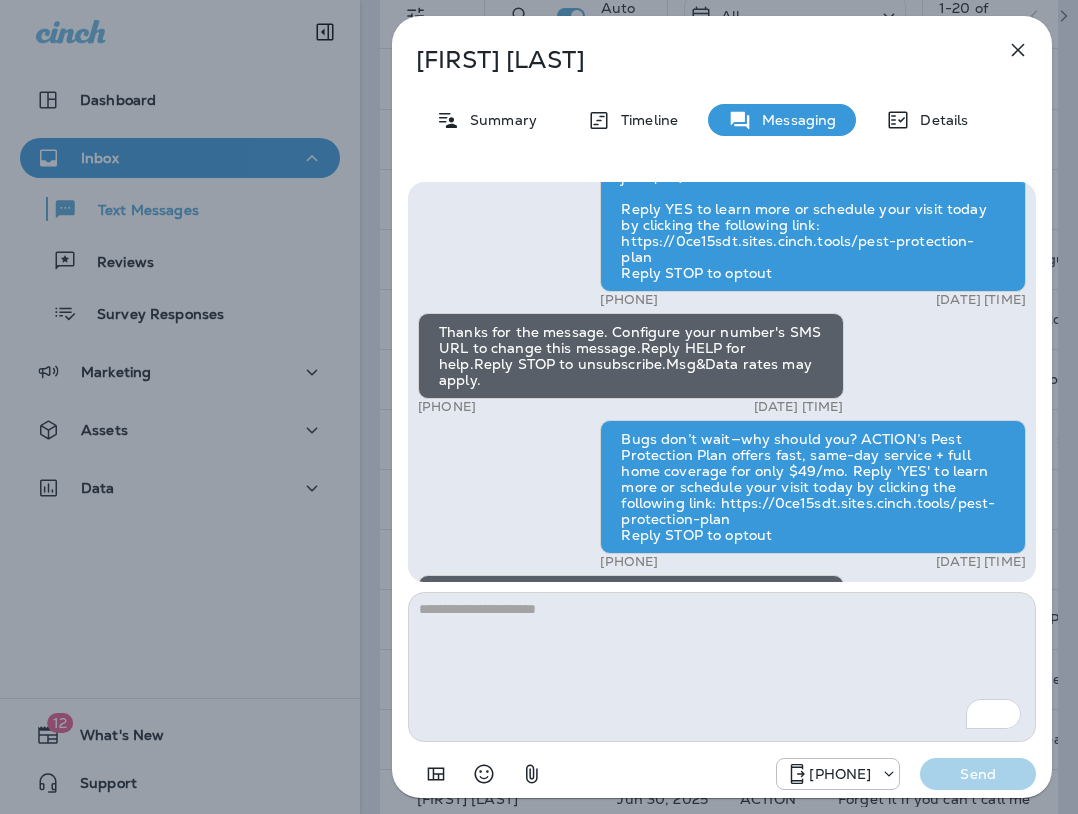 scroll, scrollTop: -144, scrollLeft: 0, axis: vertical 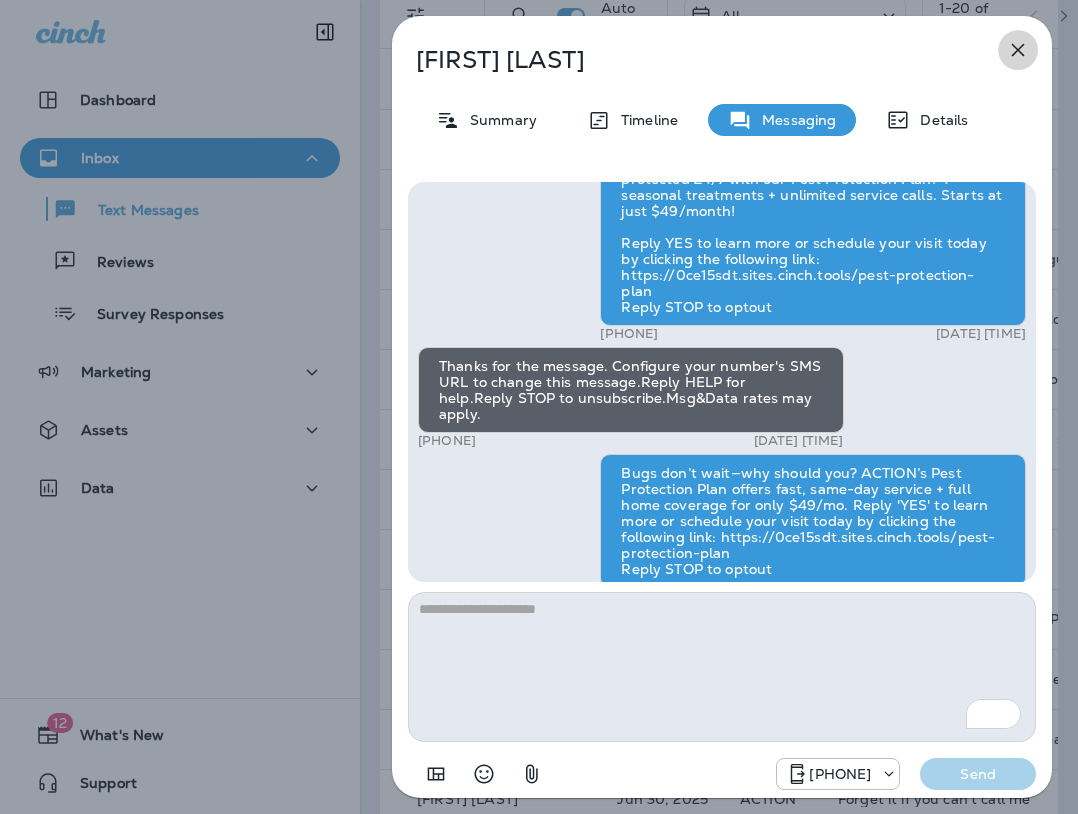 click 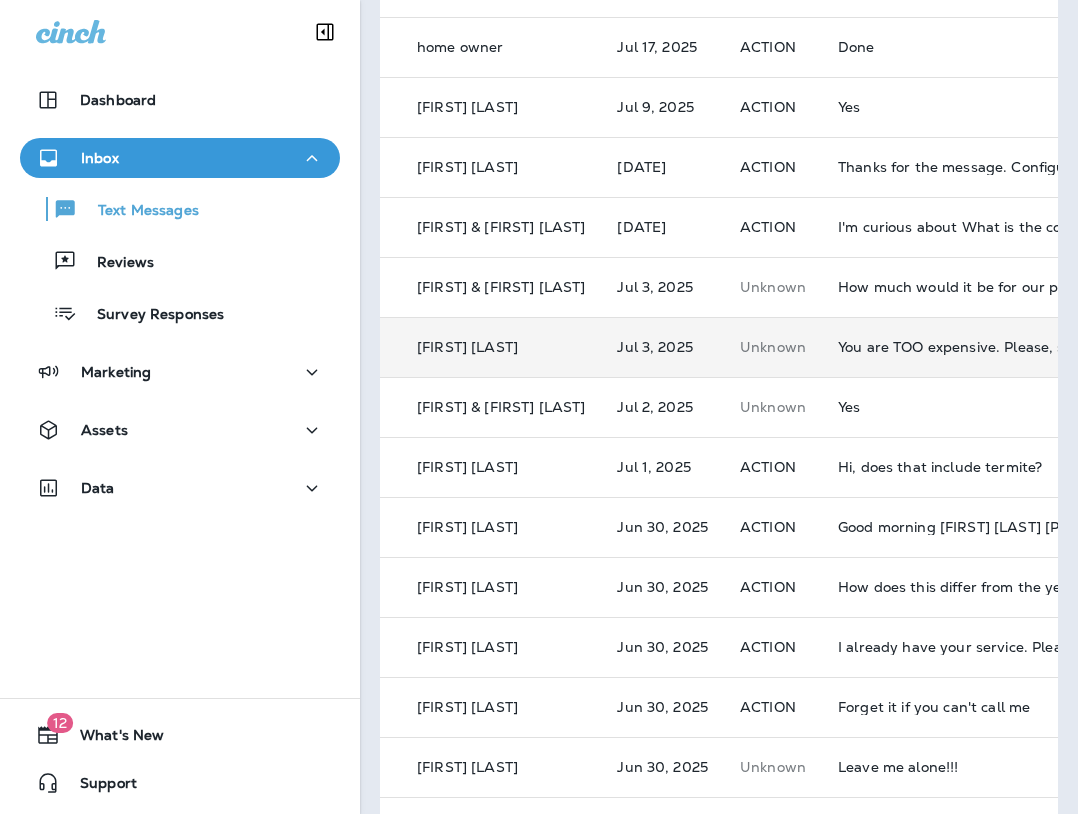 scroll, scrollTop: 200, scrollLeft: 0, axis: vertical 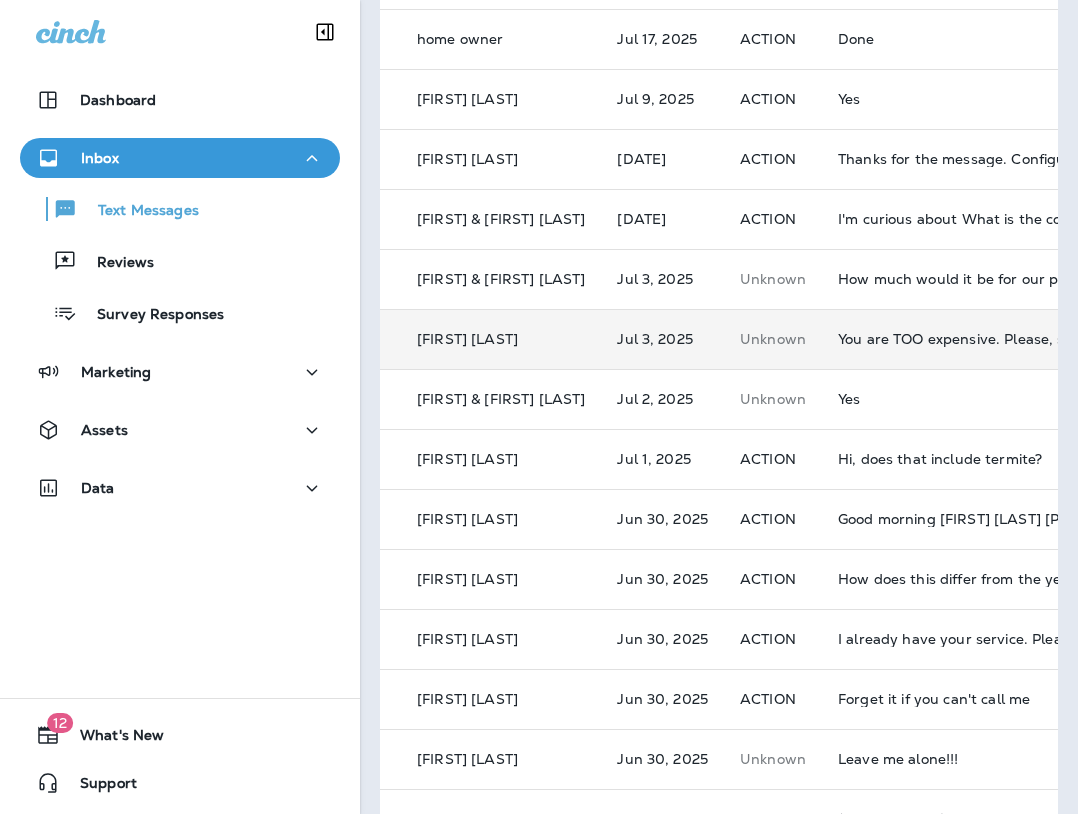 click on "Unknown" at bounding box center [773, 339] 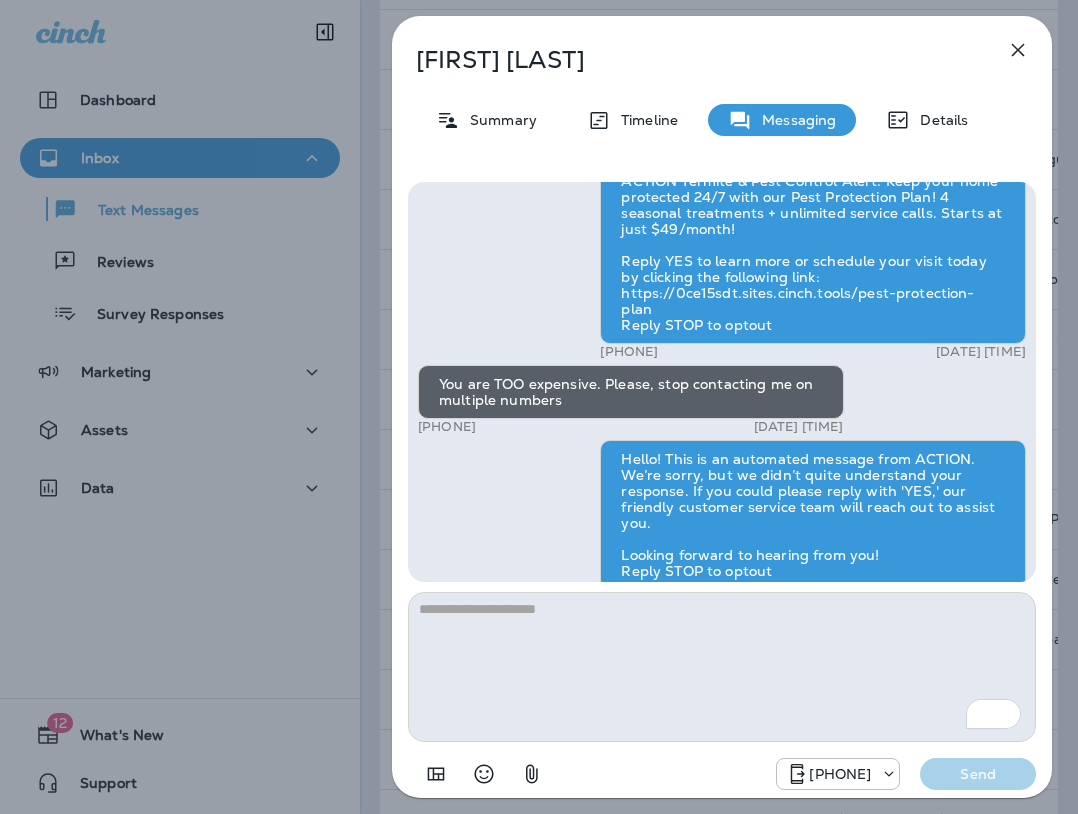 scroll, scrollTop: -208, scrollLeft: 0, axis: vertical 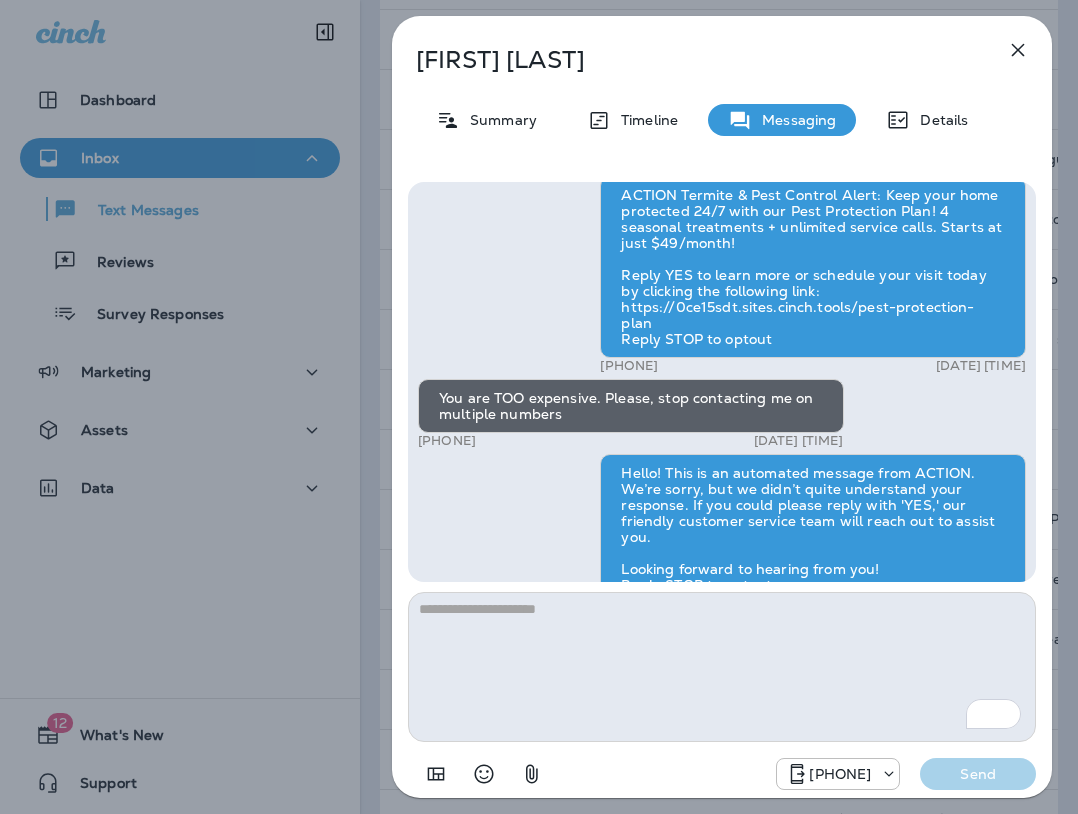 click 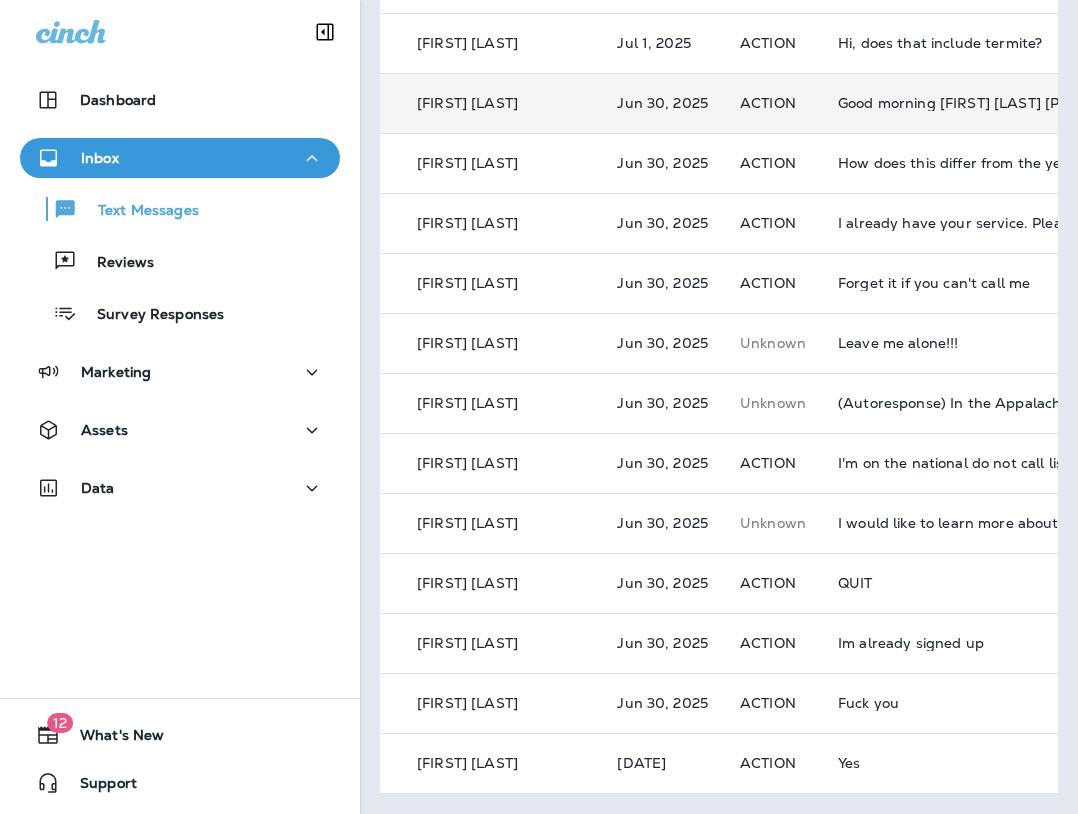 scroll, scrollTop: 646, scrollLeft: 0, axis: vertical 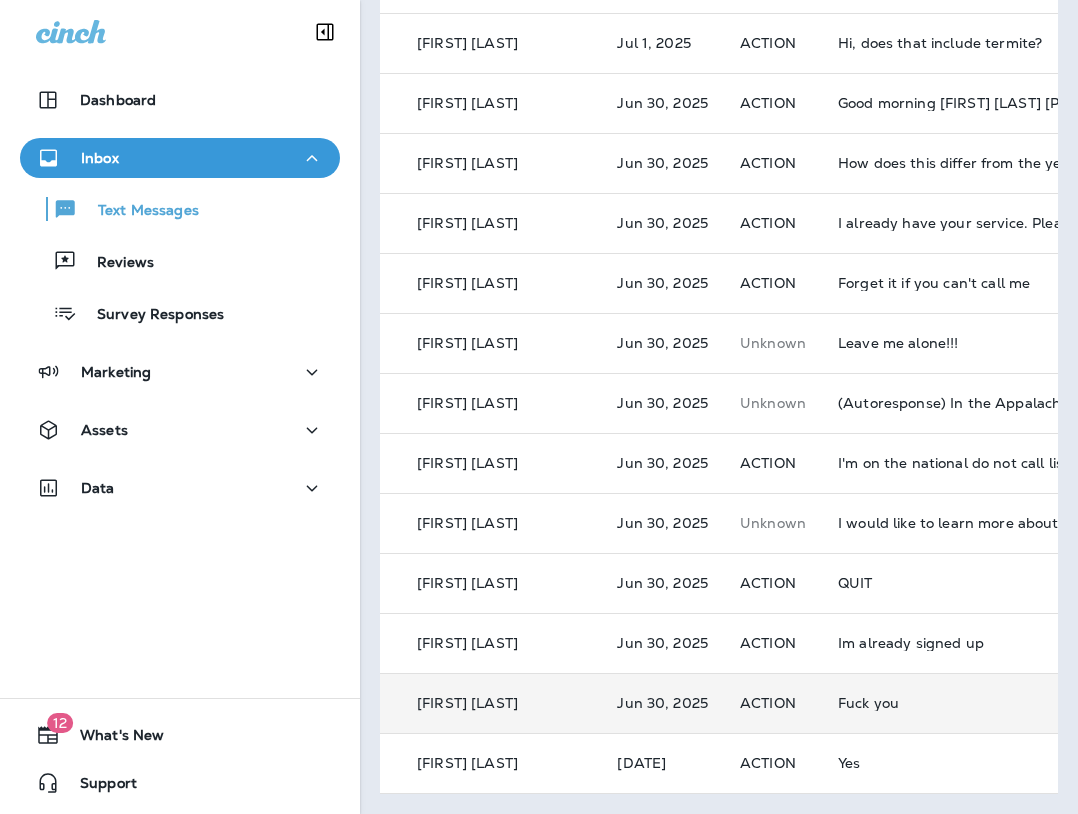 click on "ACTION" at bounding box center [773, 703] 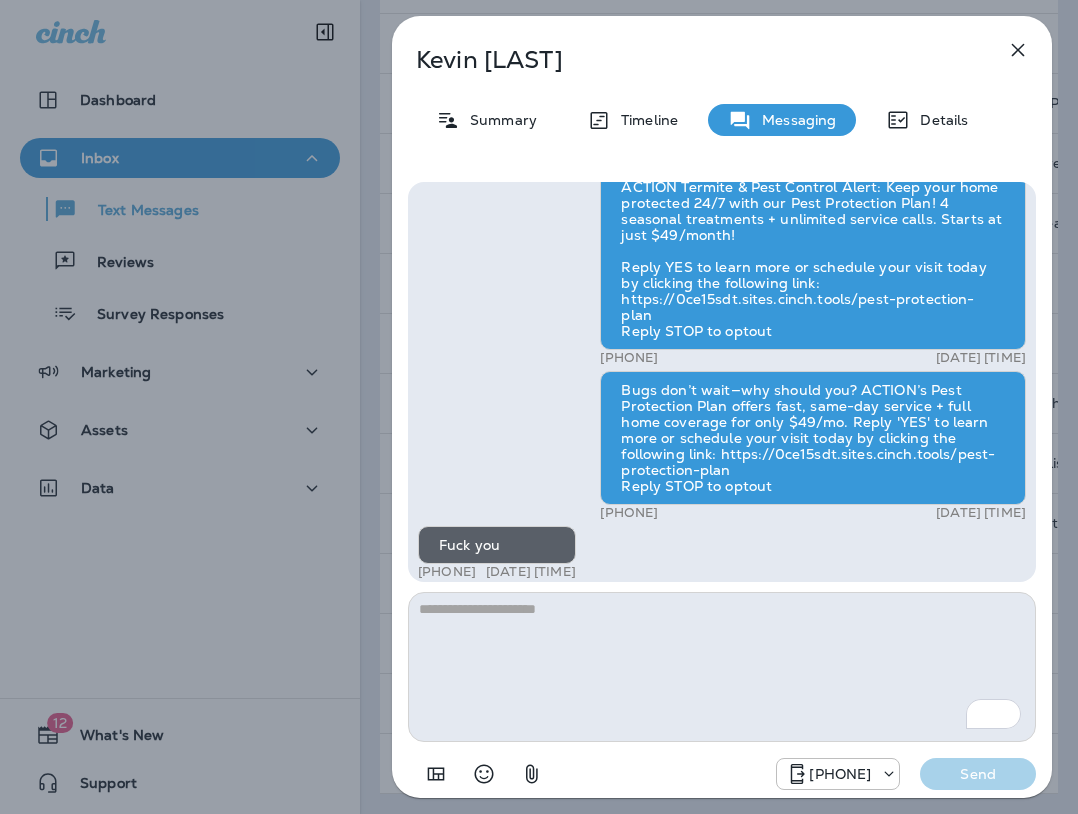 scroll, scrollTop: -192, scrollLeft: 0, axis: vertical 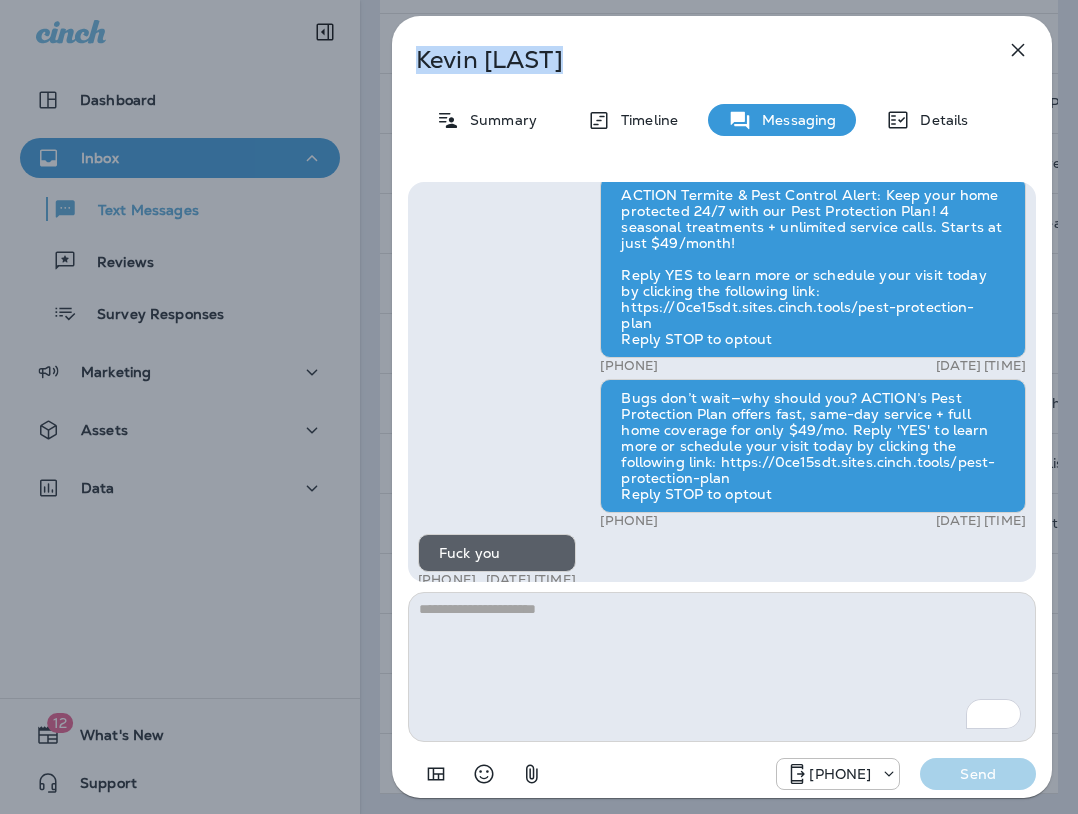 click on "Kevin   Isaacs Summary   Timeline   Messaging   Details   ACTION Termite & Pest Control Alert: Keep your home protected 24/7 with our Pest Protection Plan! 4 seasonal treatments + unlimited service calls. Starts at just $49/month!
Reply YES to learn more or schedule your visit today by clicking the following link: https://0ce15sdt.sites.cinch.tools/pest-protection-plan
Reply STOP to optout +16234002225 Jun 26, 2025 9:06 AM Bugs don’t wait—why should you? ACTION’s Pest Protection Plan offers fast, same-day service + full home coverage for only $49/mo. Reply 'YES' to learn more or schedule your visit today by clicking the following link: https://0ce15sdt.sites.cinch.tools/pest-protection-plan
Reply STOP to optout +16234002225 Jun 30, 2025 9:10 AM Fuck you  +1 (208) 720-8880 Jun 30, 2025 9:13 AM +16234002225 Jun 30, 2025 9:39 AM +16234002225 Send" at bounding box center [722, 407] 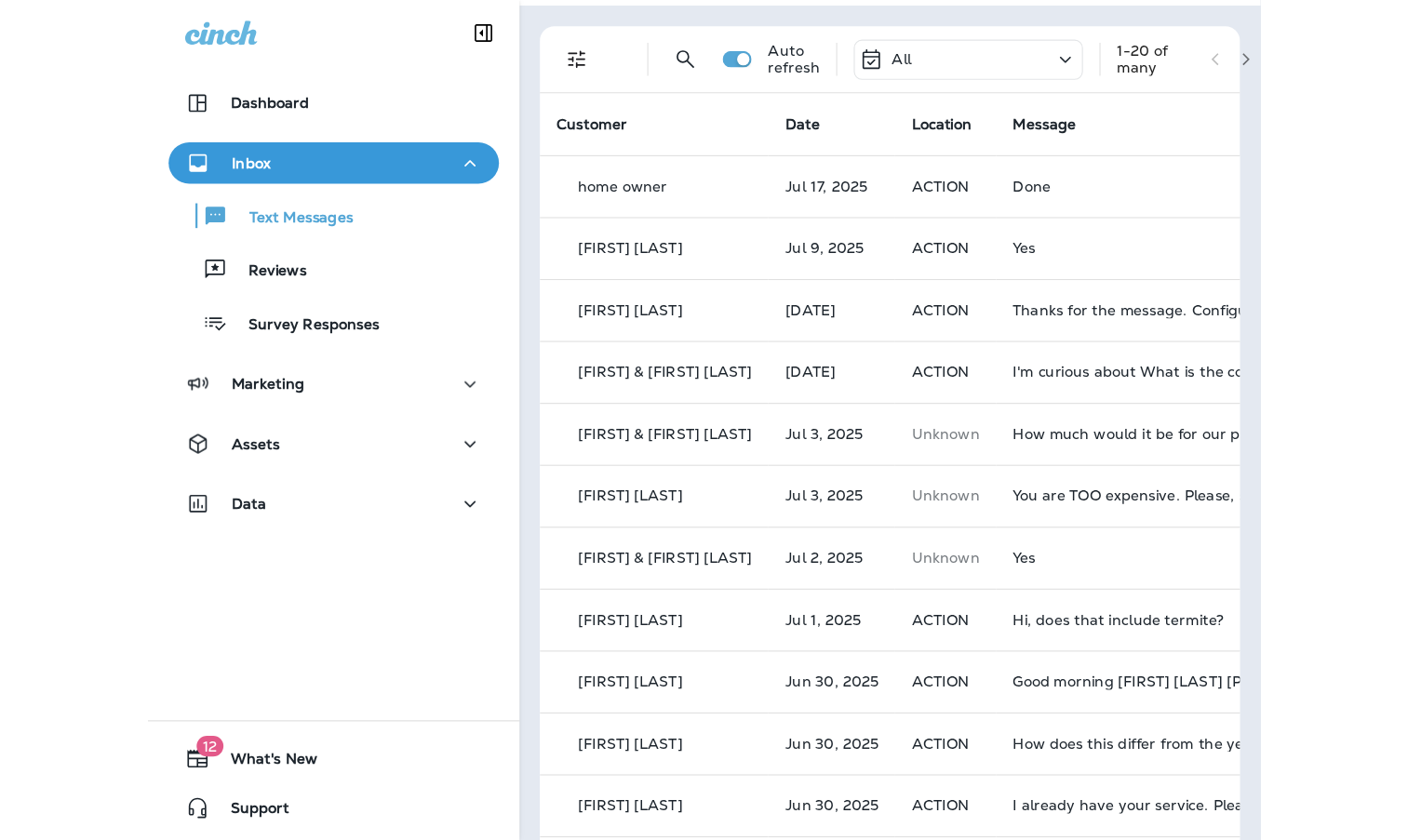 scroll, scrollTop: 0, scrollLeft: 0, axis: both 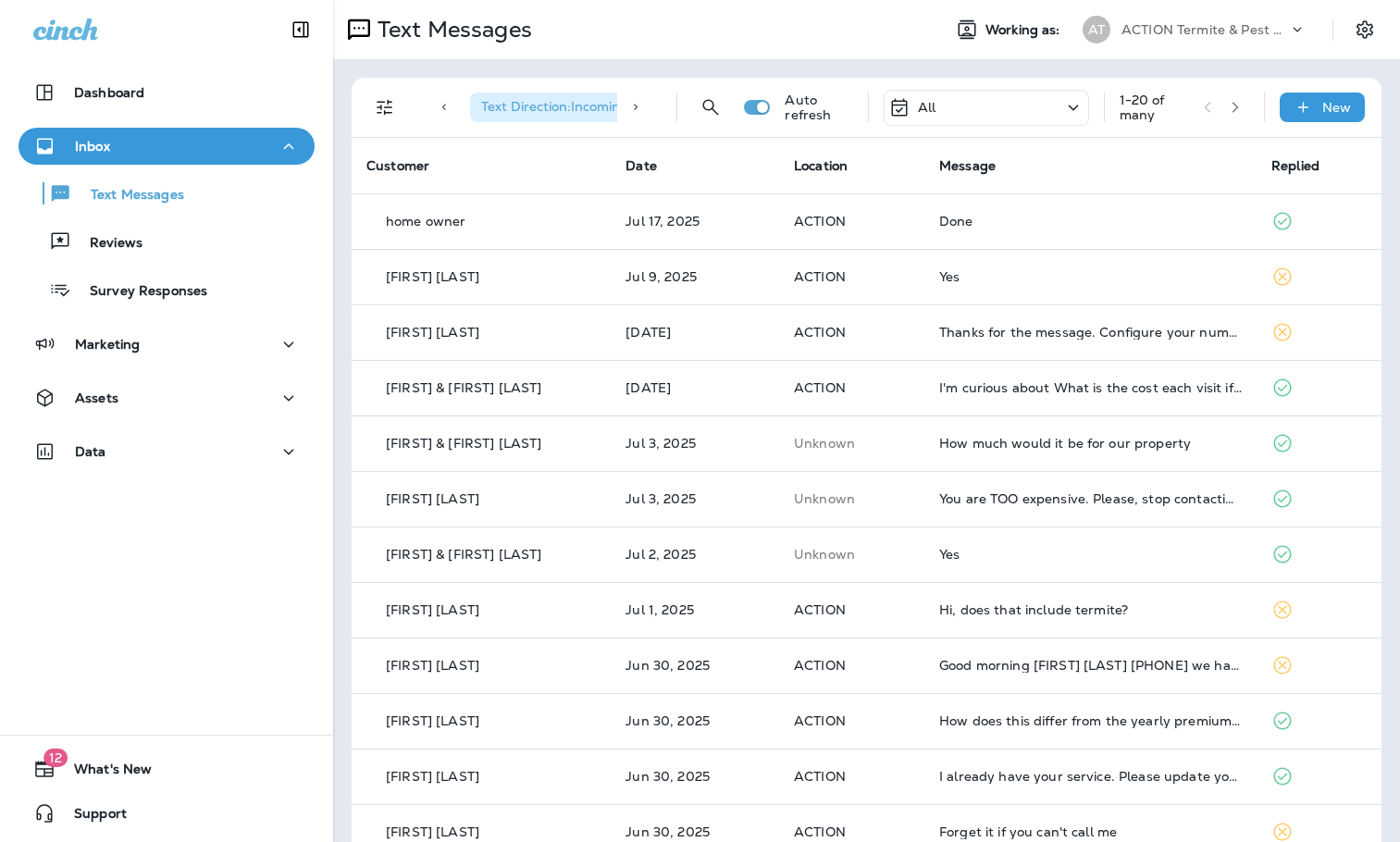 click on "All" at bounding box center (986, 107) 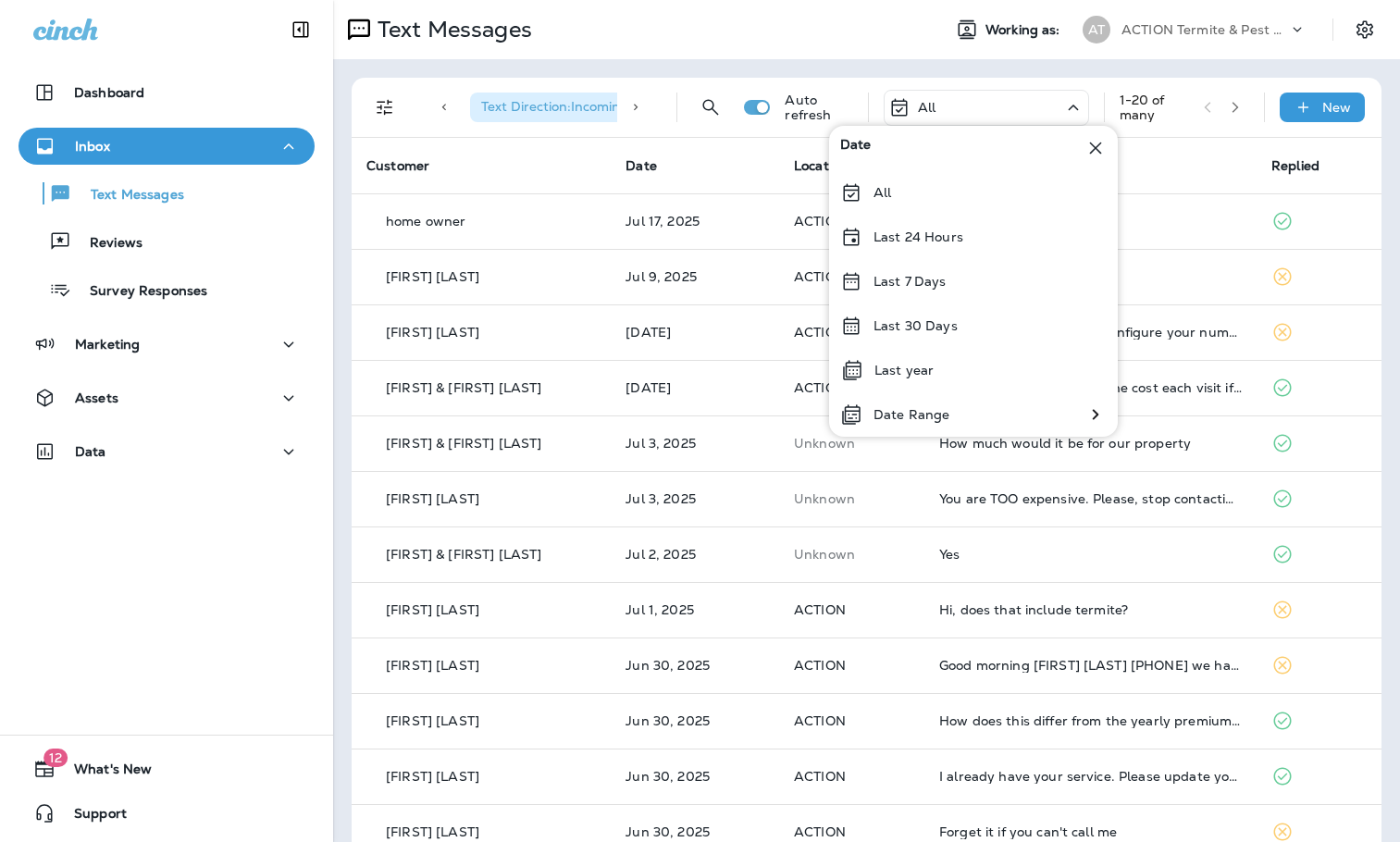 click on "All" at bounding box center [986, 107] 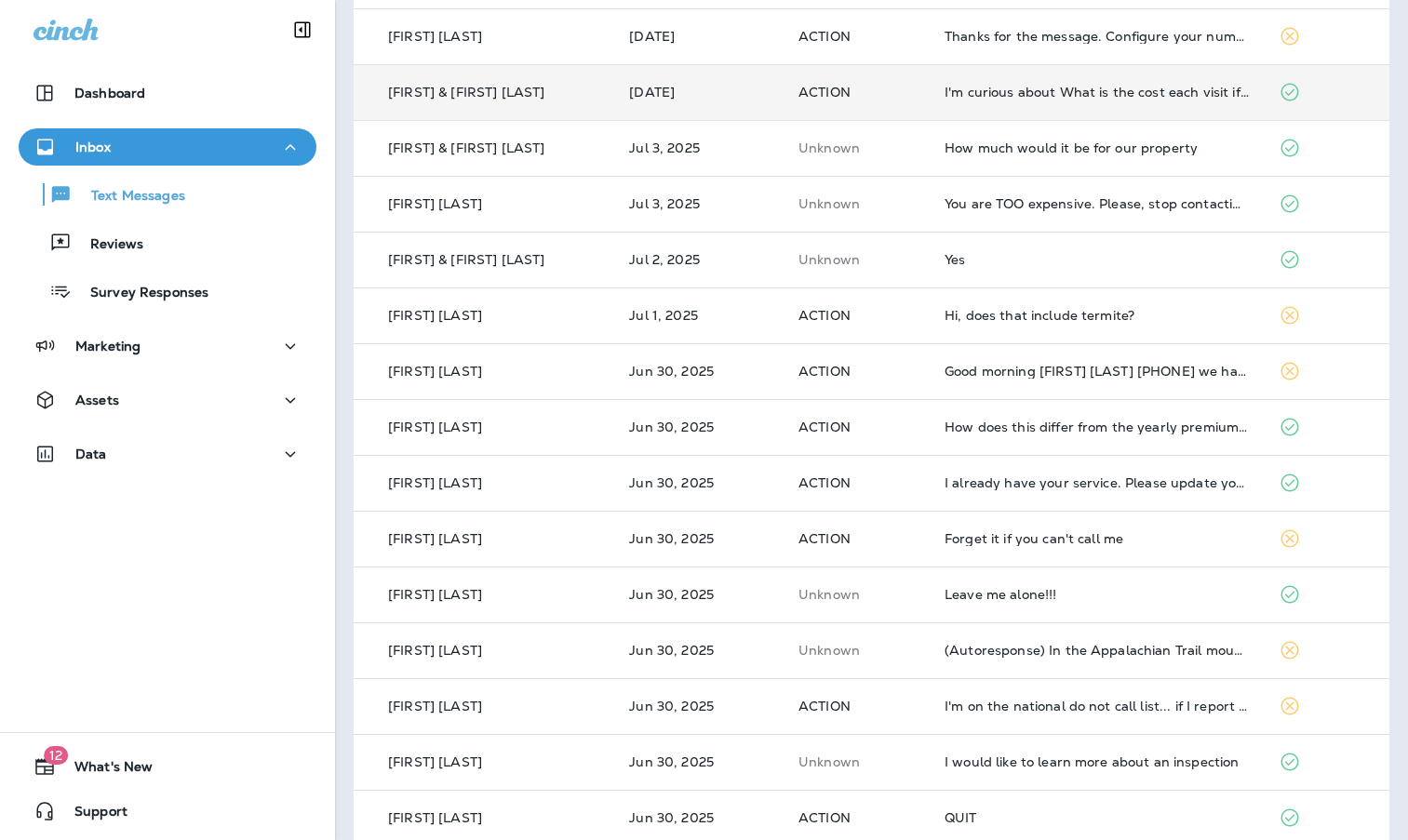 scroll, scrollTop: 0, scrollLeft: 0, axis: both 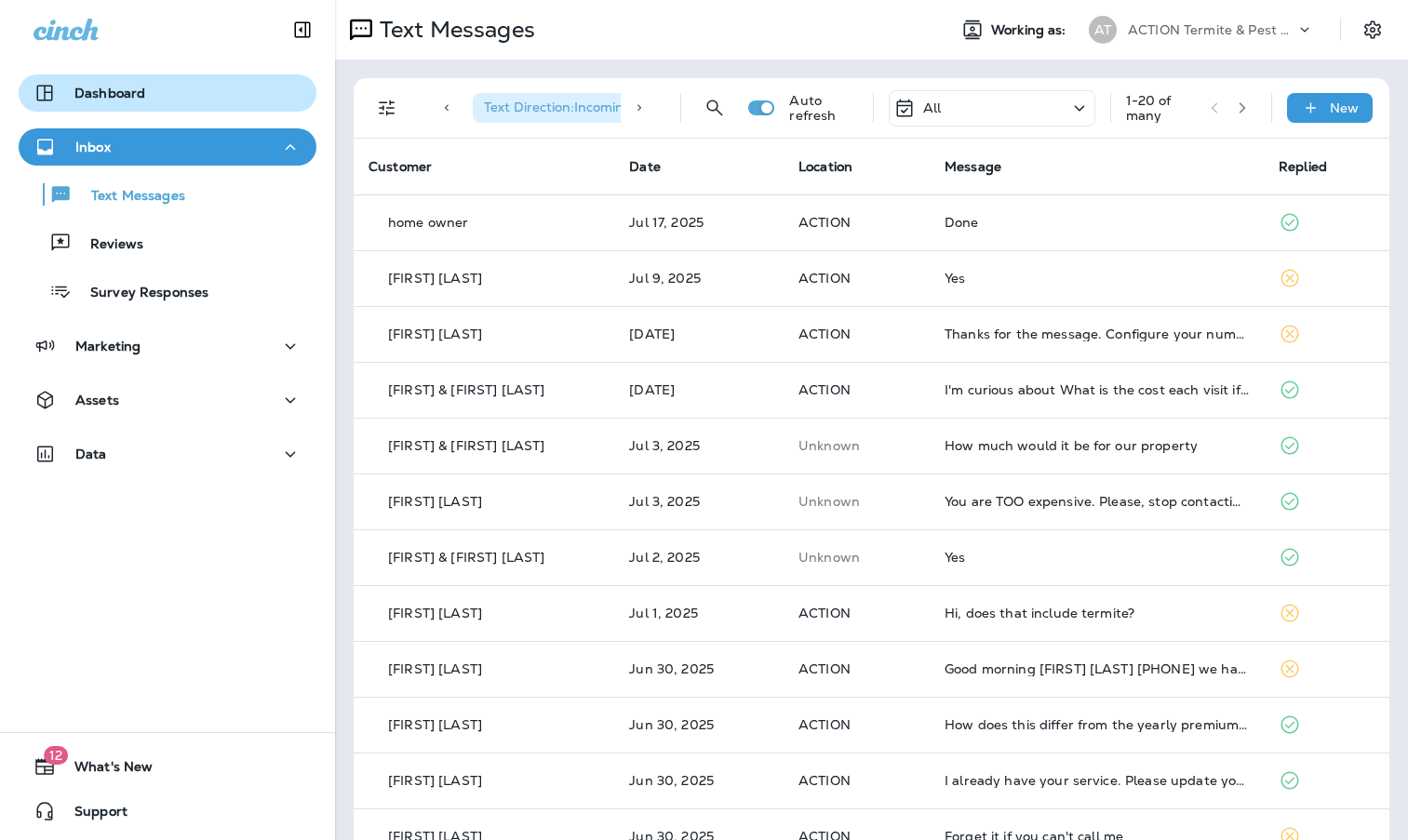 click on "Dashboard" at bounding box center (168, 93) 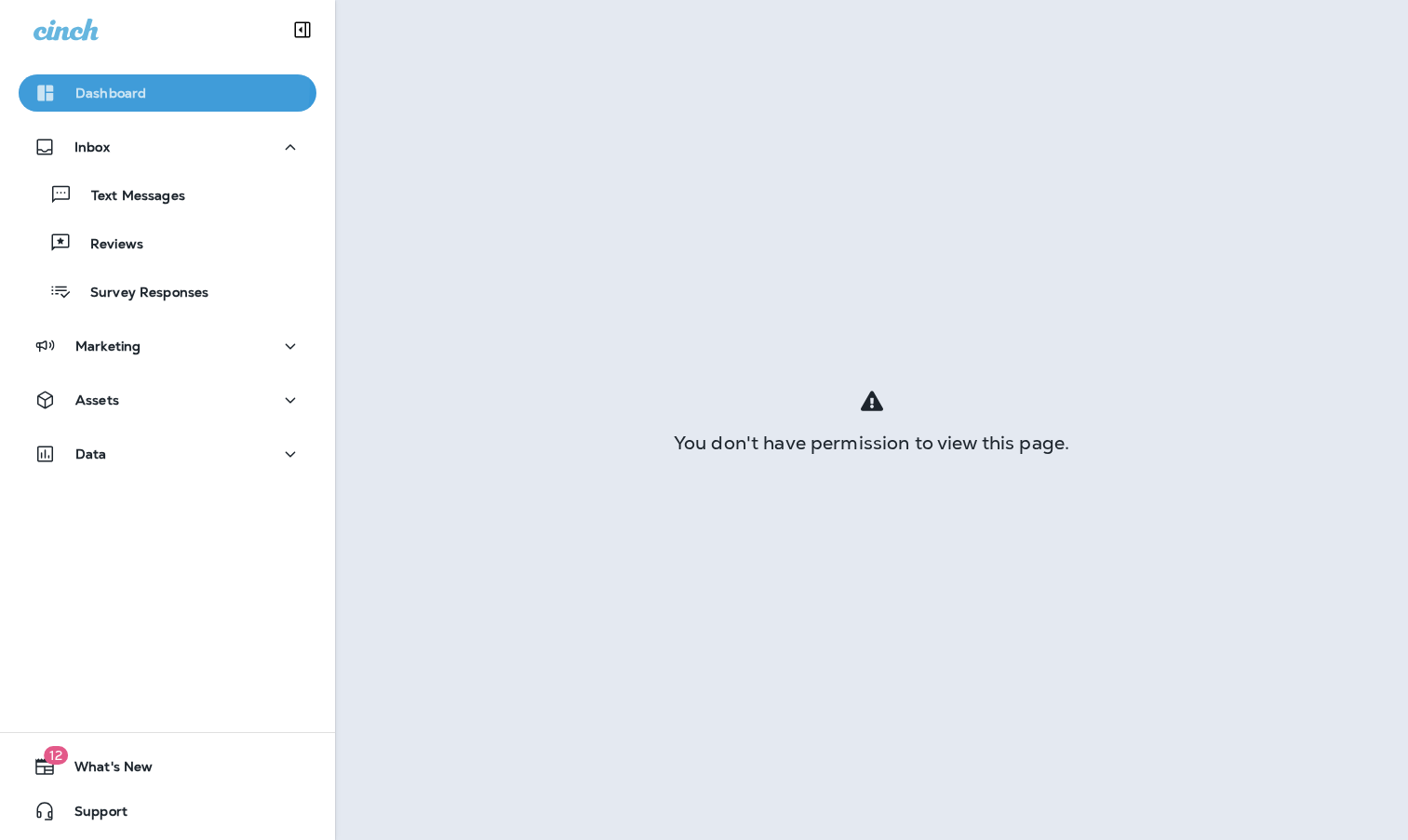 click on "Dashboard" at bounding box center (168, 93) 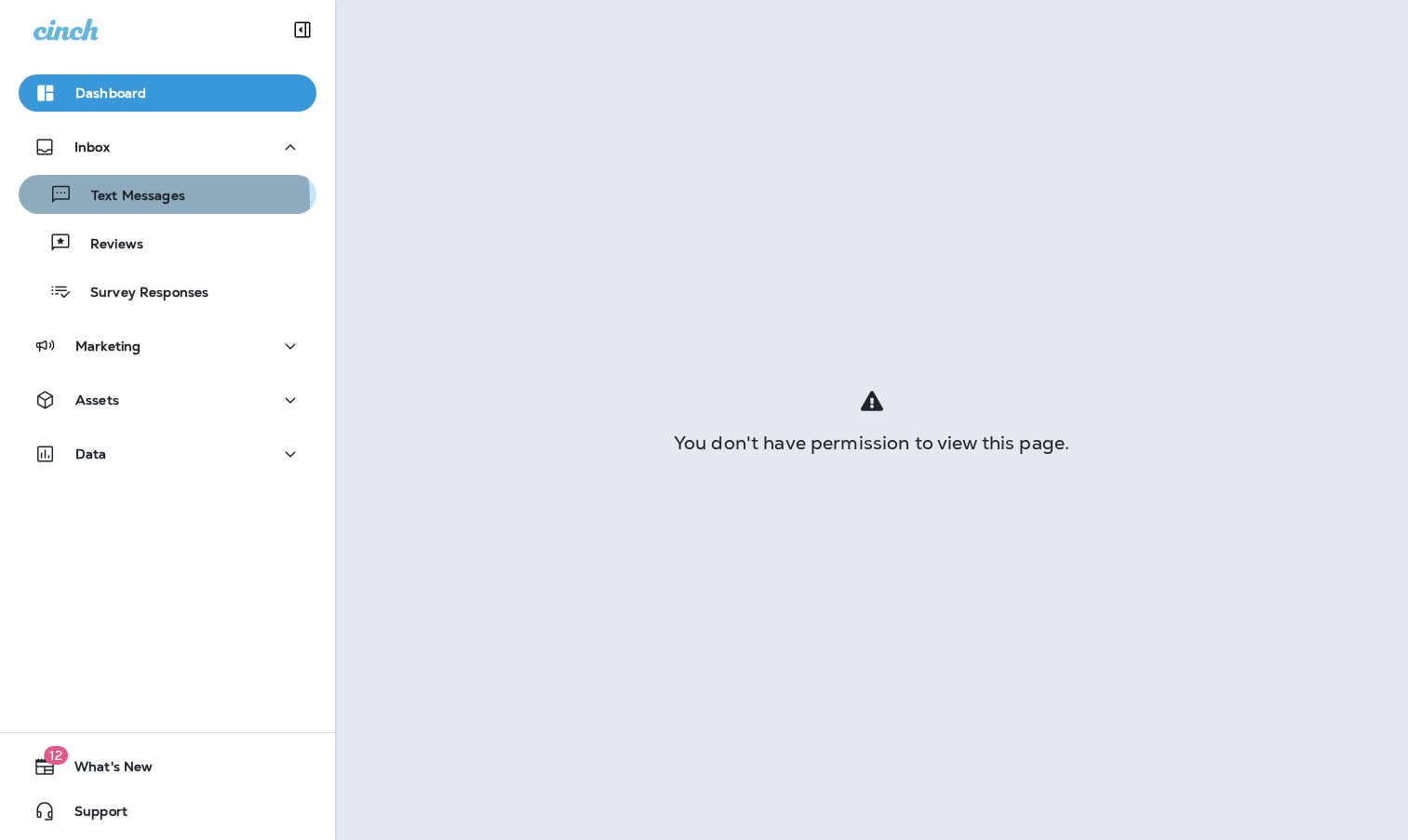 click on "Text Messages" at bounding box center [128, 196] 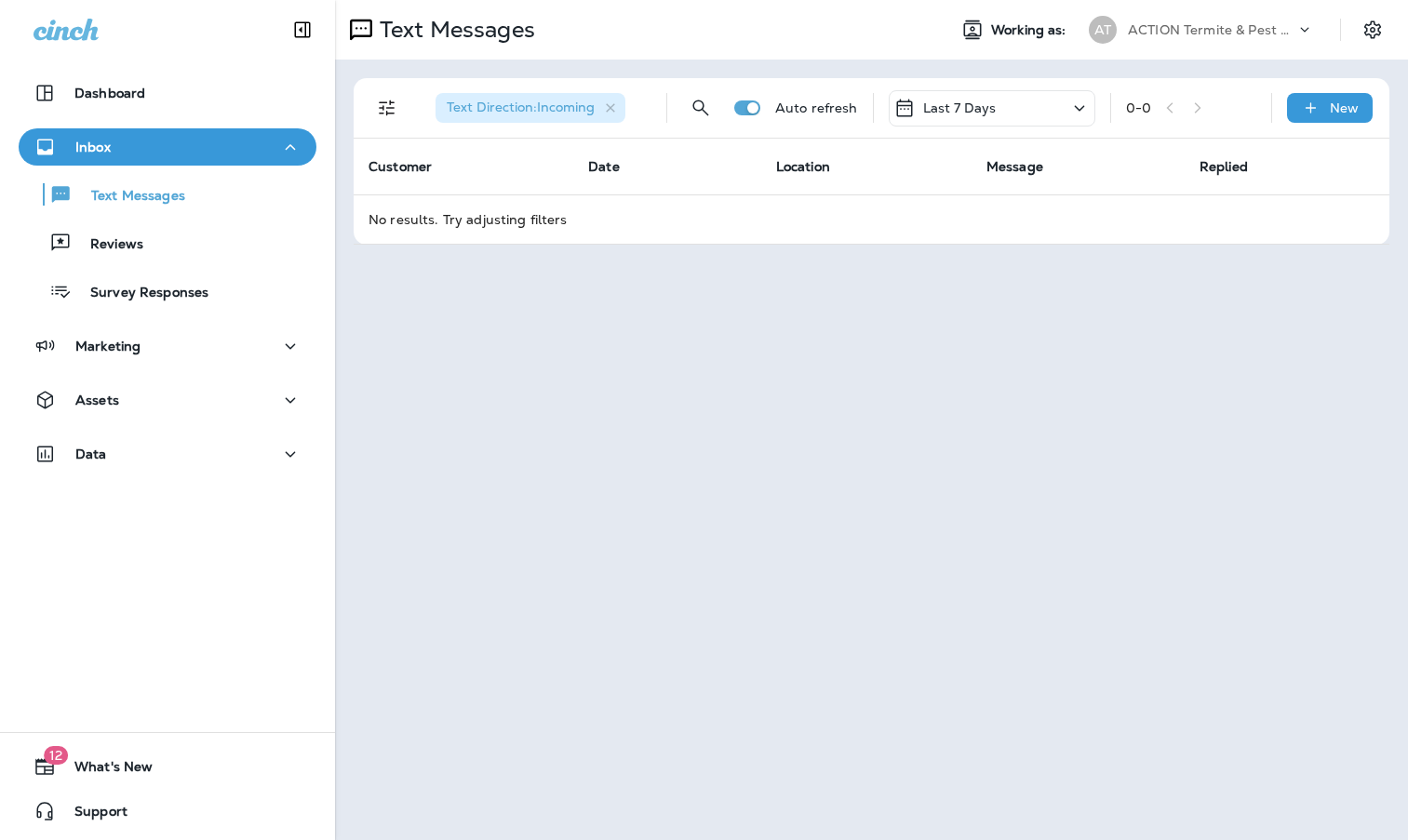 click 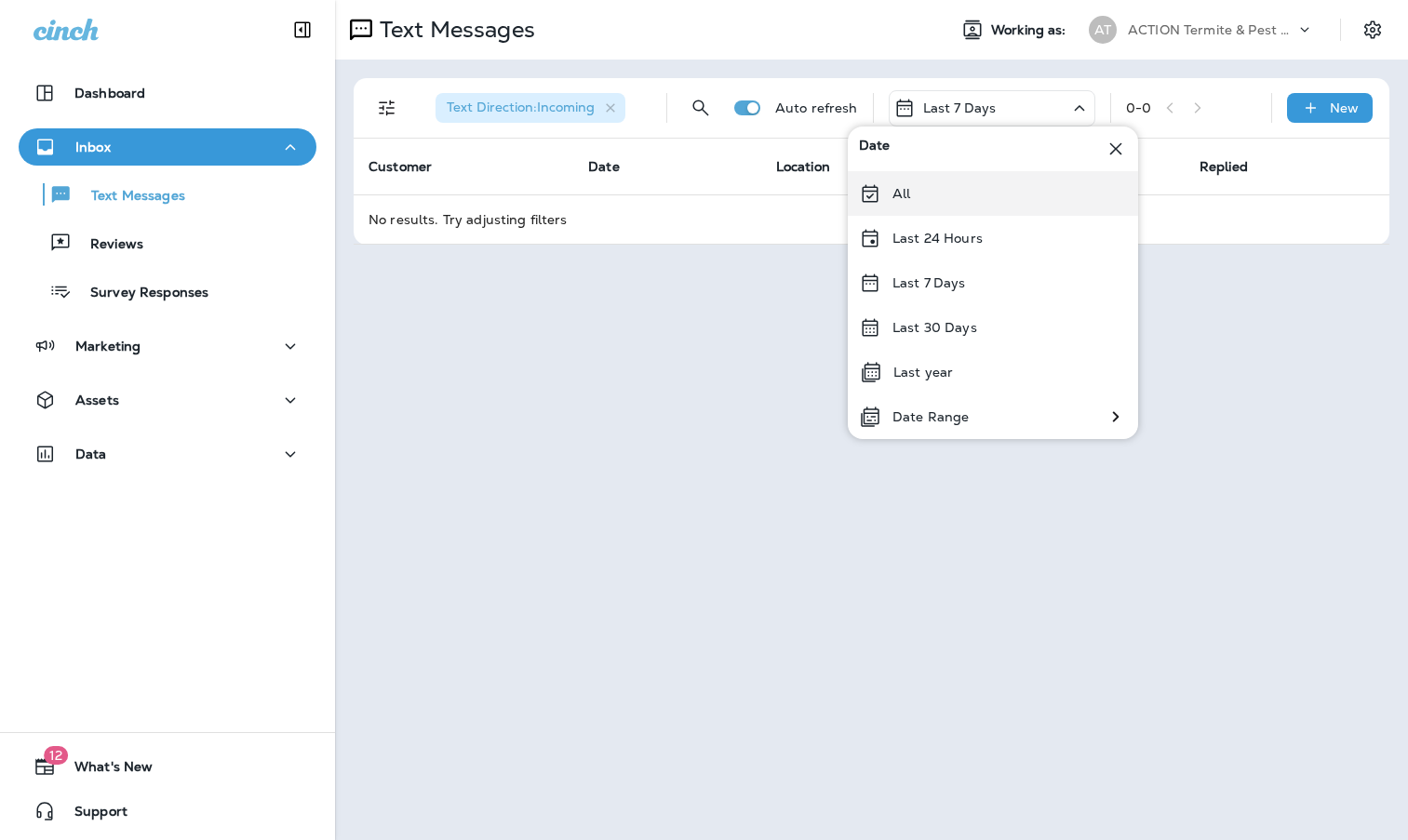 click on "All" at bounding box center (993, 193) 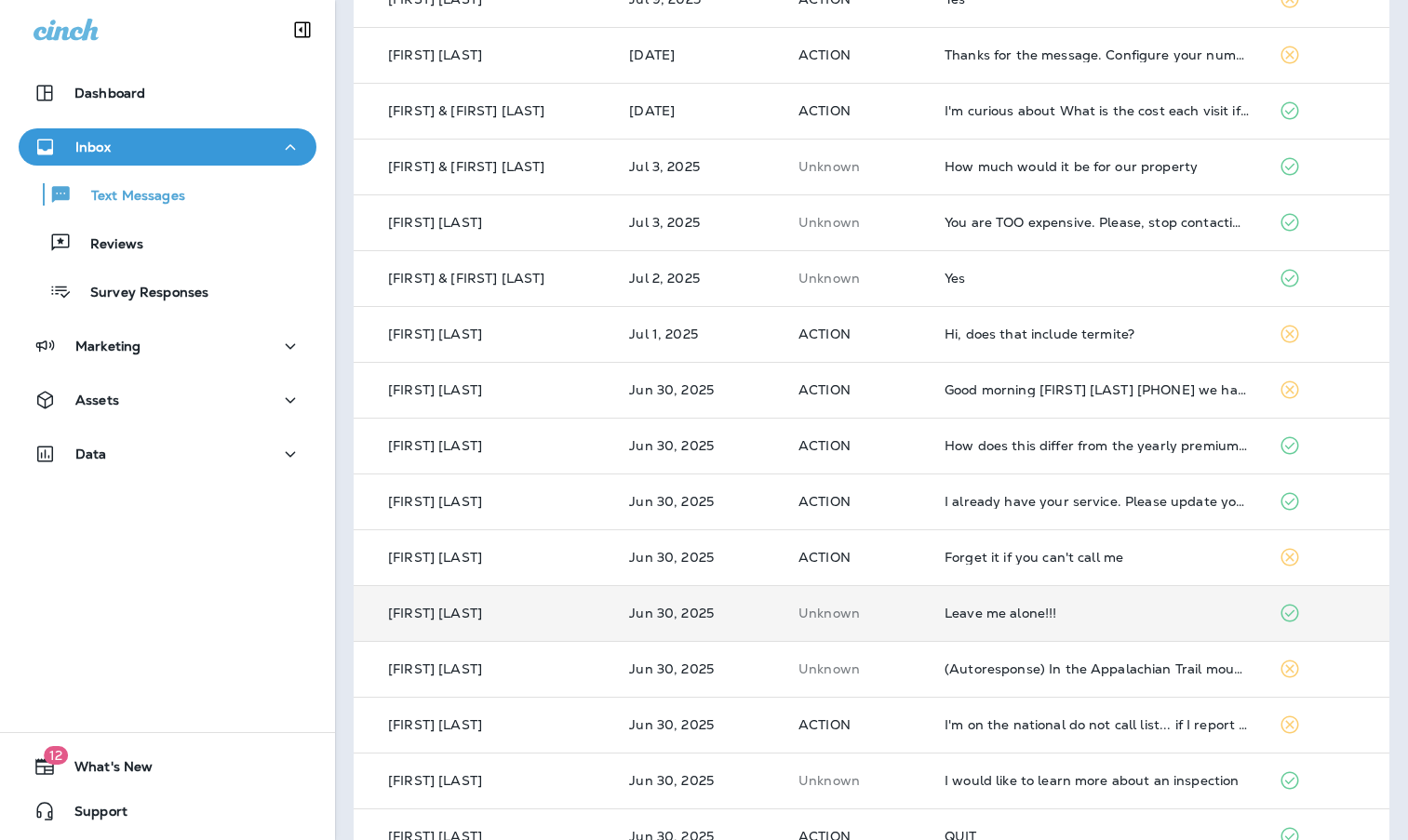 scroll, scrollTop: 0, scrollLeft: 0, axis: both 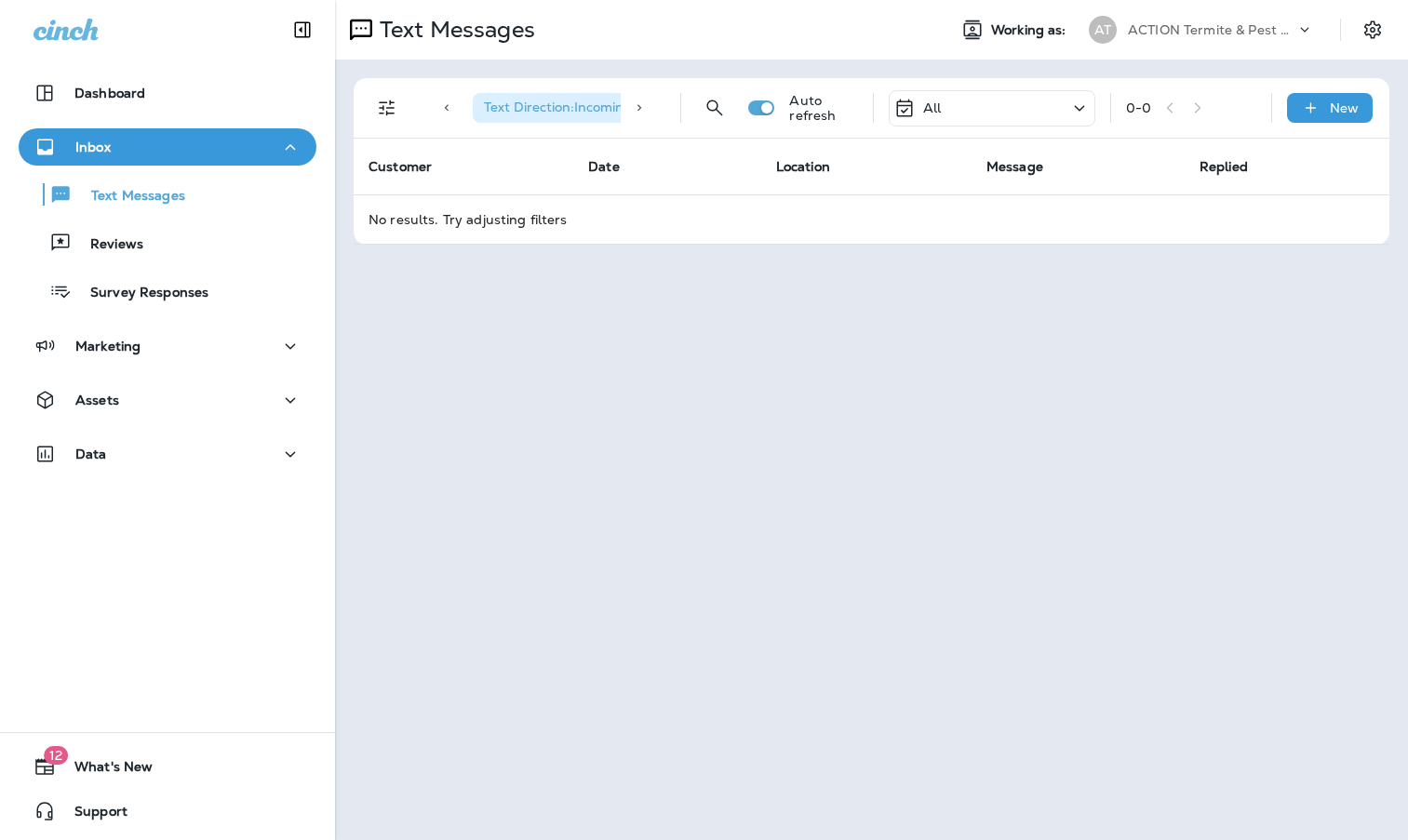 click 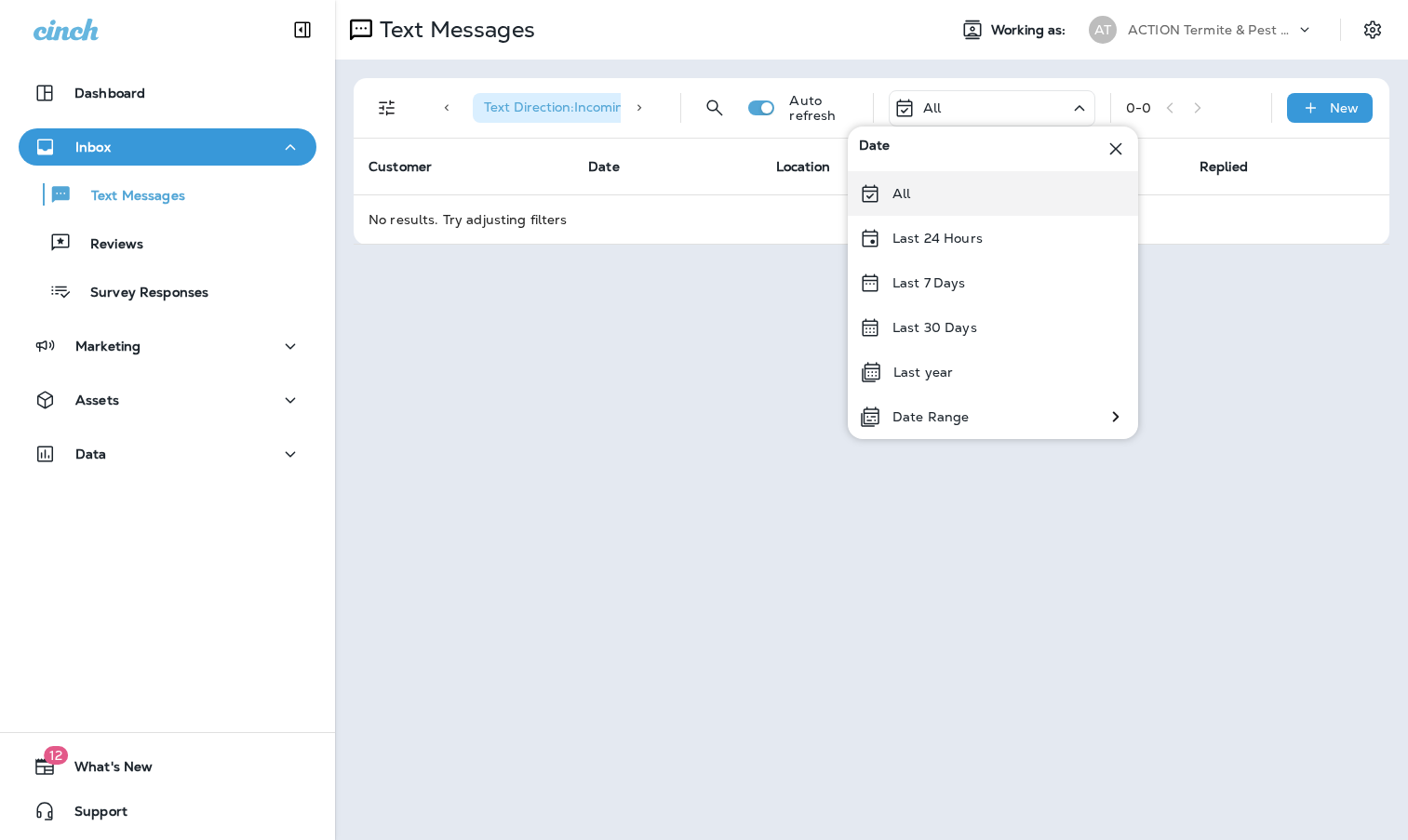 click on "All" at bounding box center (993, 193) 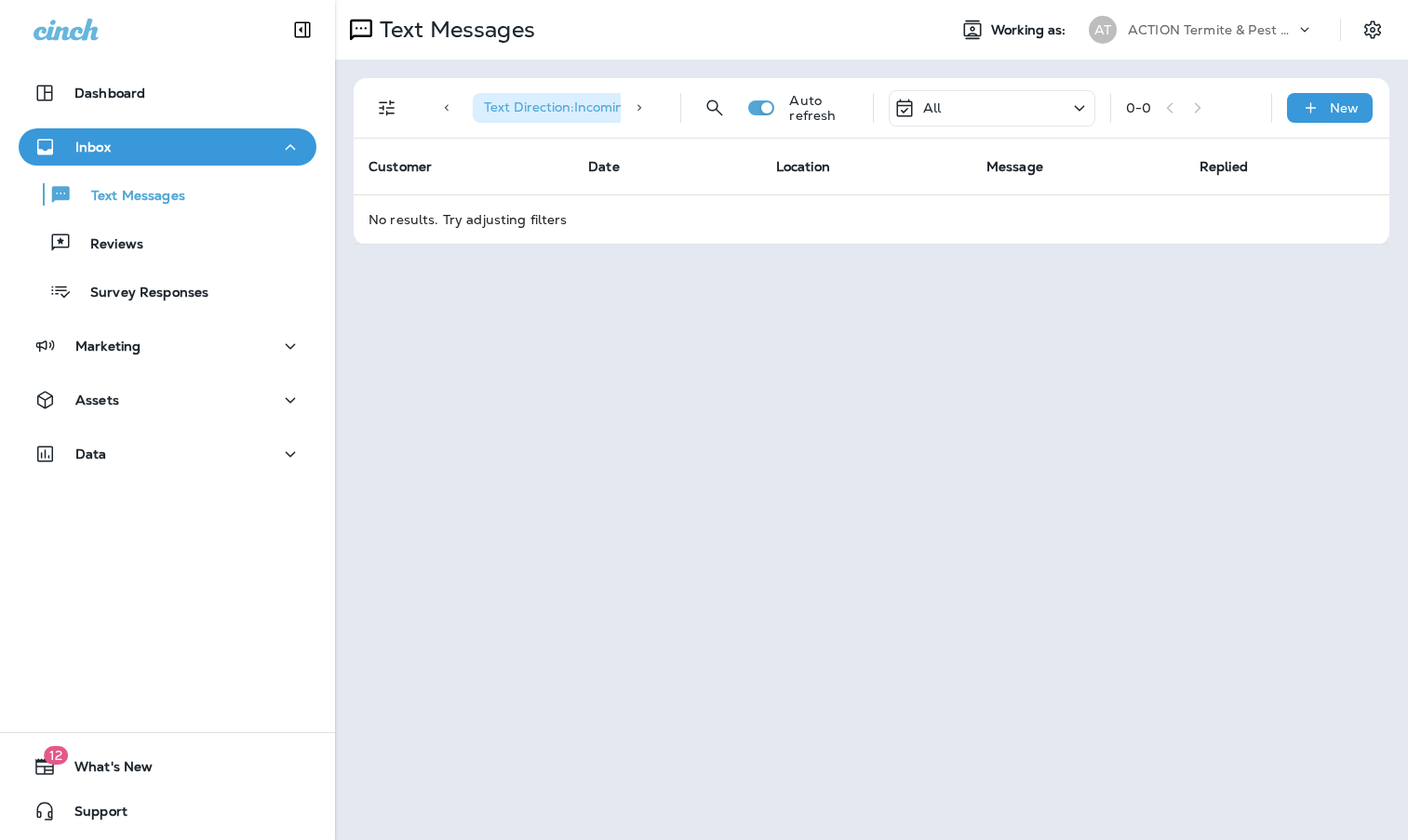 click on "All" at bounding box center [992, 108] 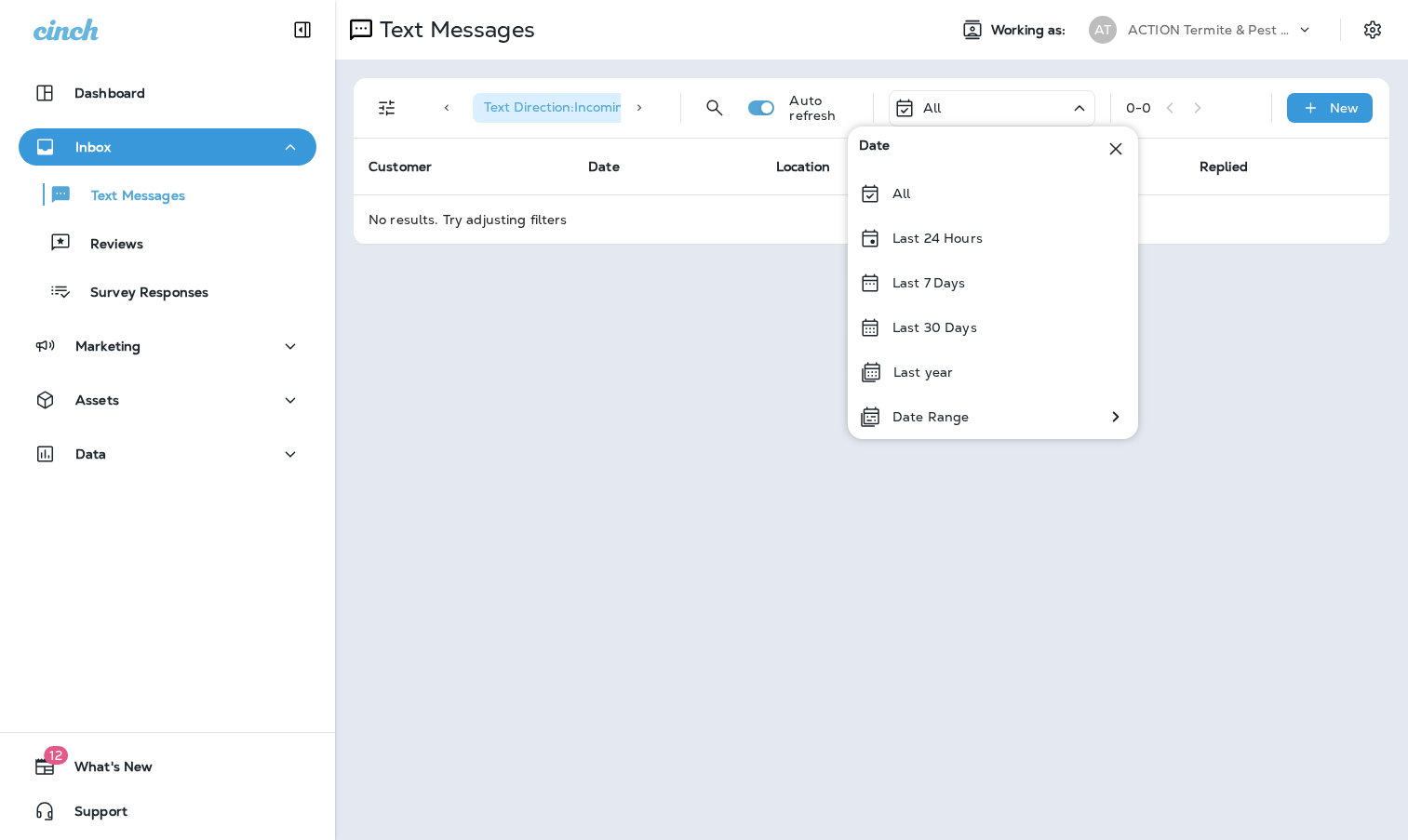 drag, startPoint x: 987, startPoint y: 108, endPoint x: 925, endPoint y: 112, distance: 62.1289 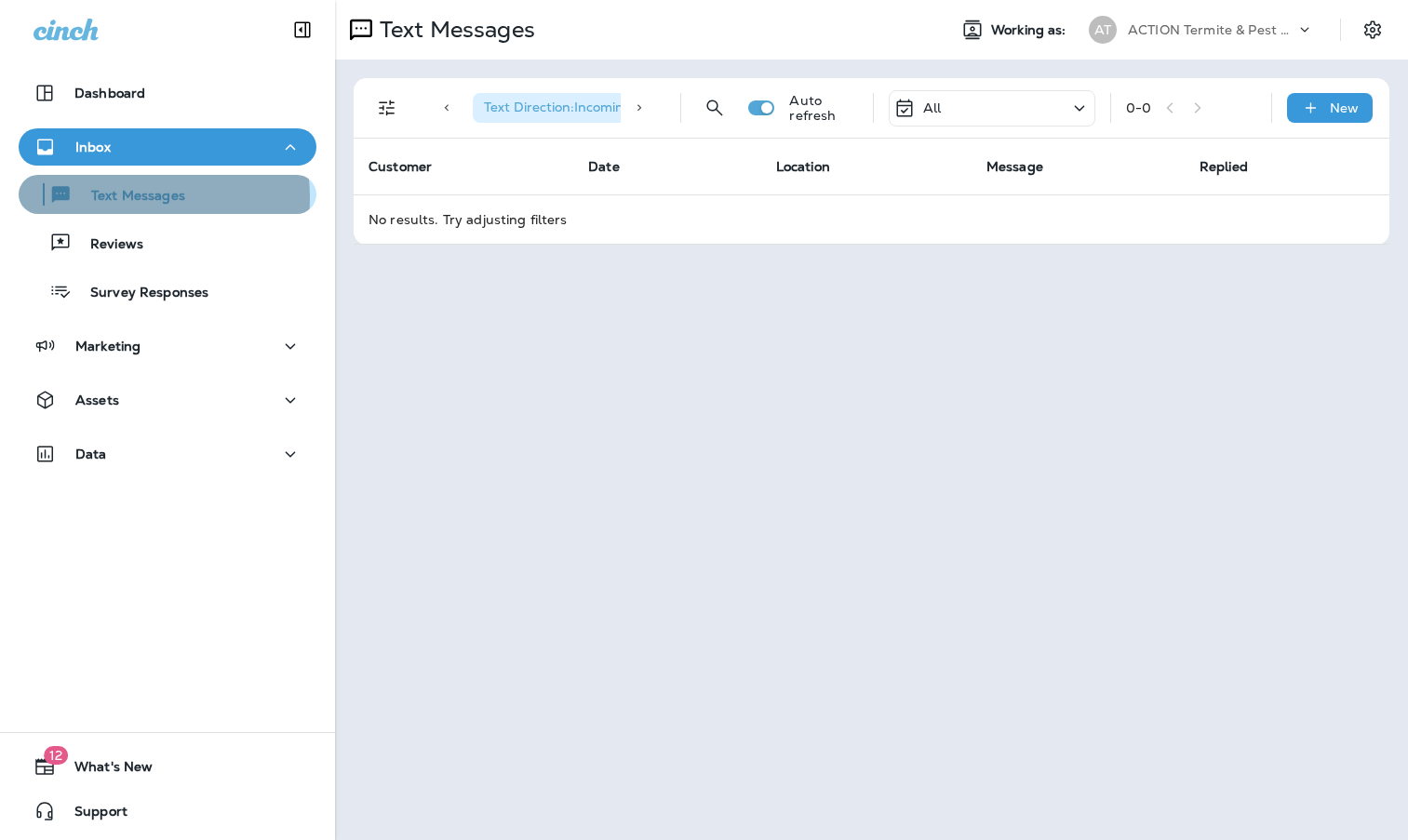 click on "Text Messages" at bounding box center [128, 196] 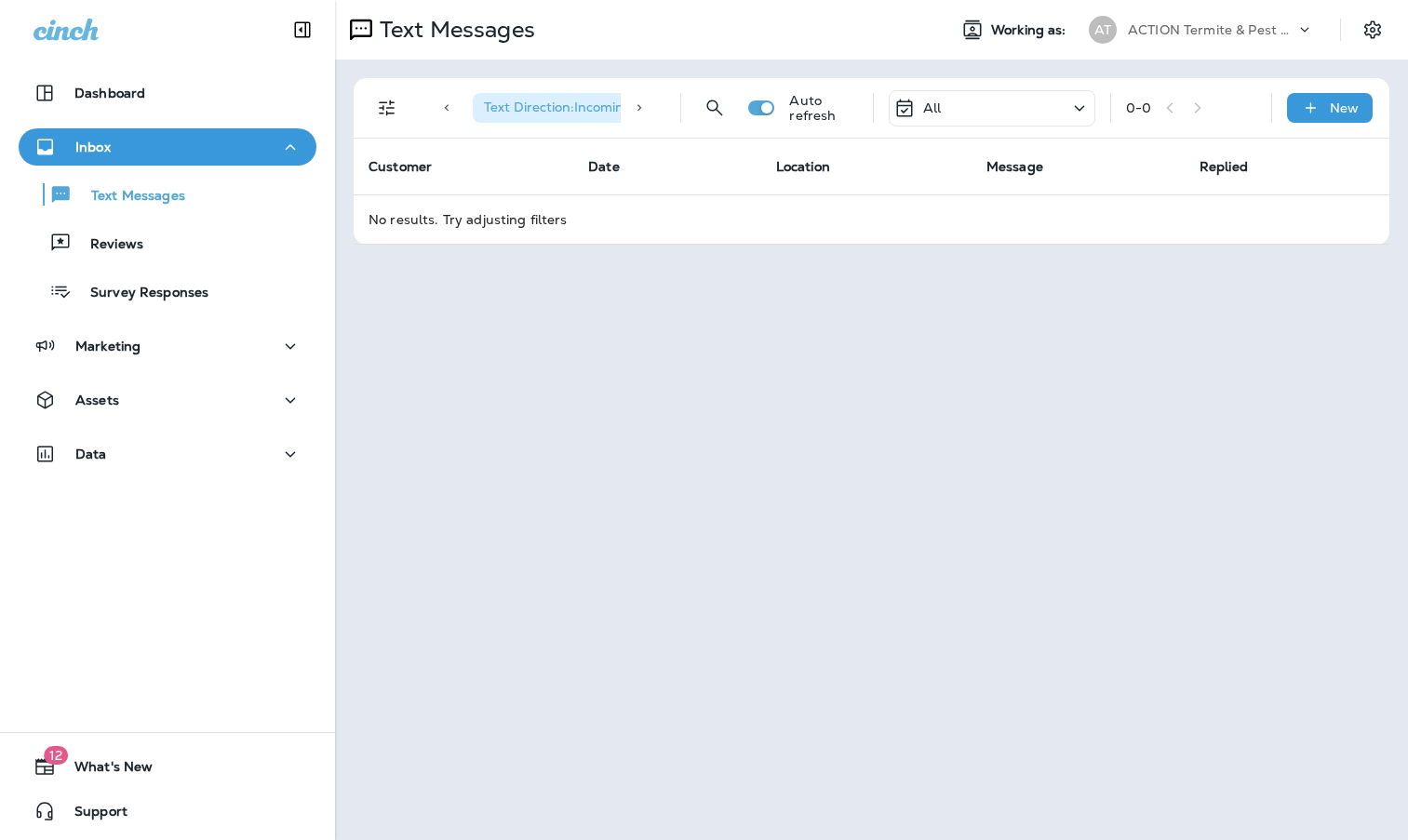 click on "Text Messages Reviews Survey Responses" at bounding box center (168, 238) 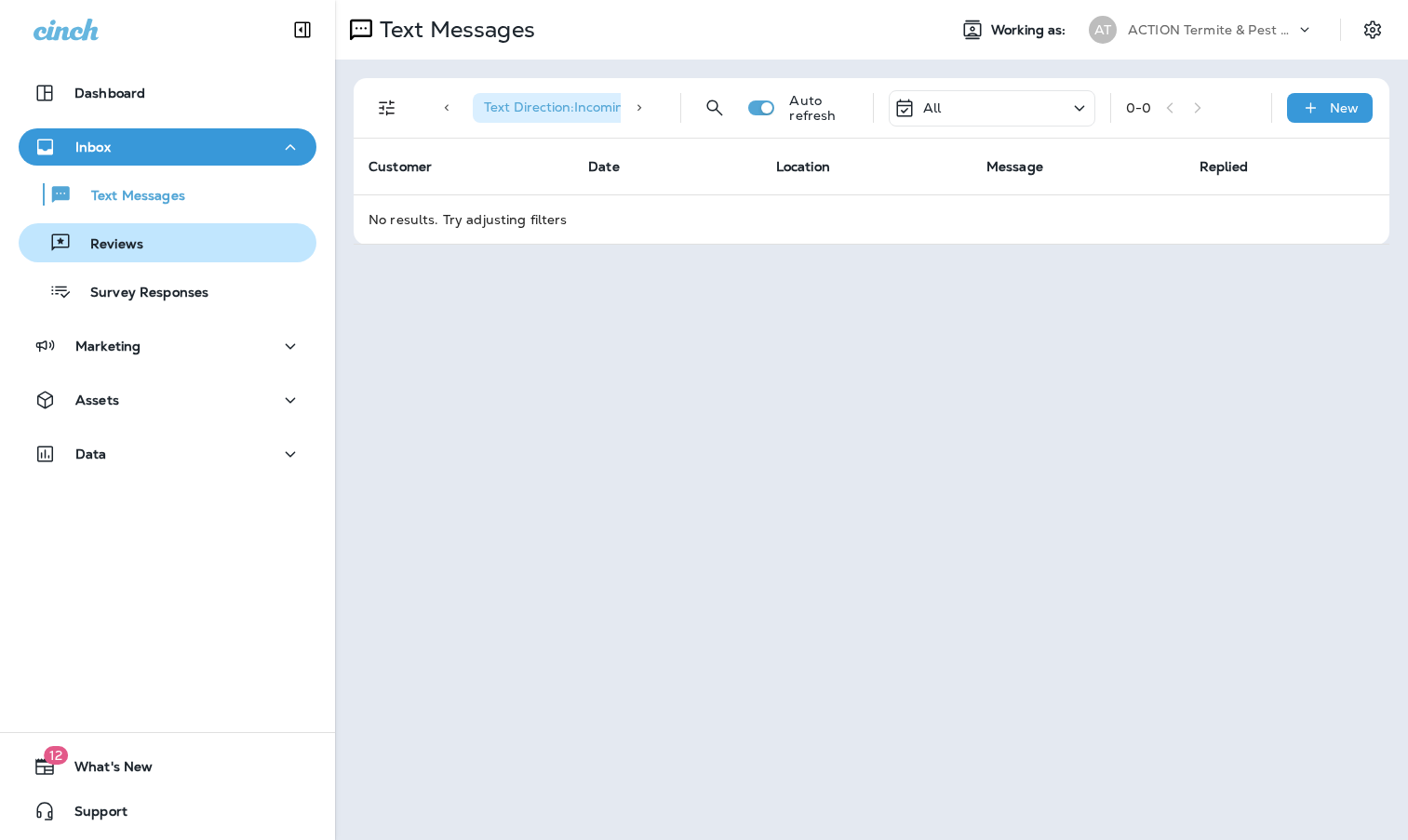 click on "Reviews" at bounding box center (85, 243) 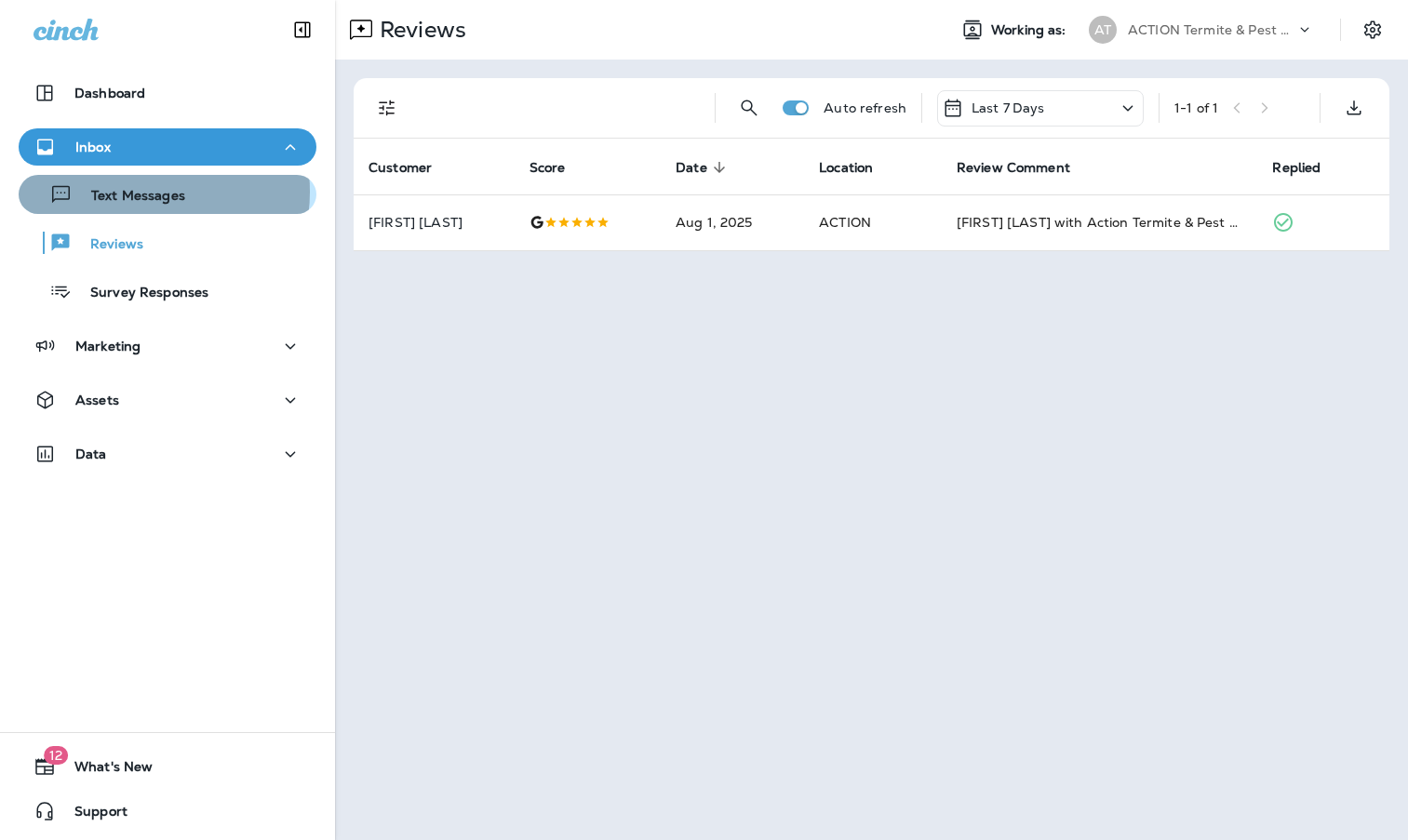click on "Text Messages" at bounding box center (128, 196) 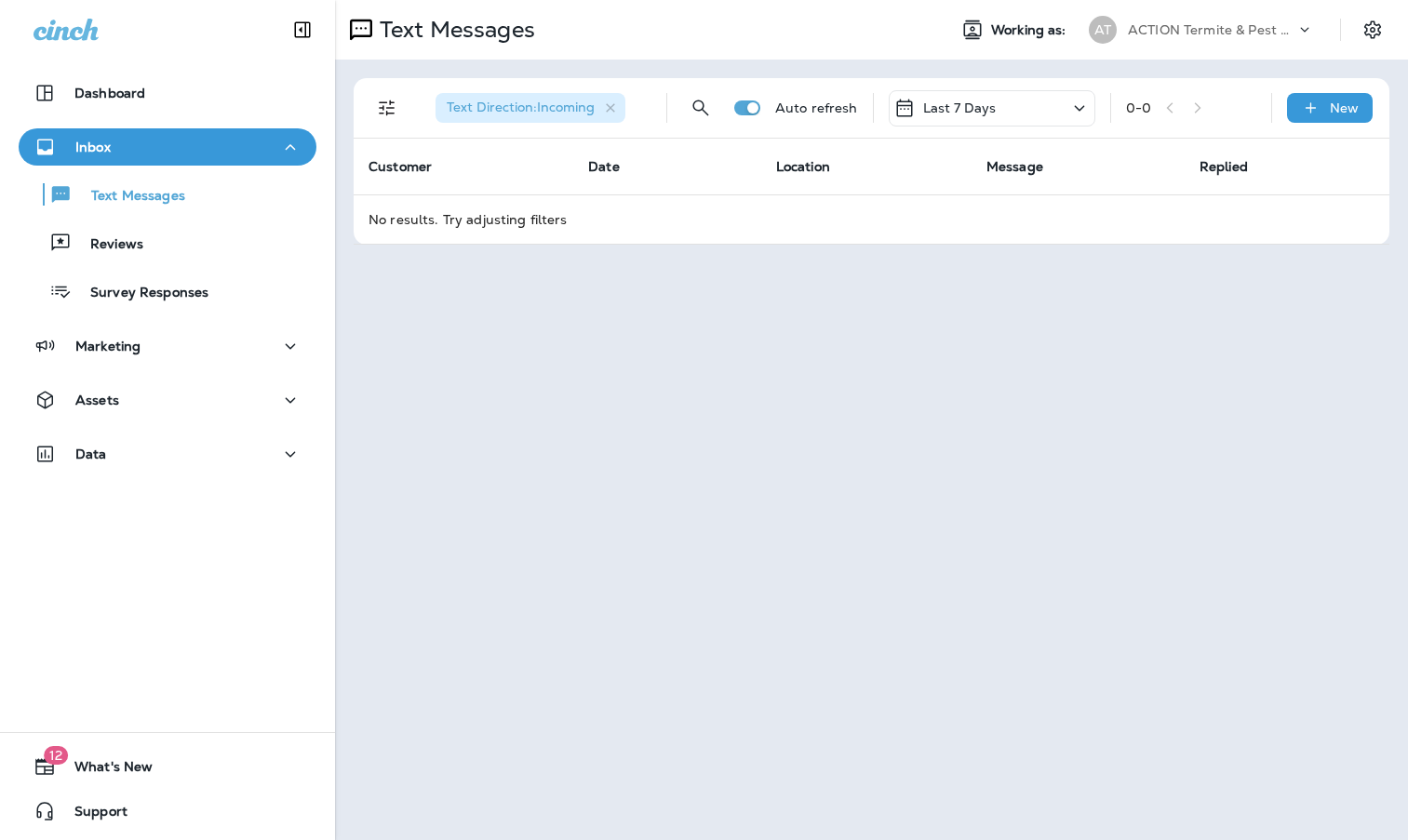 click on "Last 7 Days" at bounding box center (945, 108) 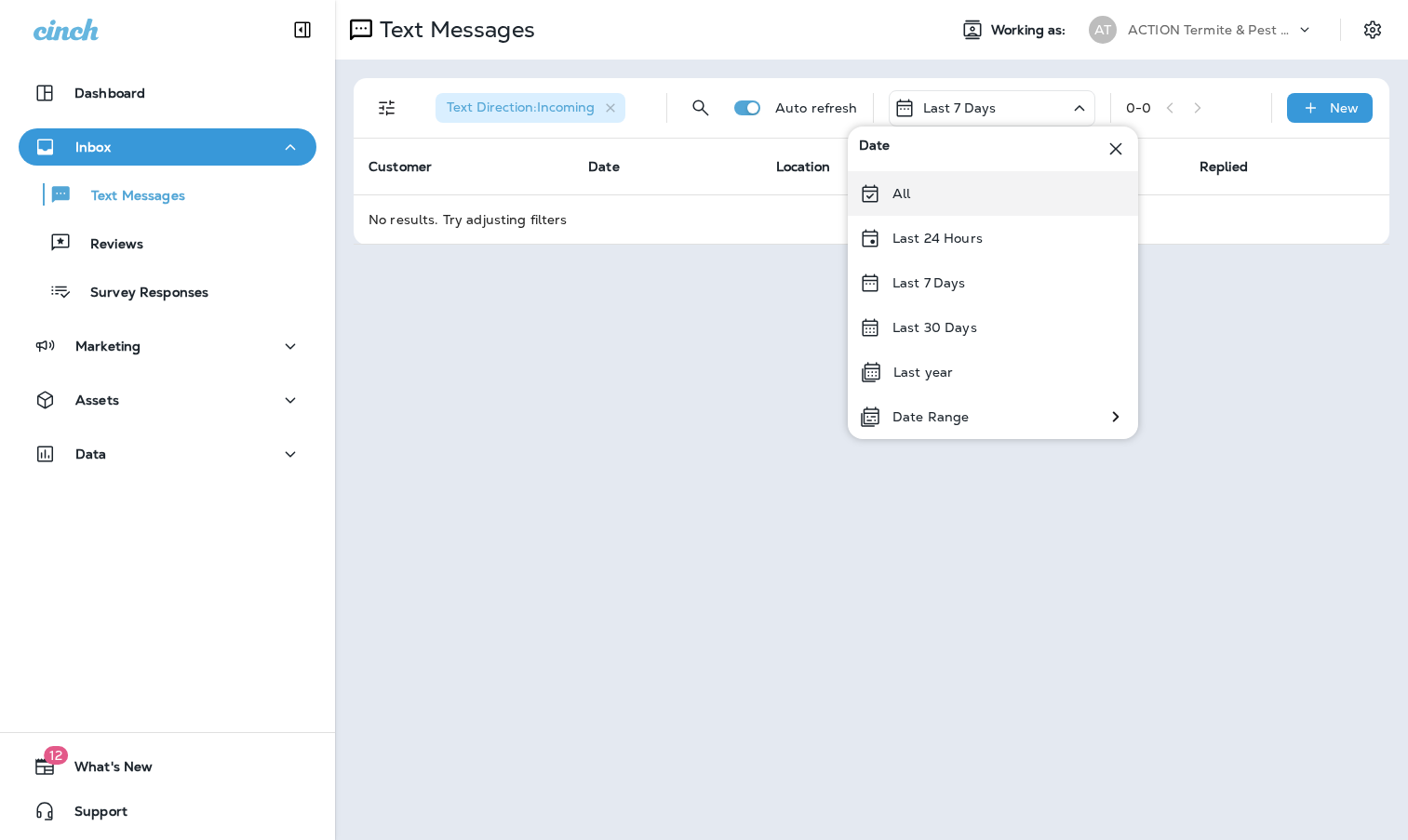 click on "All" at bounding box center (993, 193) 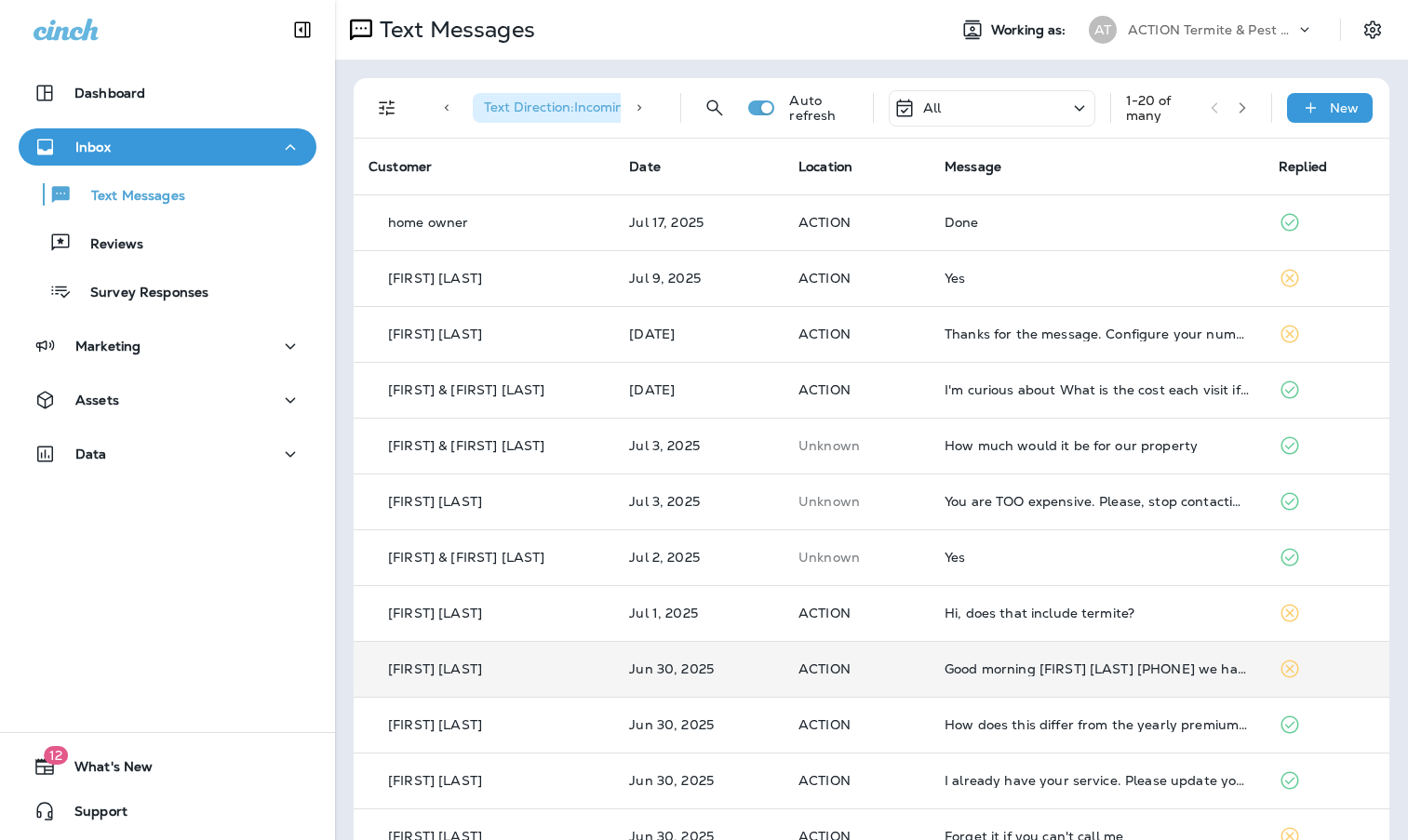 click on "ACTION" at bounding box center [856, 669] 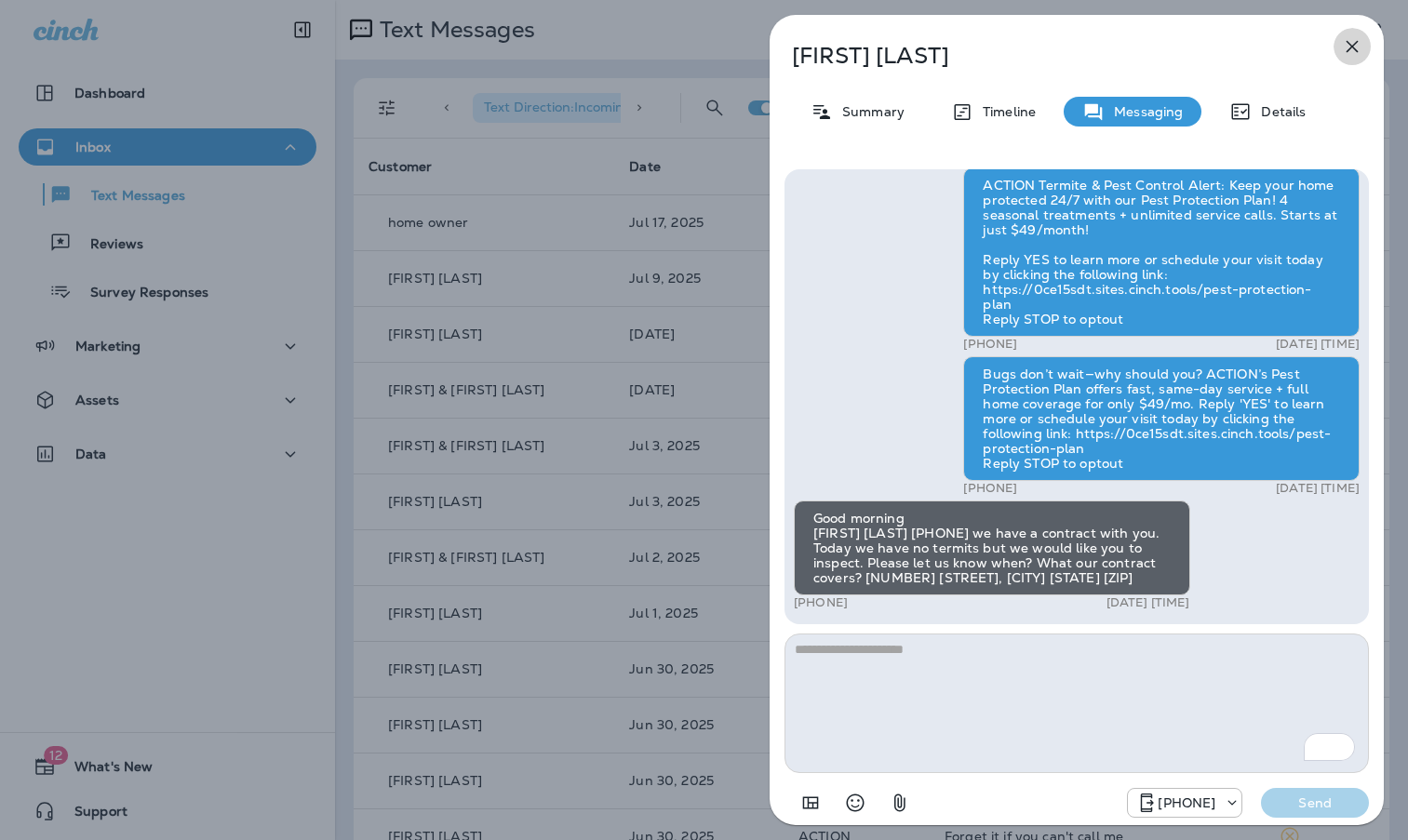 click 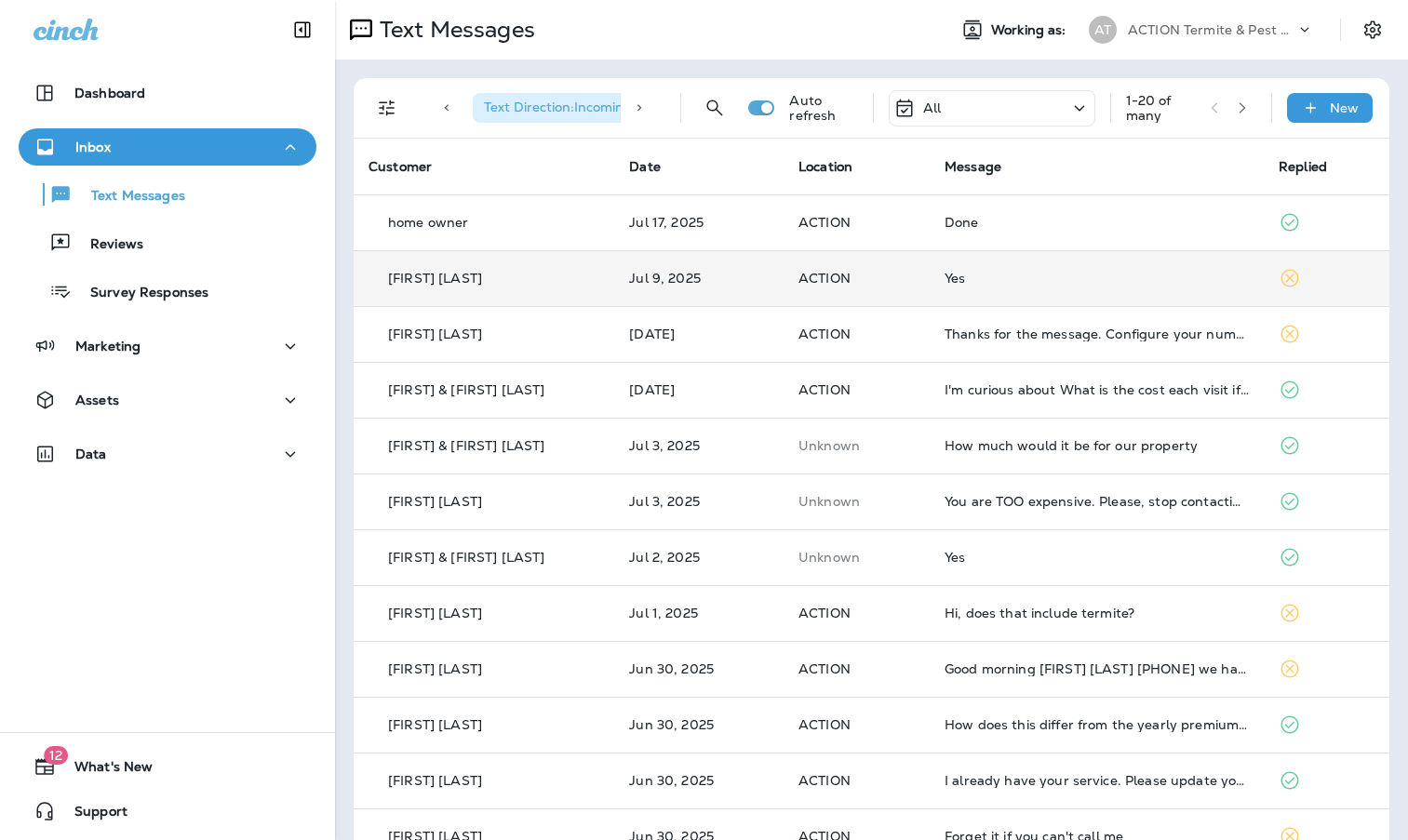 click on "Yes" at bounding box center [1096, 278] 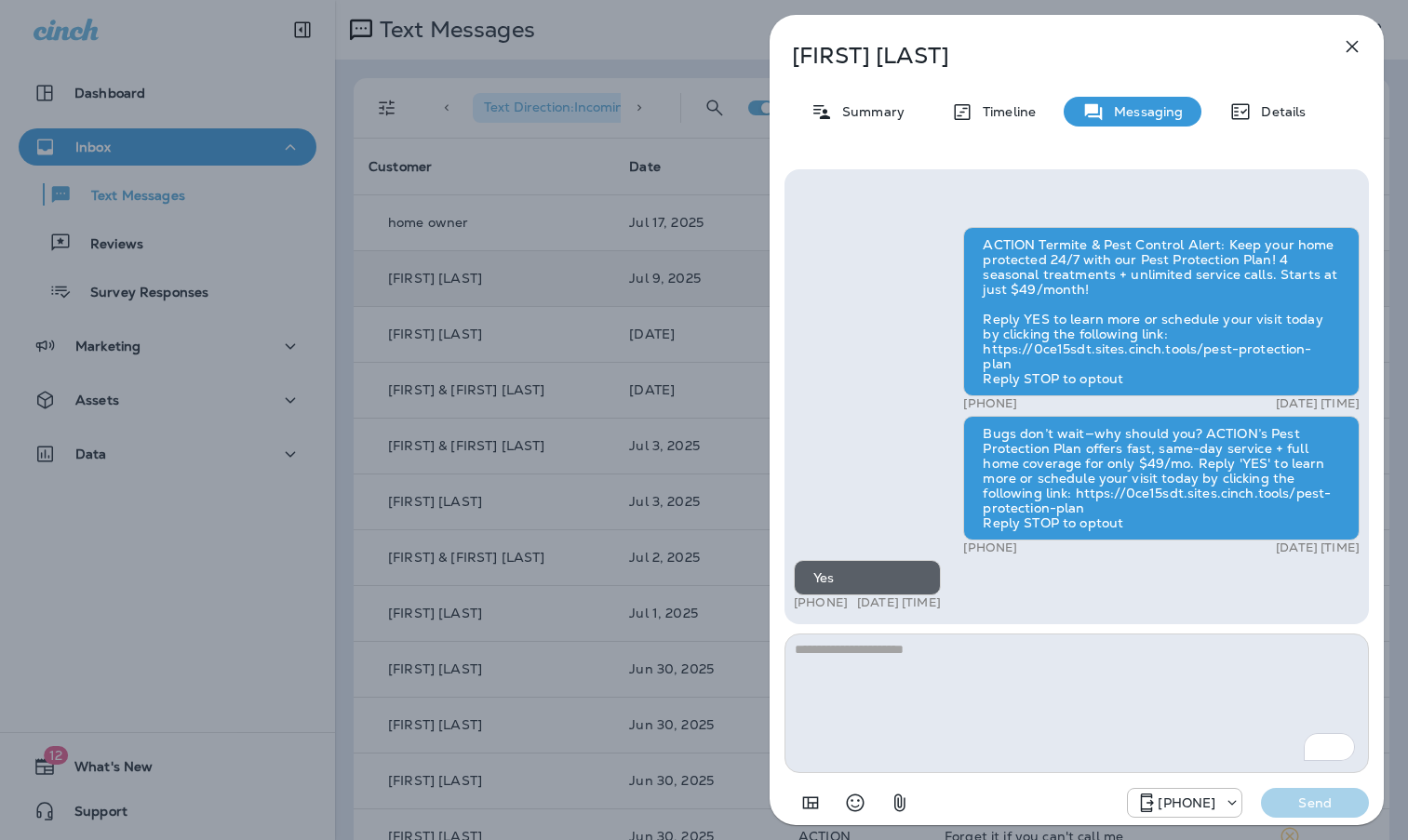 click on "Jeanne   McKenna Summary   Timeline   Messaging   Details   ACTION Termite & Pest Control Alert: Keep your home protected 24/7 with our Pest Protection Plan! 4 seasonal treatments + unlimited service calls. Starts at just $49/month!
Reply YES to learn more or schedule your visit today by clicking the following link: https://0ce15sdt.sites.cinch.tools/pest-protection-plan
Reply STOP to optout +16234002225 Jun 26, 2025 9:40 AM Bugs don’t wait—why should you? ACTION’s Pest Protection Plan offers fast, same-day service + full home coverage for only $49/mo. Reply 'YES' to learn more or schedule your visit today by clicking the following link: https://0ce15sdt.sites.cinch.tools/pest-protection-plan
Reply STOP to optout +16234002225 Jun 30, 2025 10:08 AM Yes +1 (732) 861-1366 Jul 9, 2025 9:57 PM +16234002225 Send" at bounding box center [704, 420] 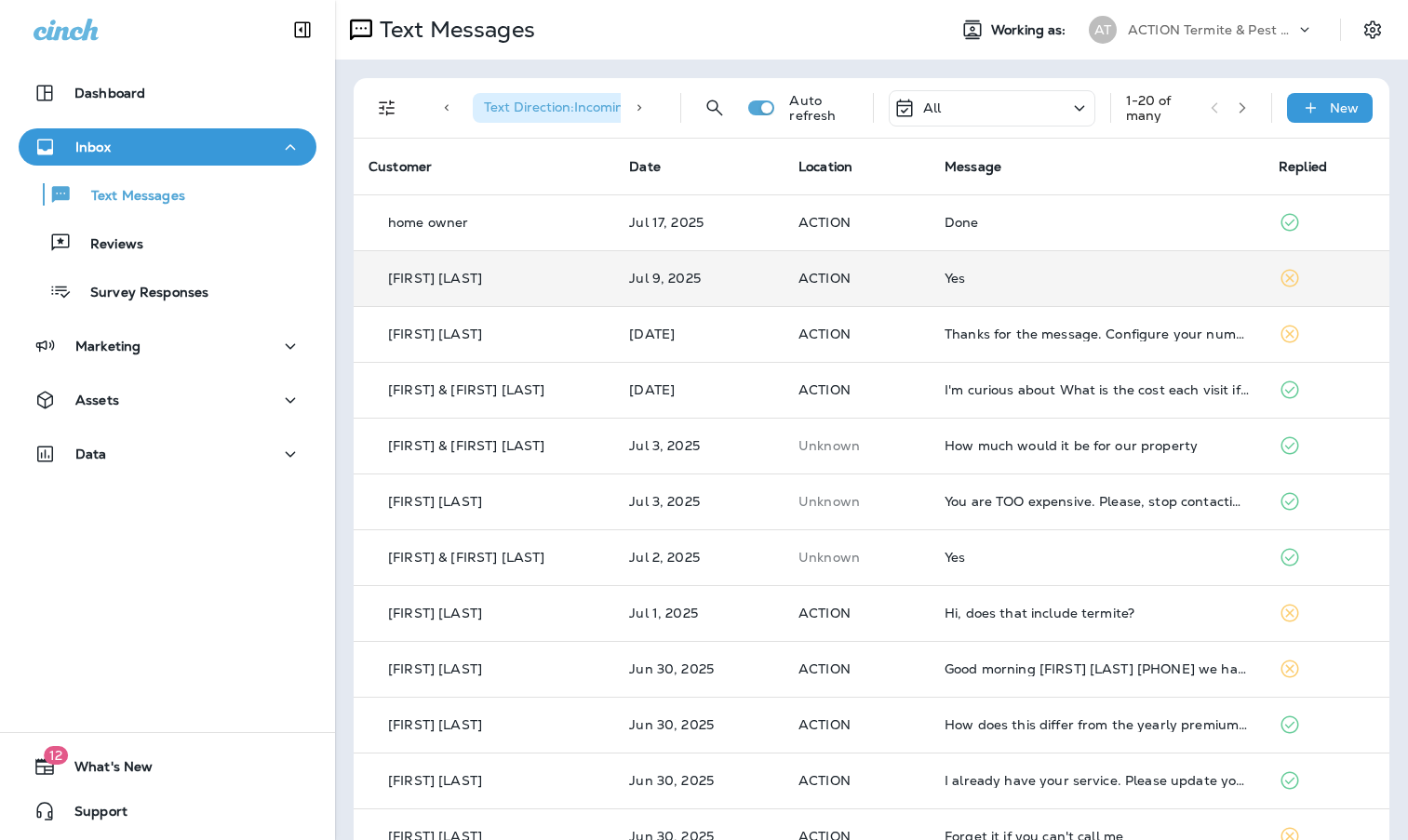 click on "[FIRST] [LAST]" at bounding box center (484, 278) 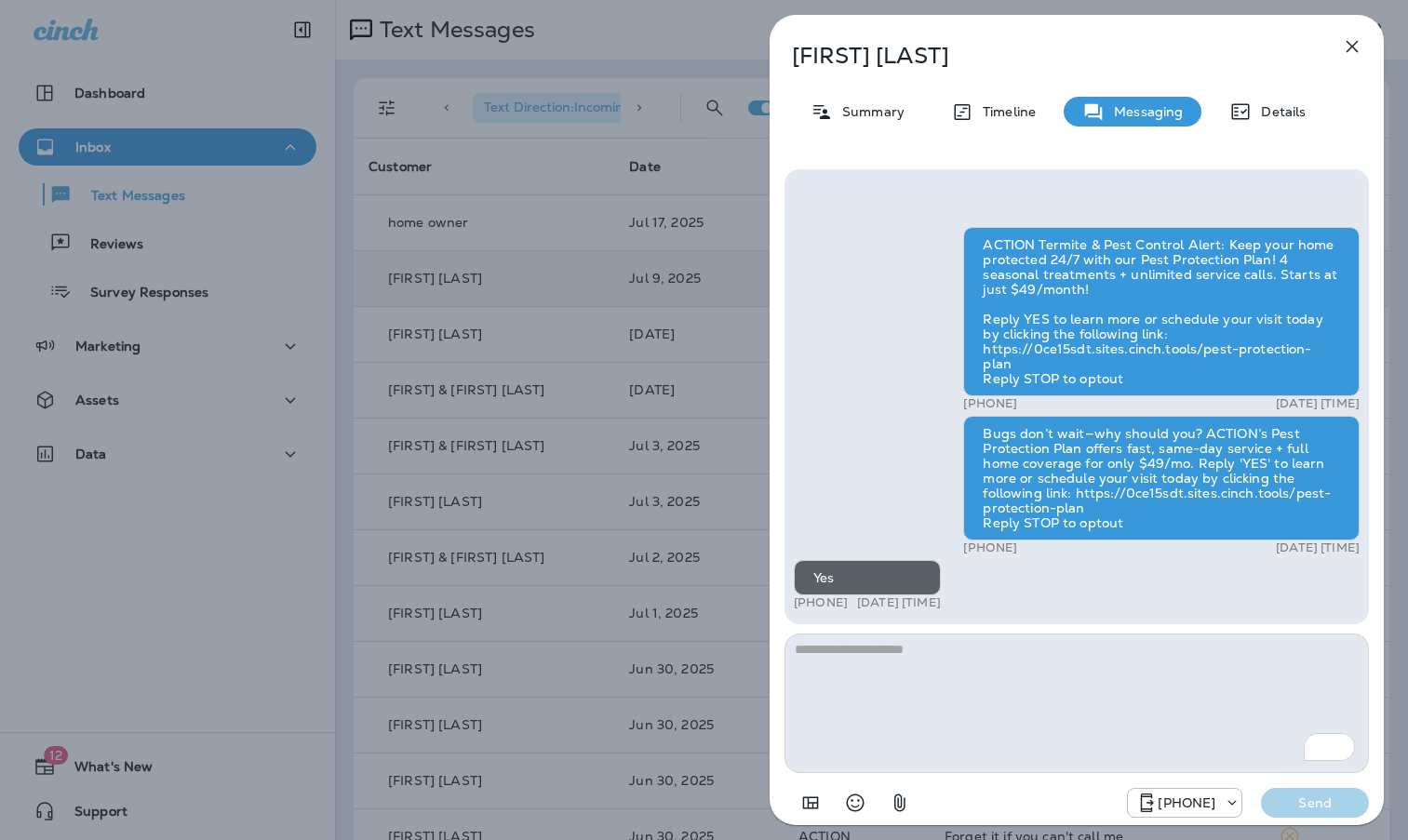 drag, startPoint x: 814, startPoint y: 598, endPoint x: 896, endPoint y: 603, distance: 82.1523 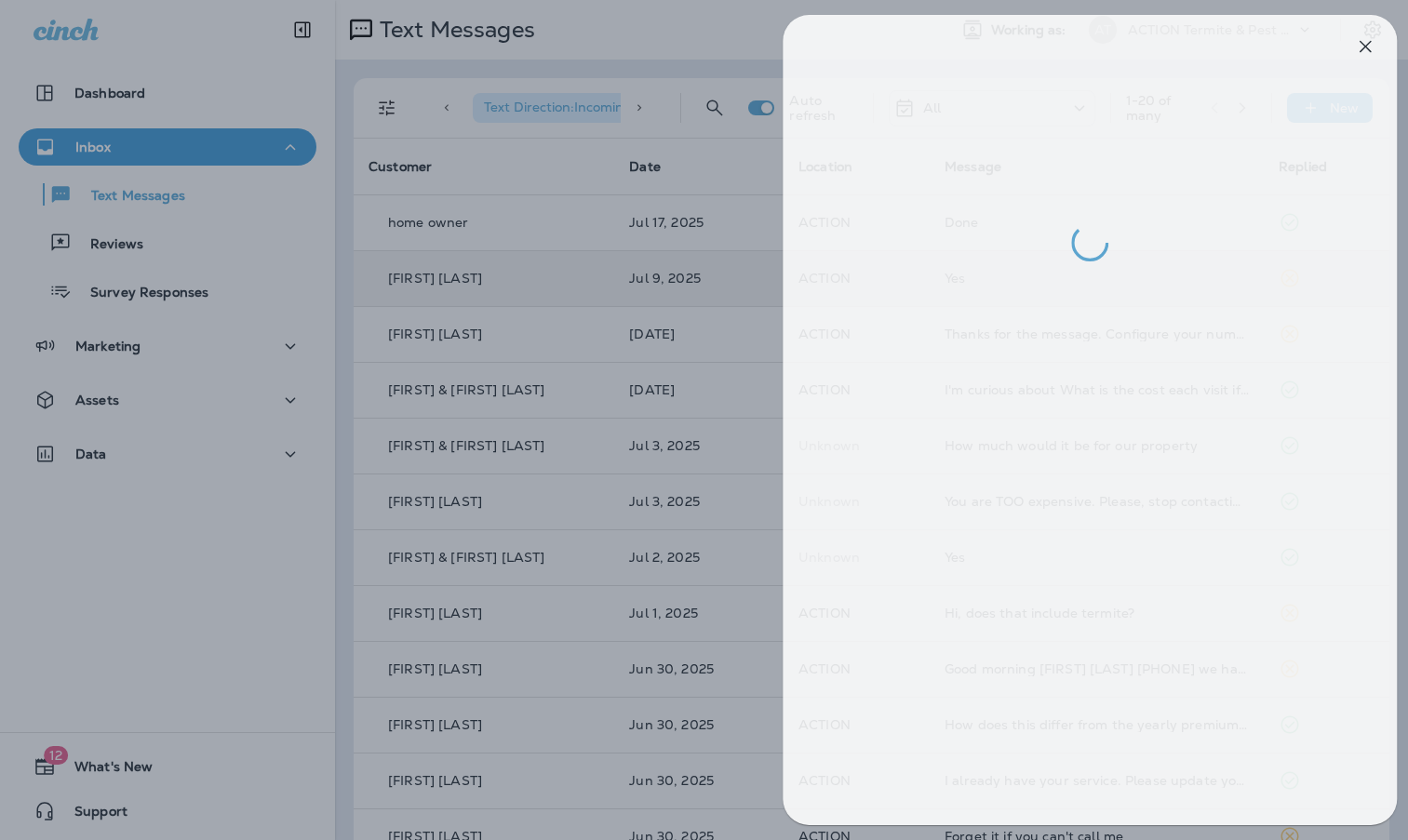 click at bounding box center (717, 420) 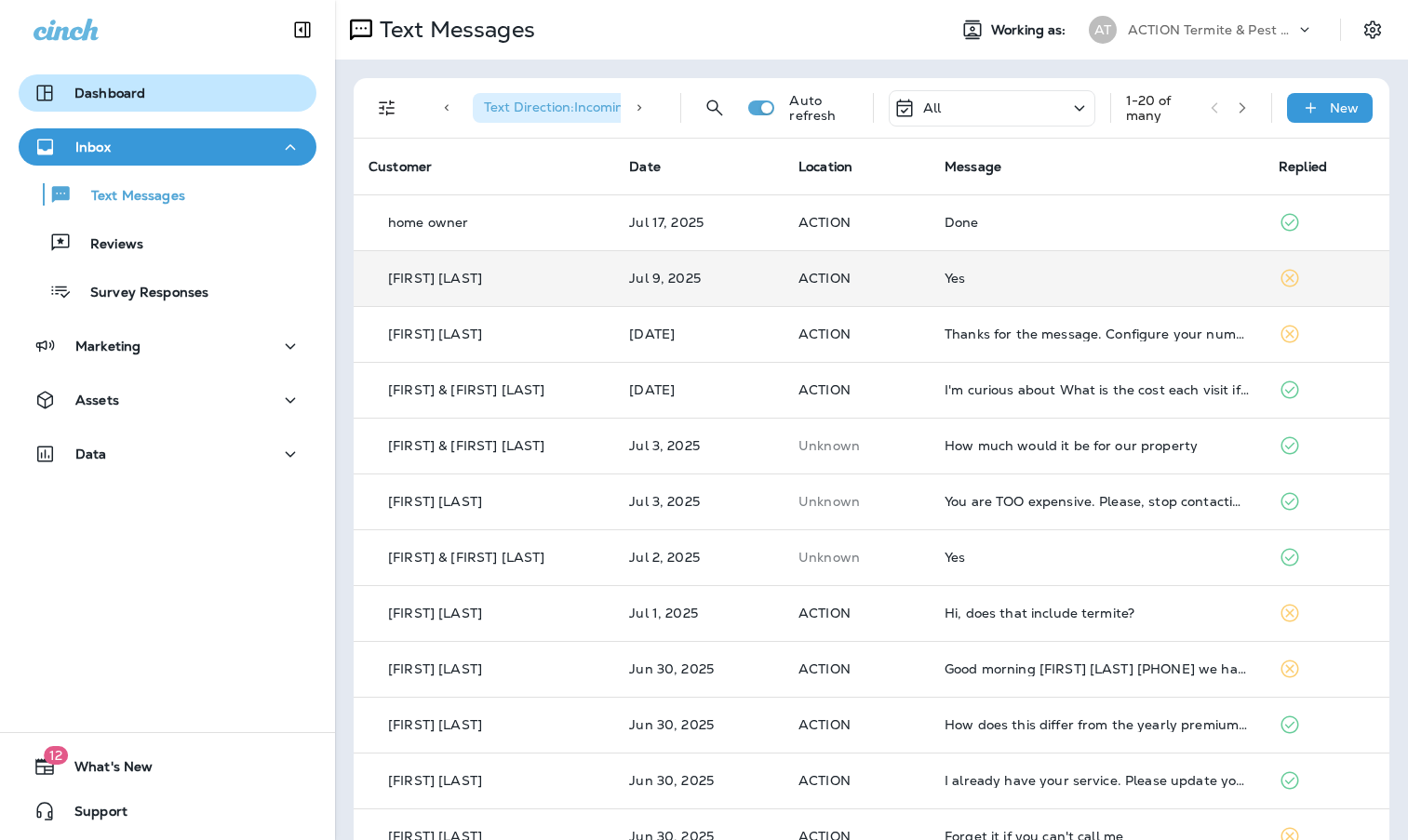 click on "Dashboard" at bounding box center (168, 93) 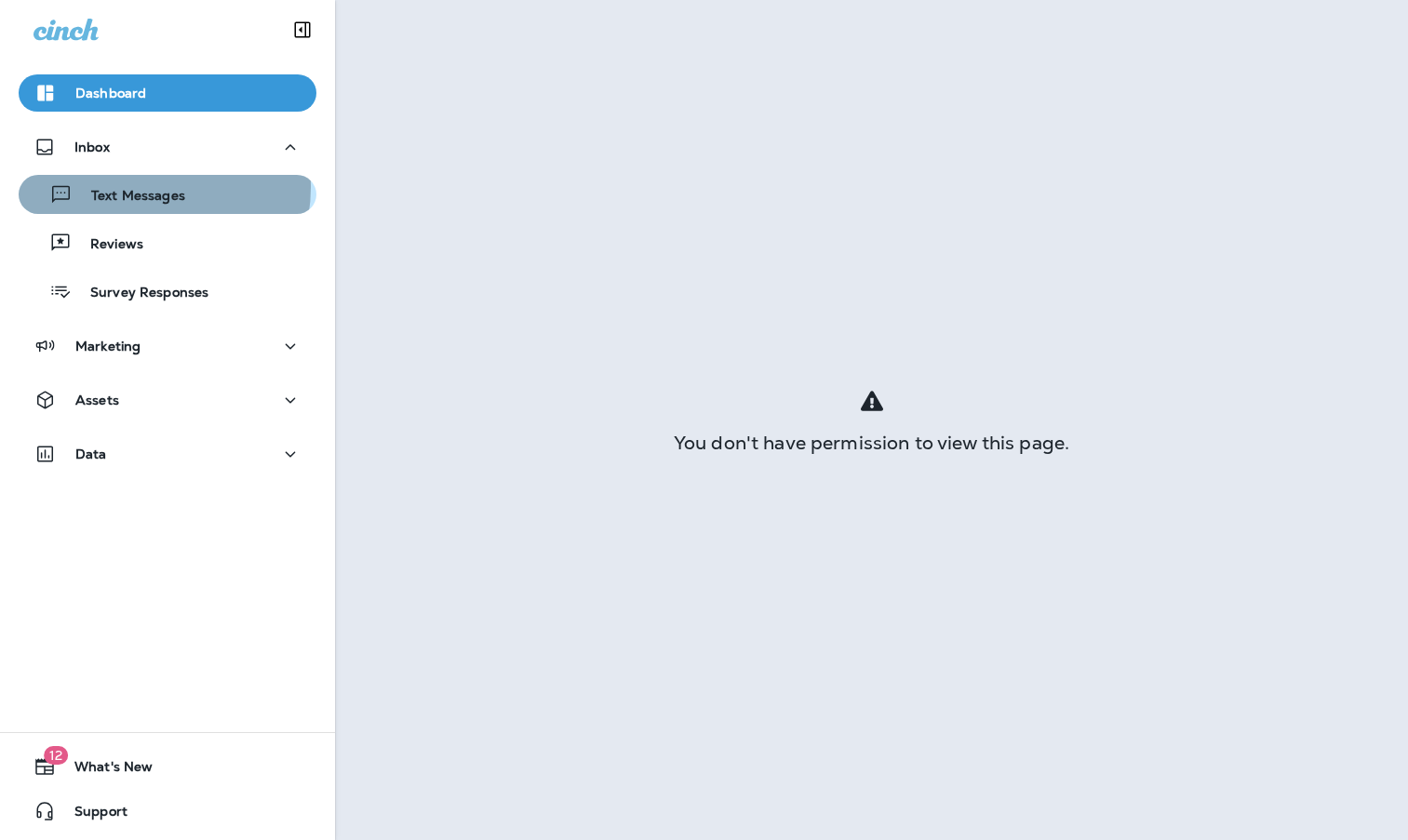 click on "Text Messages" at bounding box center (128, 196) 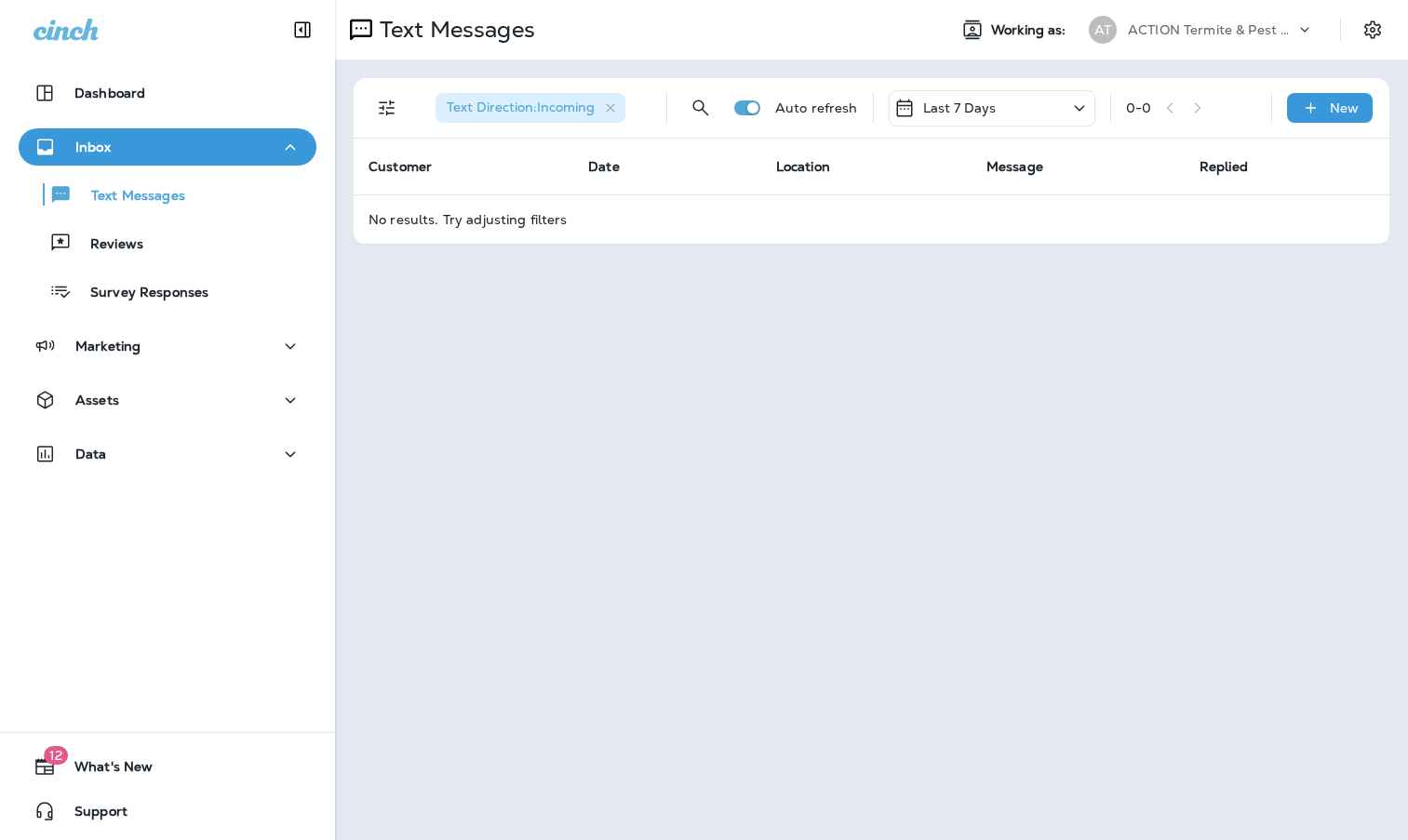 click on "Last 7 Days" at bounding box center [959, 108] 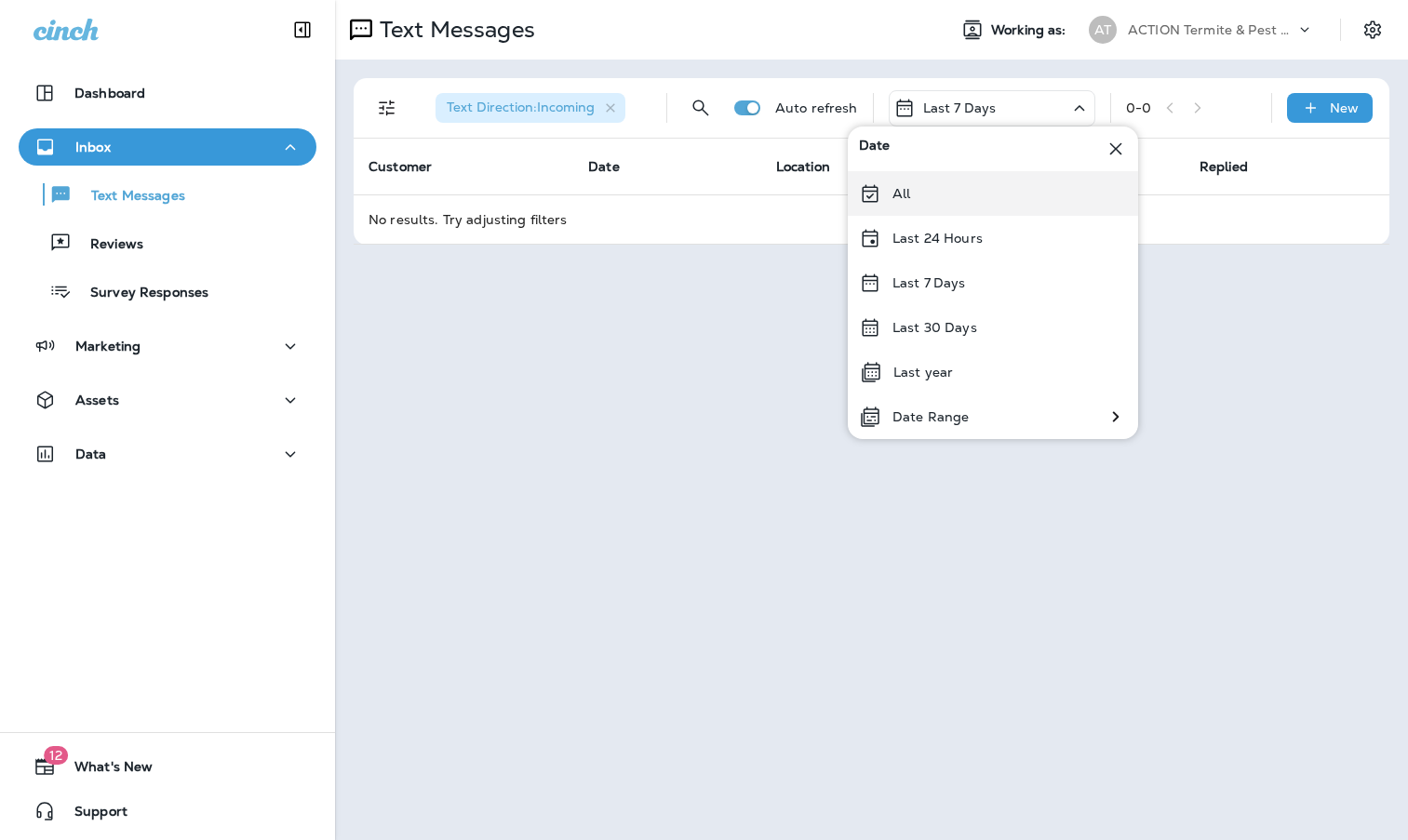 click on "All" at bounding box center (993, 193) 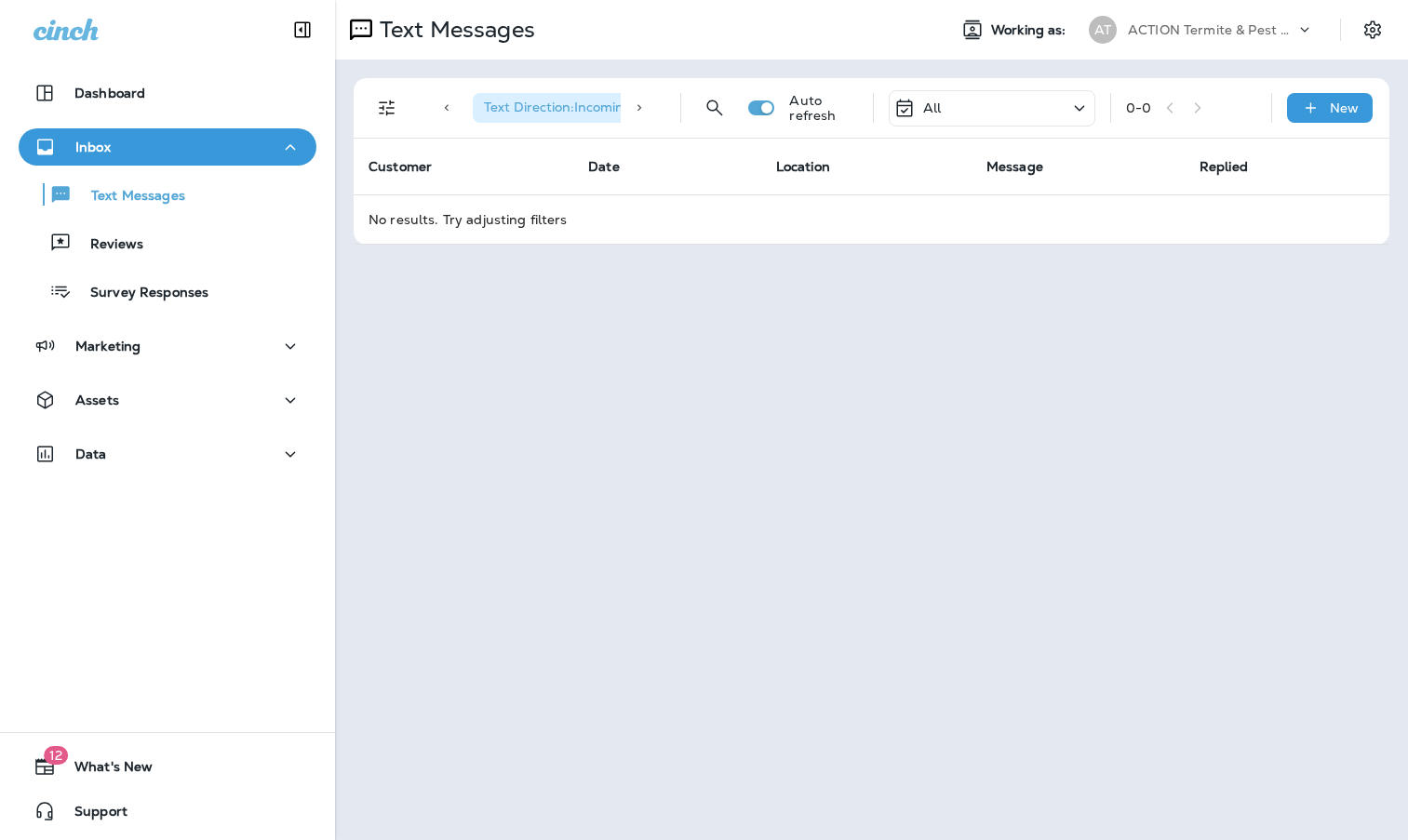click on "All" at bounding box center (992, 108) 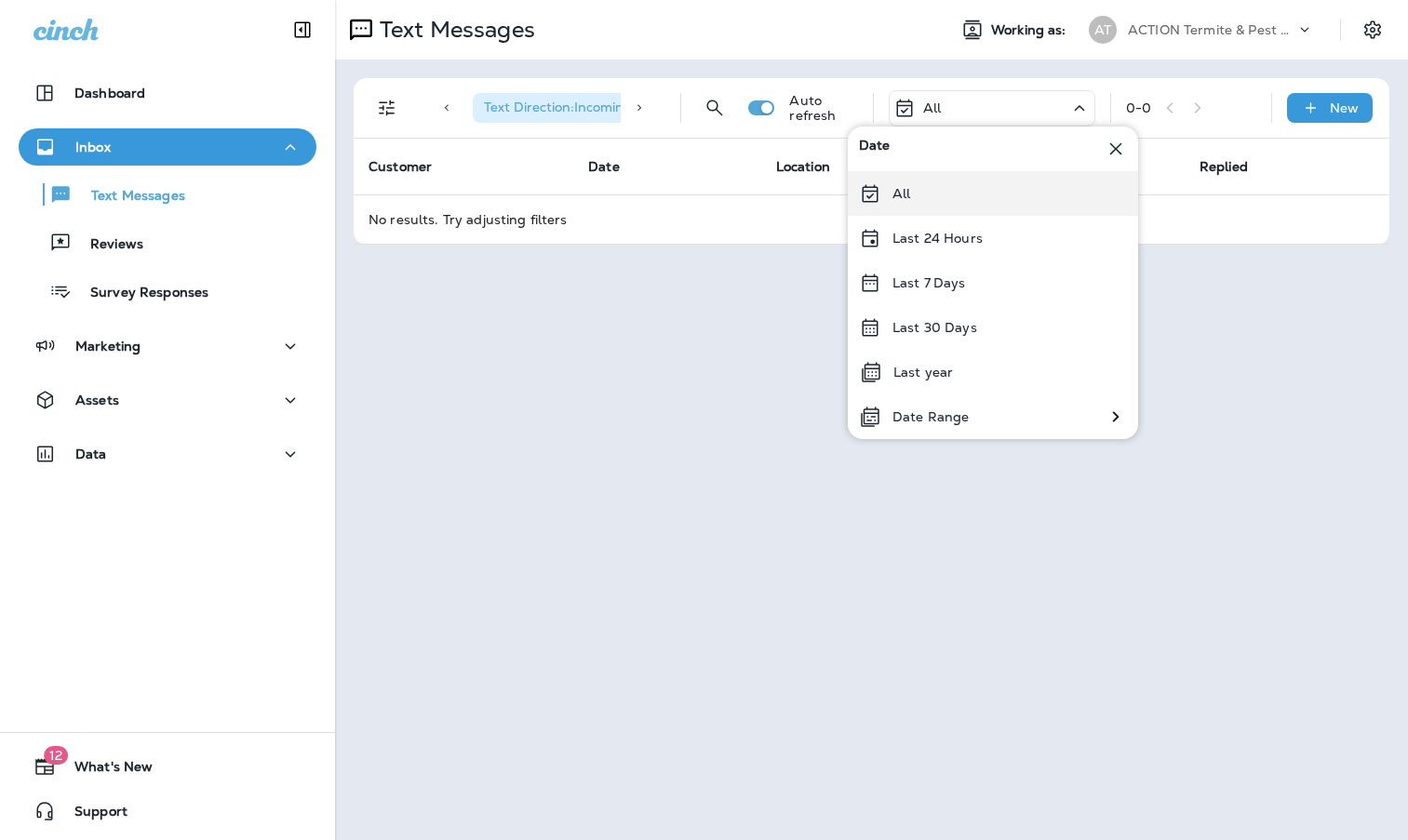click on "All" at bounding box center (993, 193) 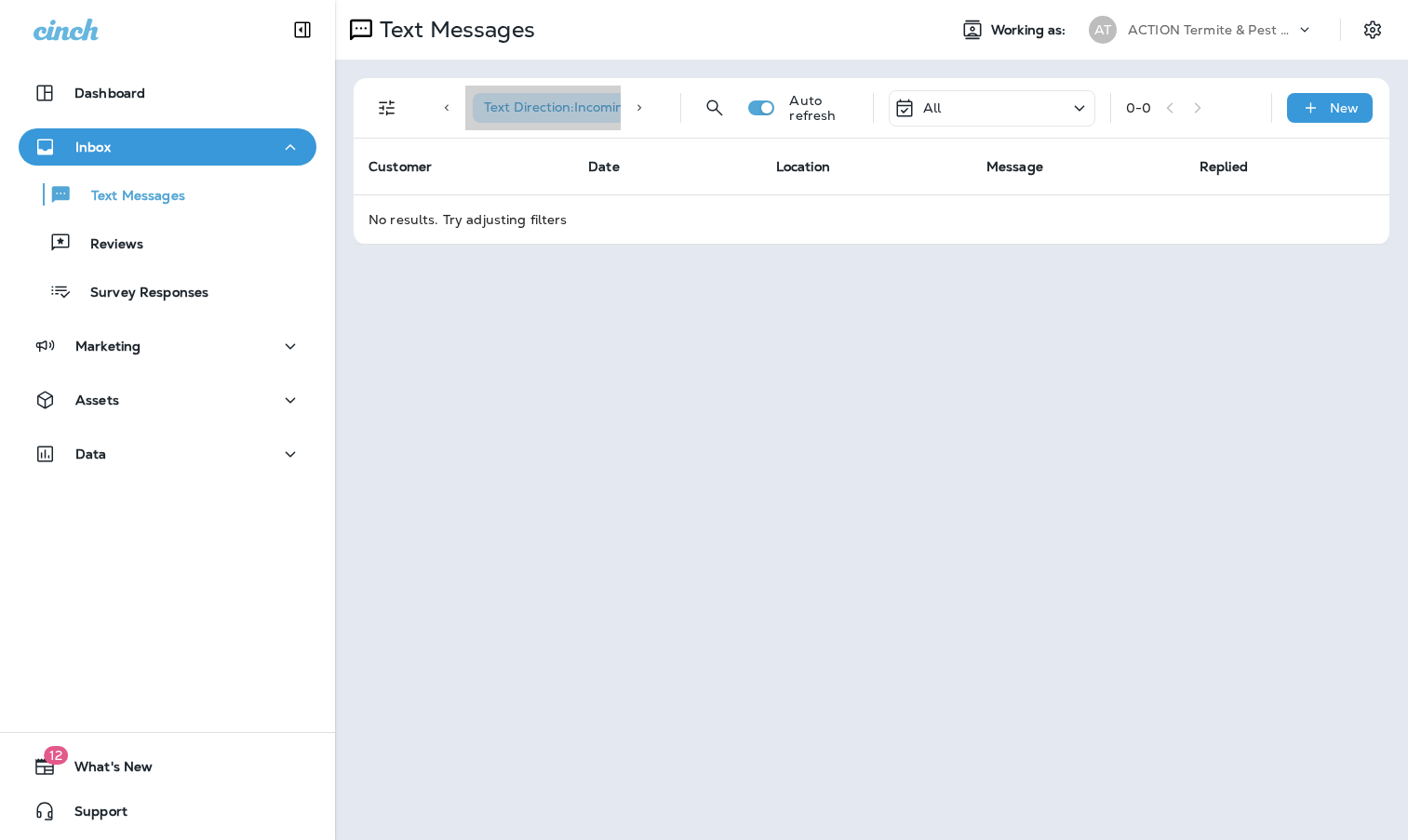 click on "Text Direction :  Incoming" at bounding box center [557, 107] 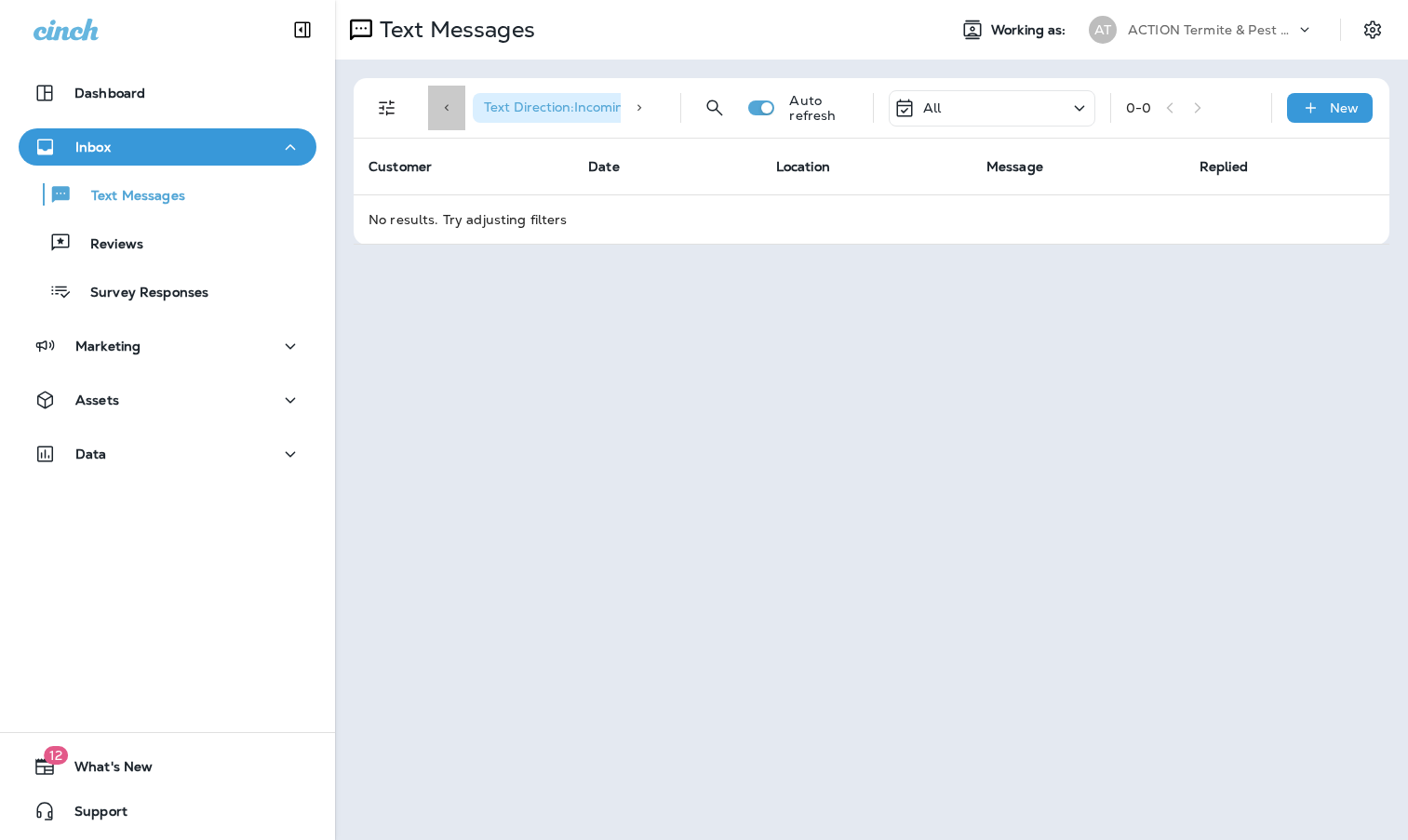 click at bounding box center (447, 108) 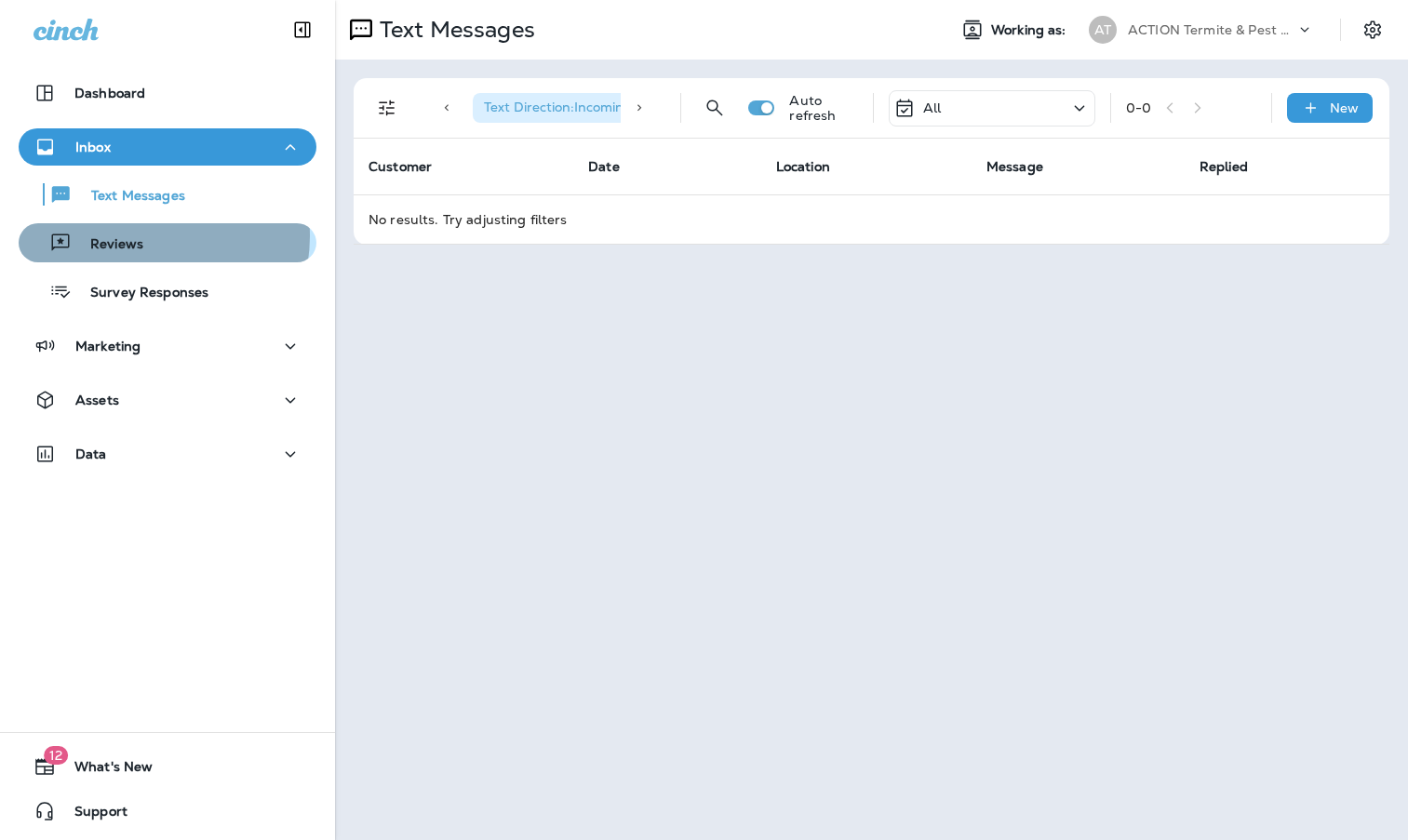 click on "Reviews" at bounding box center [107, 245] 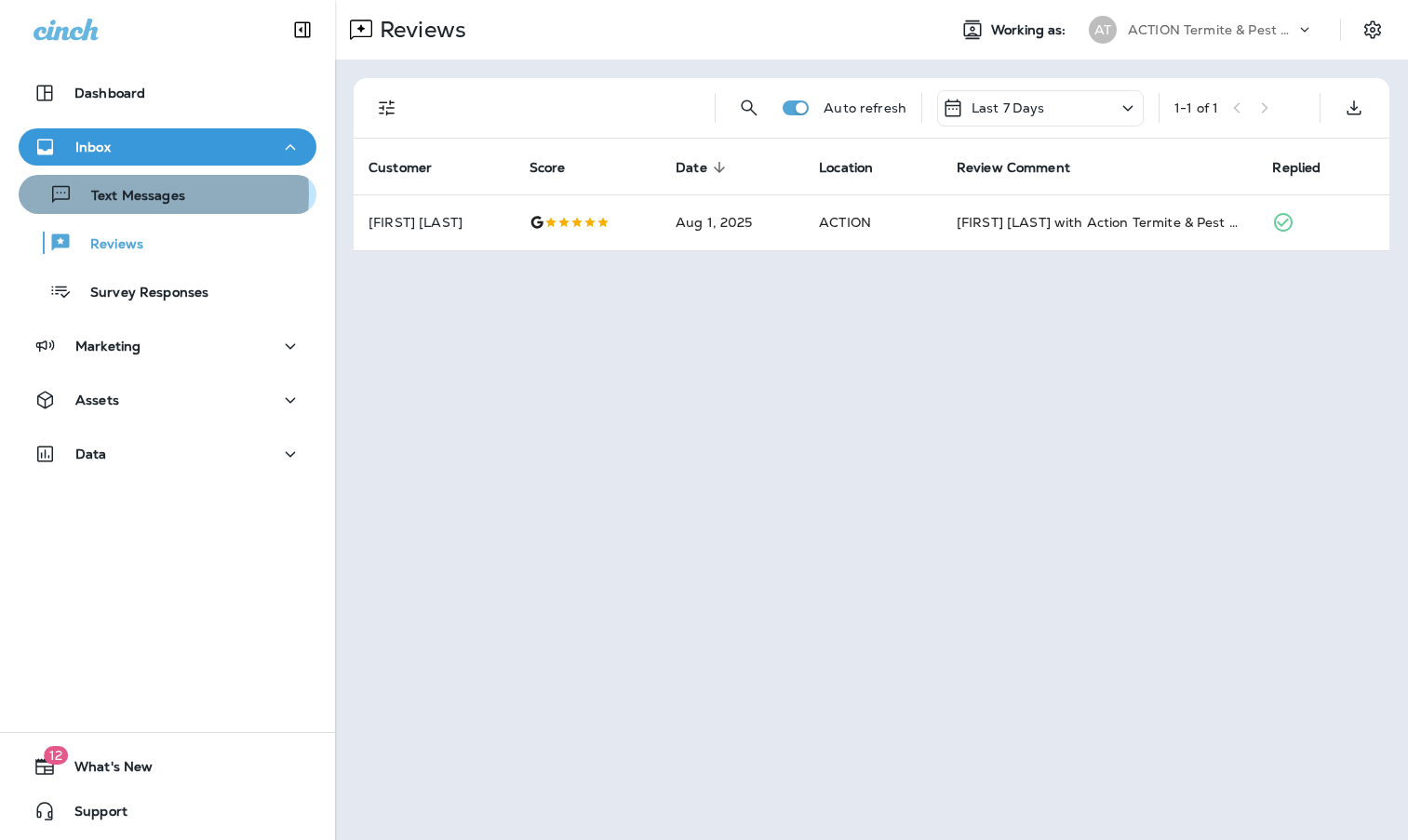 click on "Text Messages" at bounding box center (128, 196) 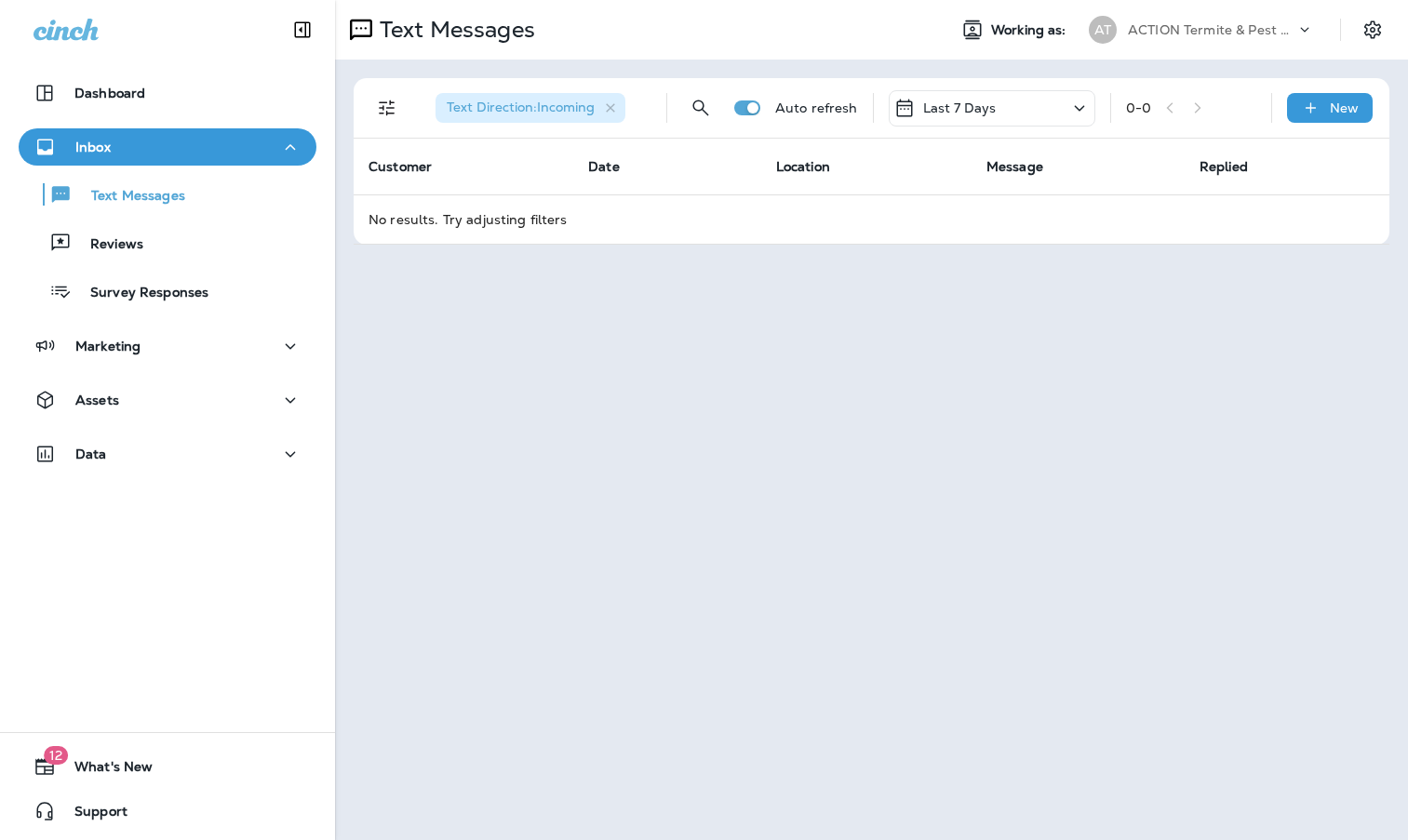 click 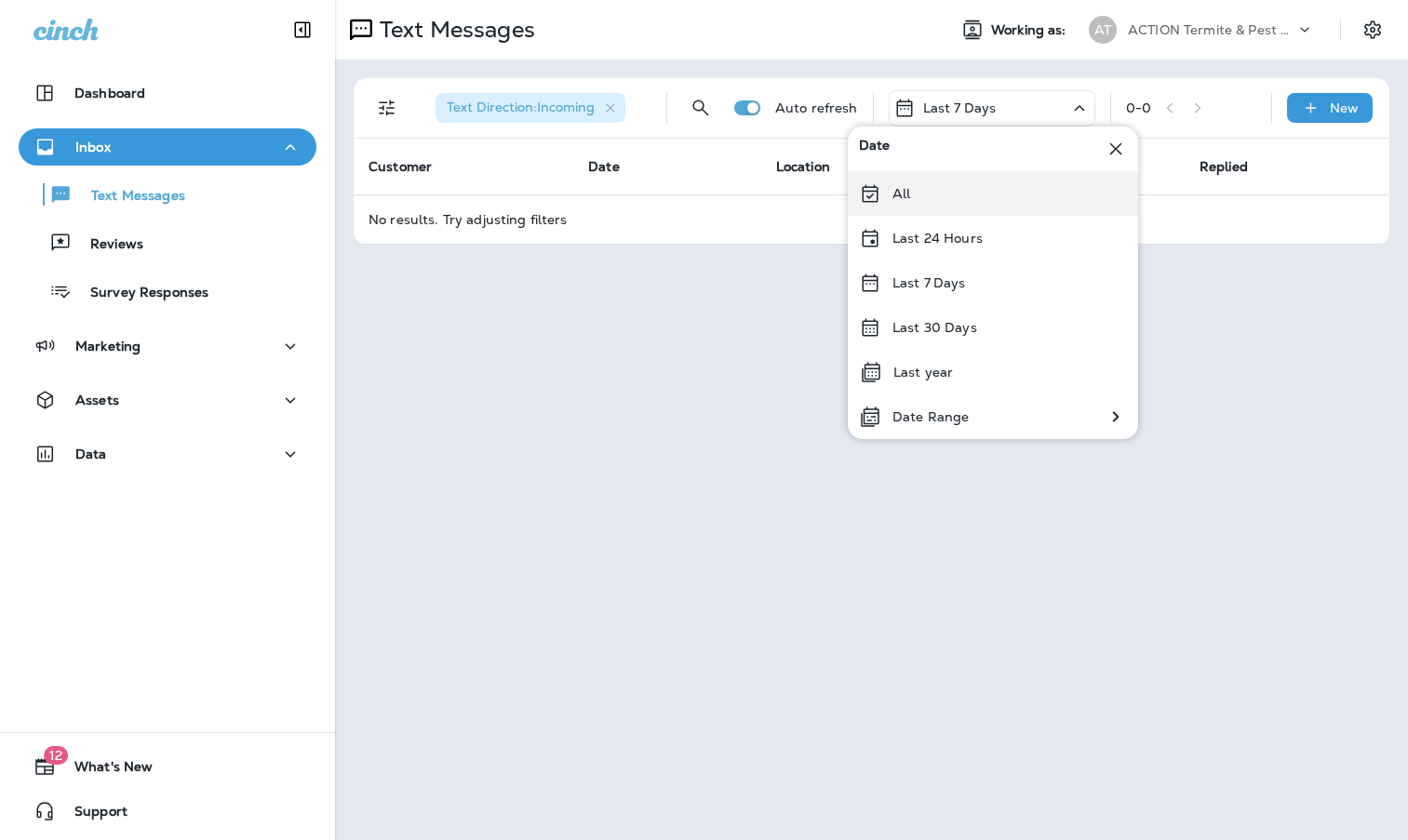 click on "All" at bounding box center (993, 193) 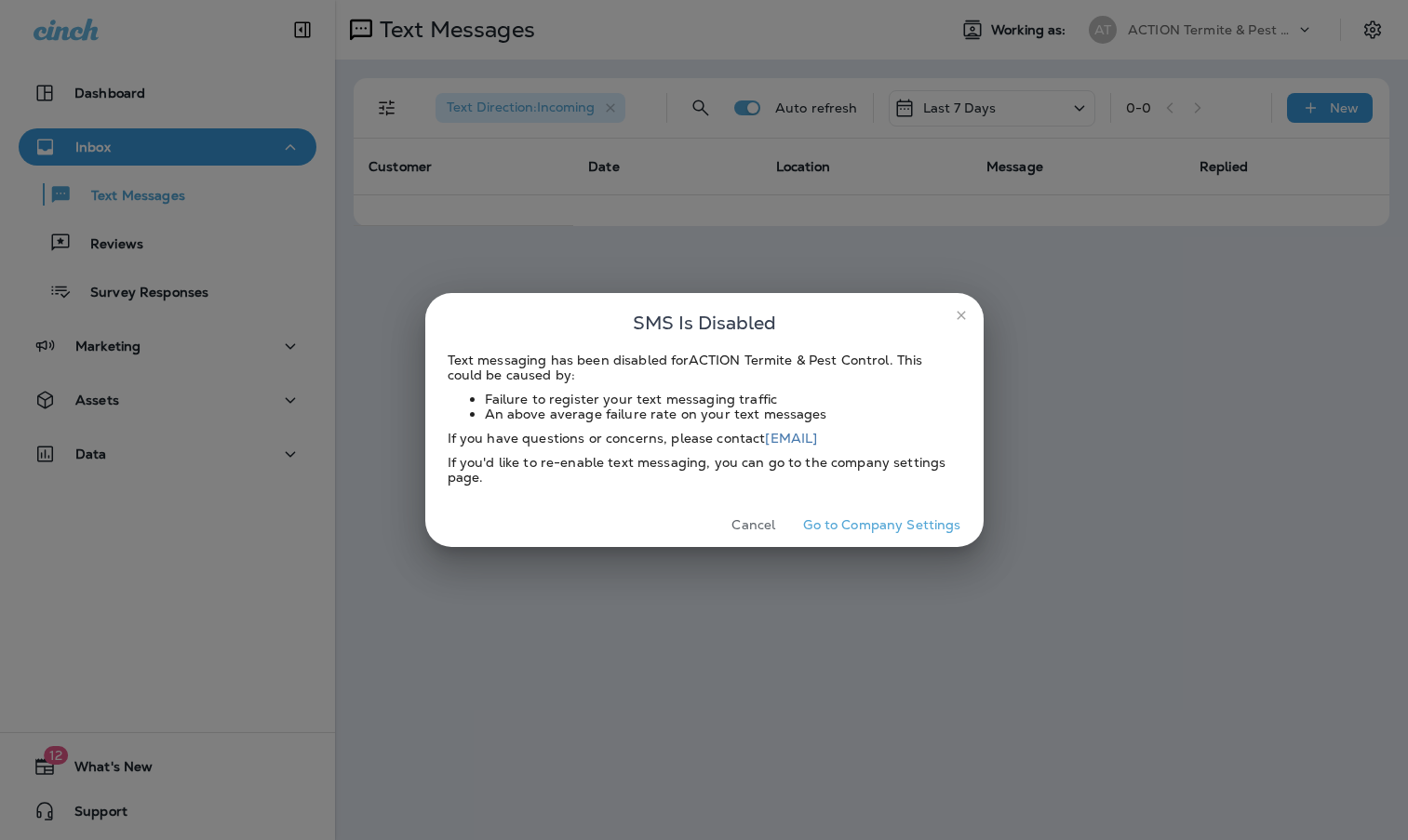 scroll, scrollTop: 0, scrollLeft: 0, axis: both 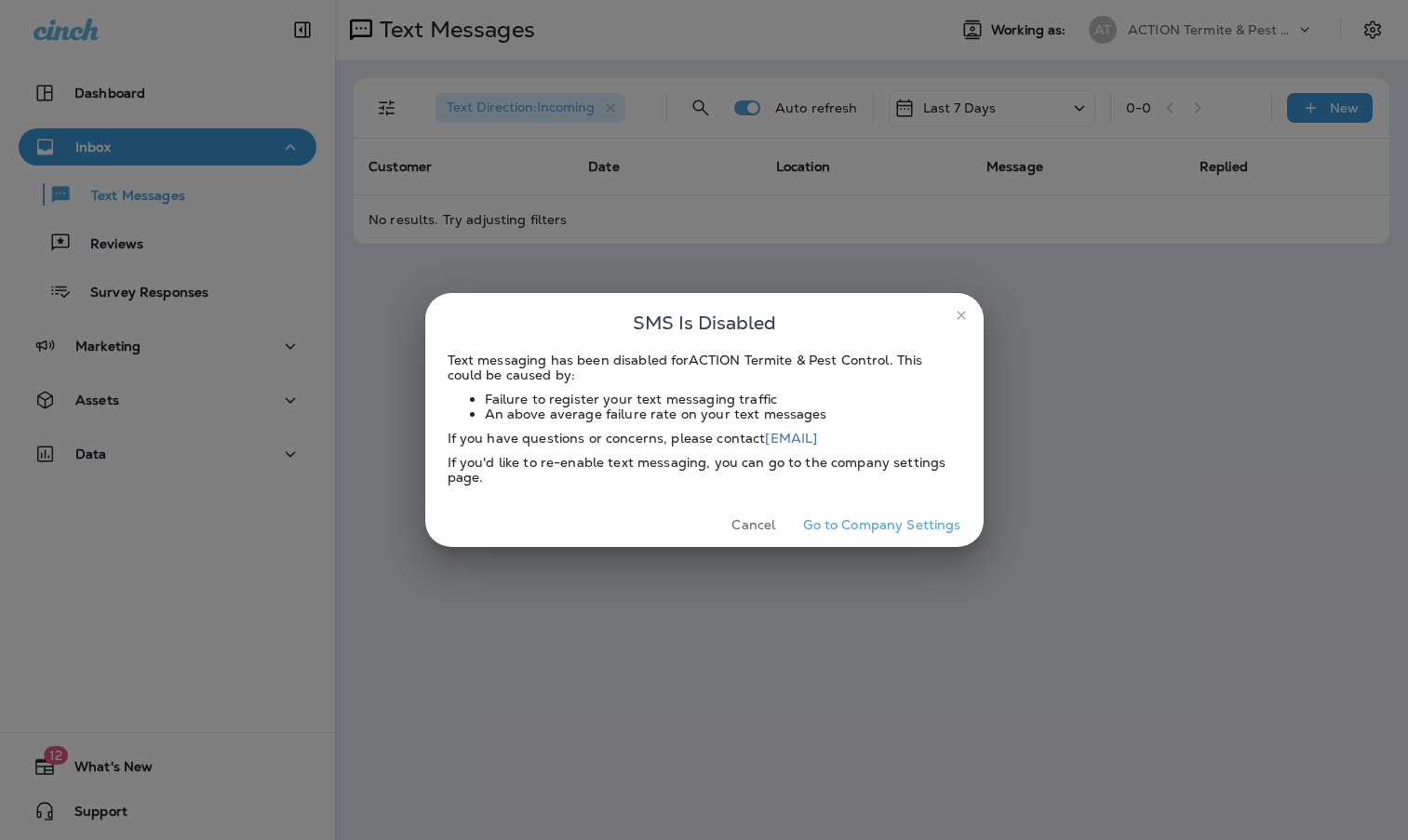 click on "Cancel" at bounding box center (753, 525) 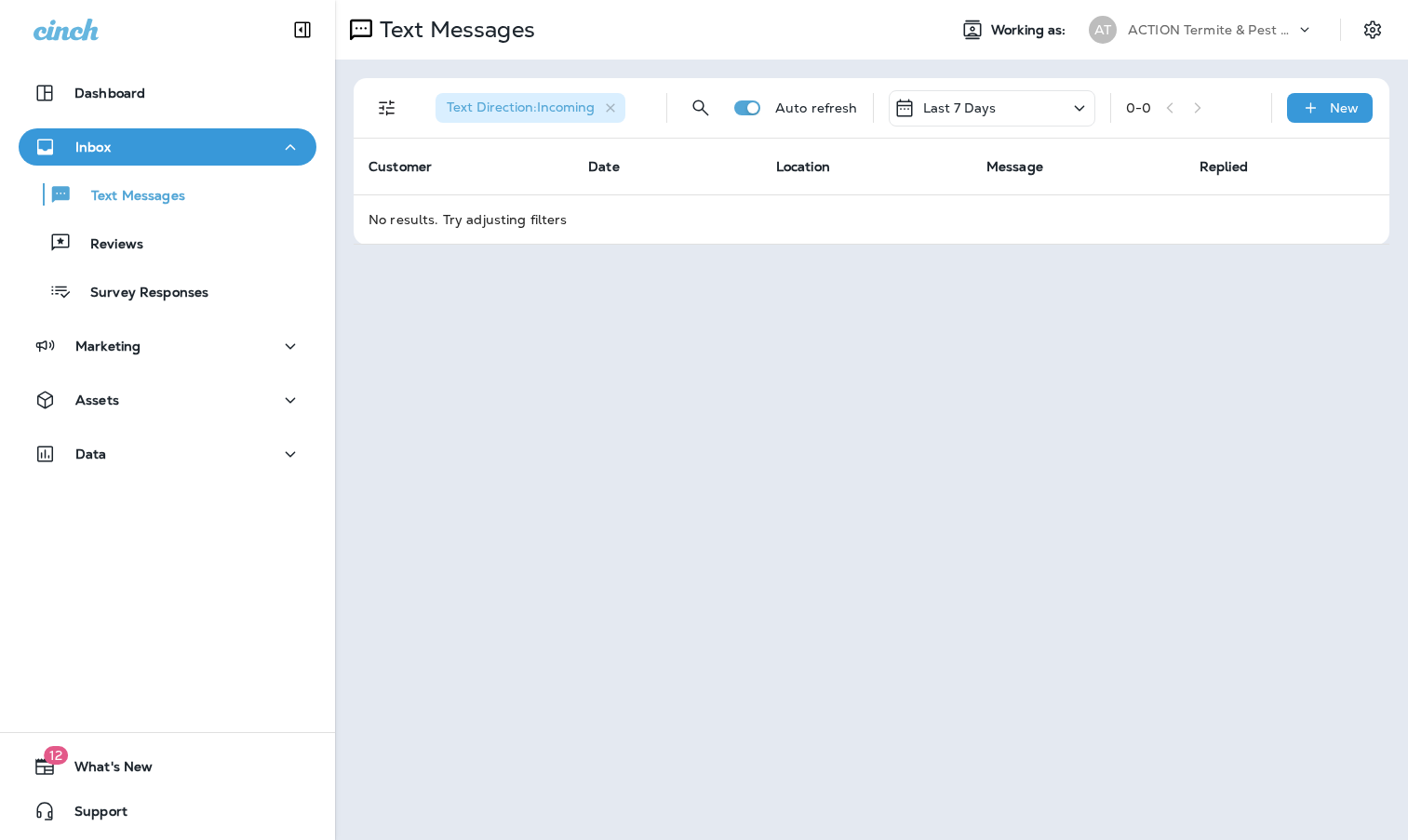 click on "Last 7 Days" at bounding box center [992, 108] 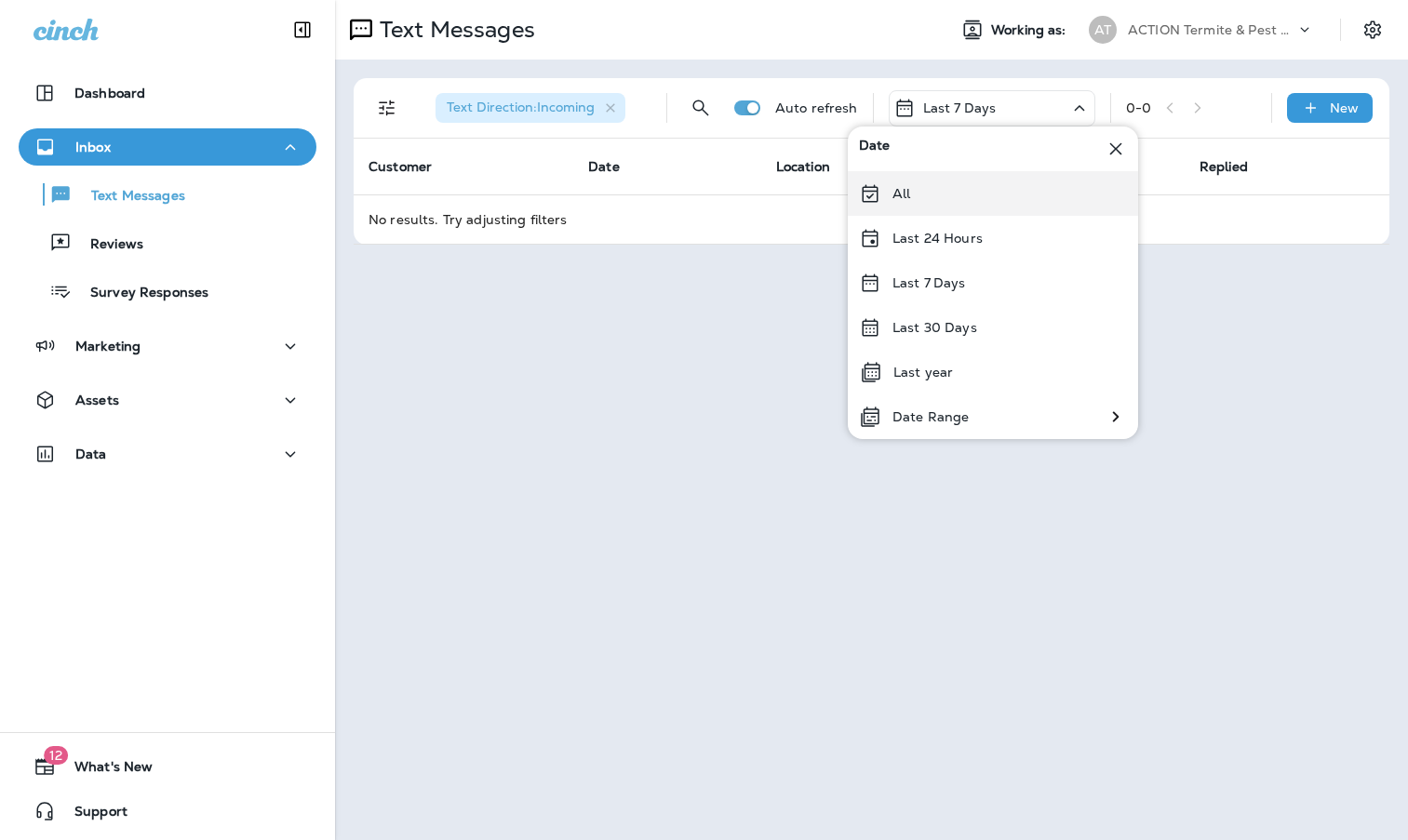 click on "All" at bounding box center (993, 193) 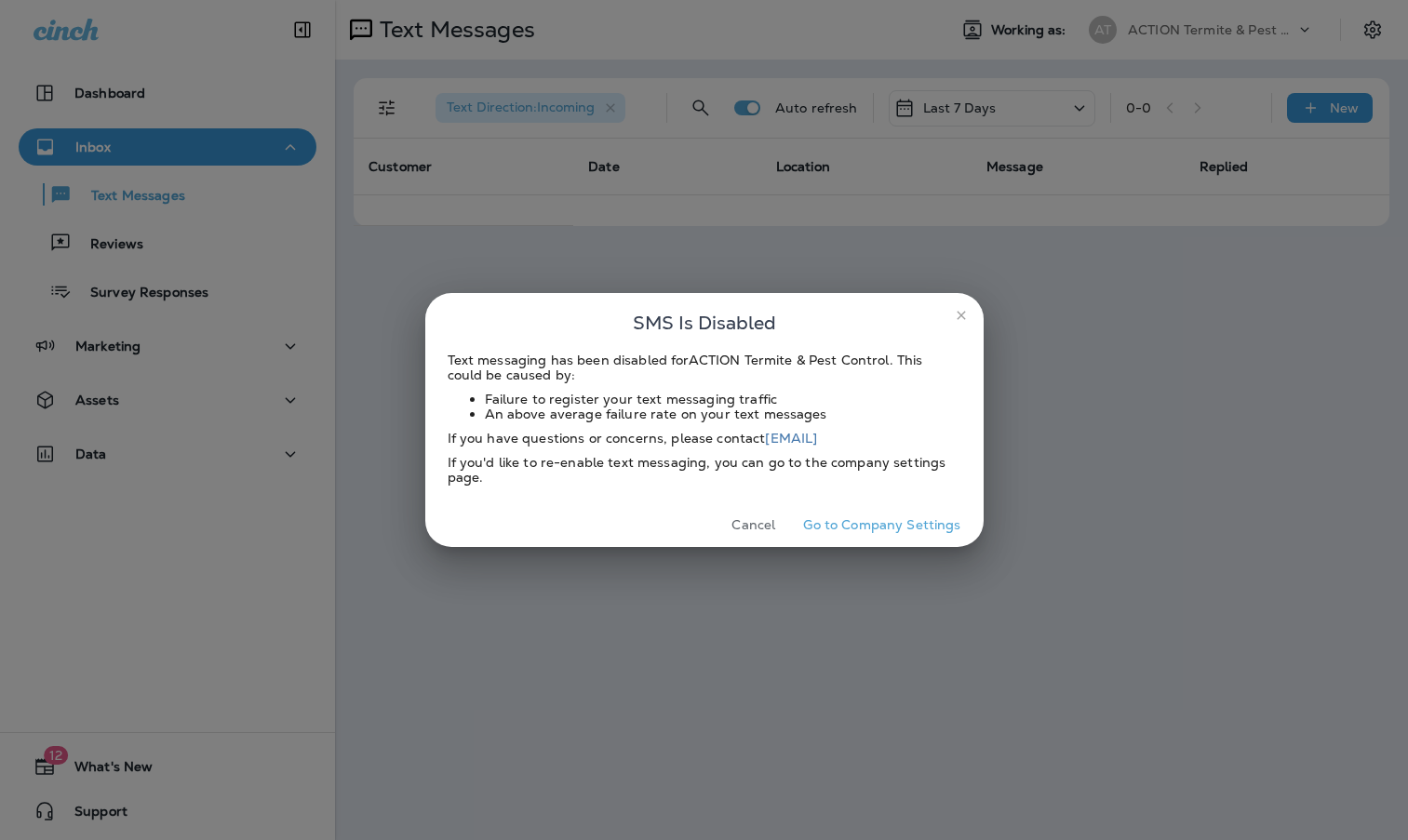 scroll, scrollTop: 0, scrollLeft: 0, axis: both 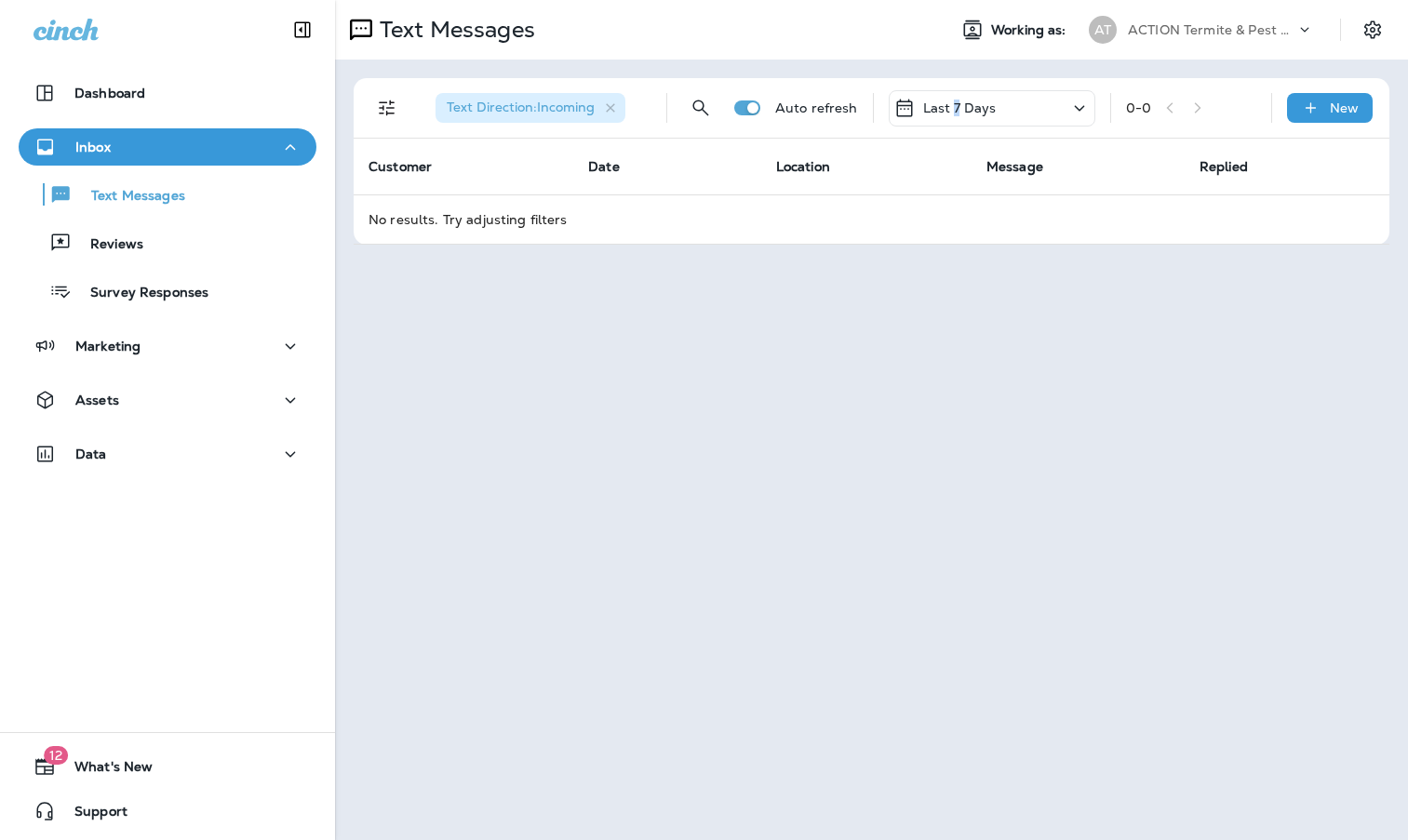 click on "Last 7 Days" at bounding box center (959, 108) 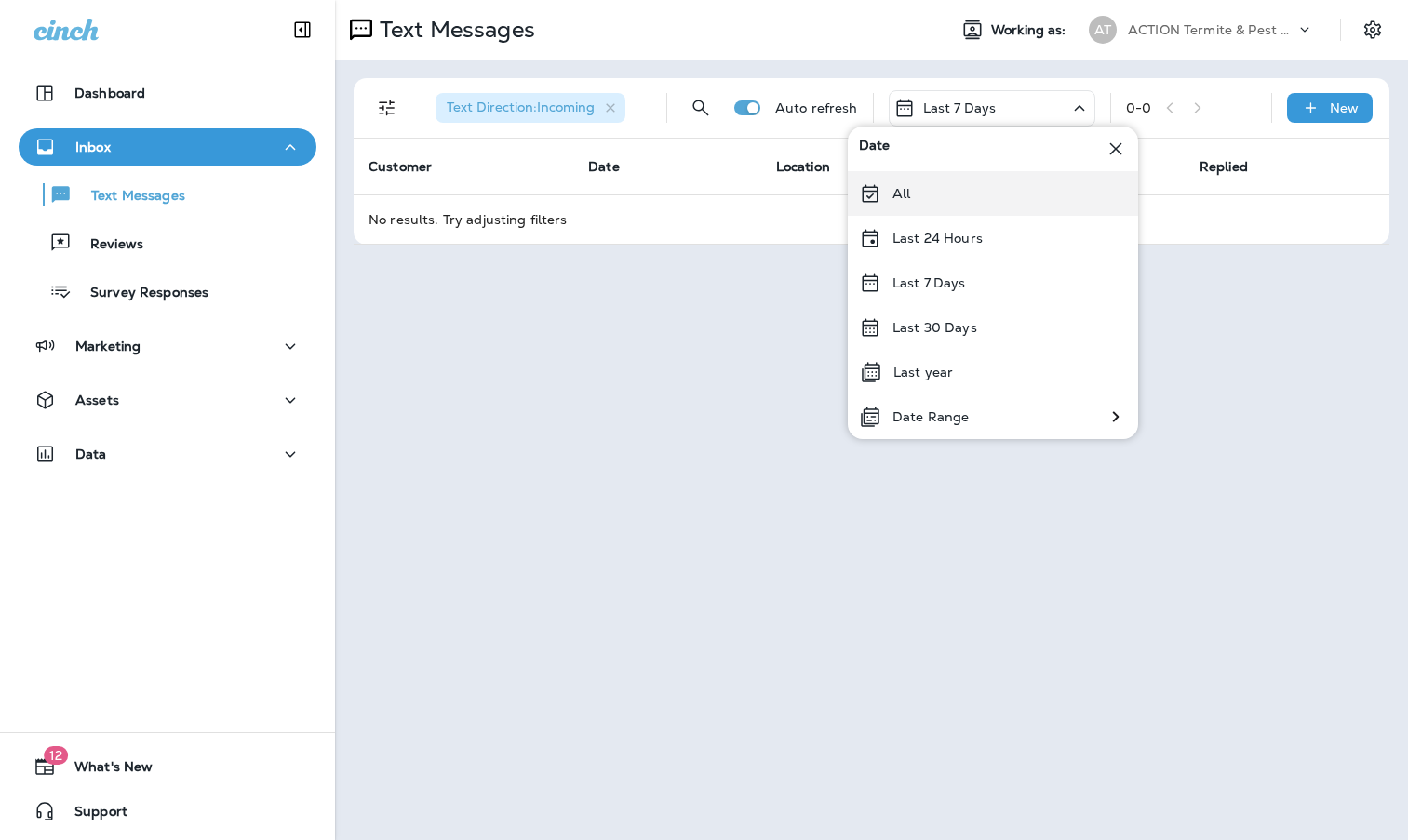 click on "All" at bounding box center (993, 193) 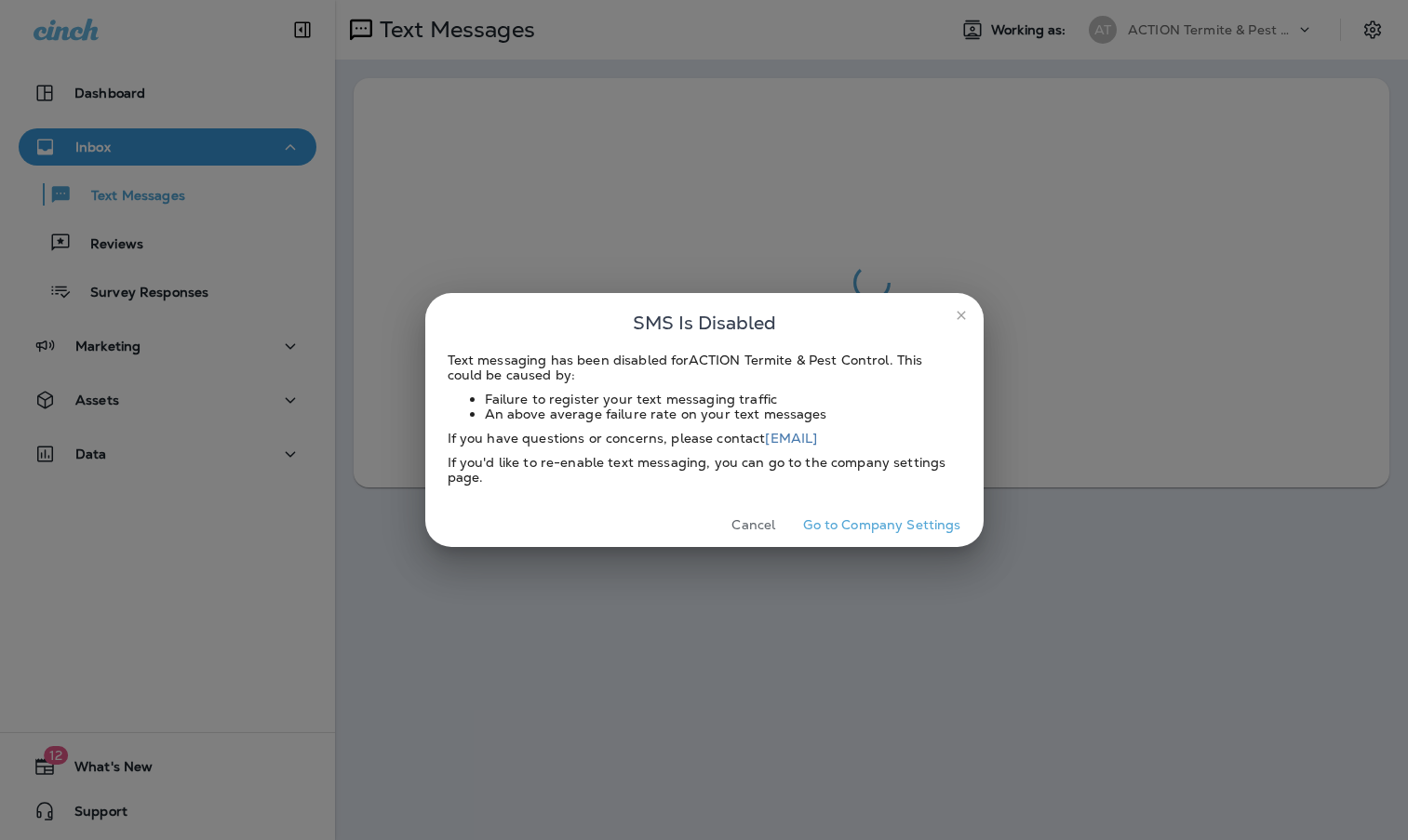 scroll, scrollTop: 0, scrollLeft: 0, axis: both 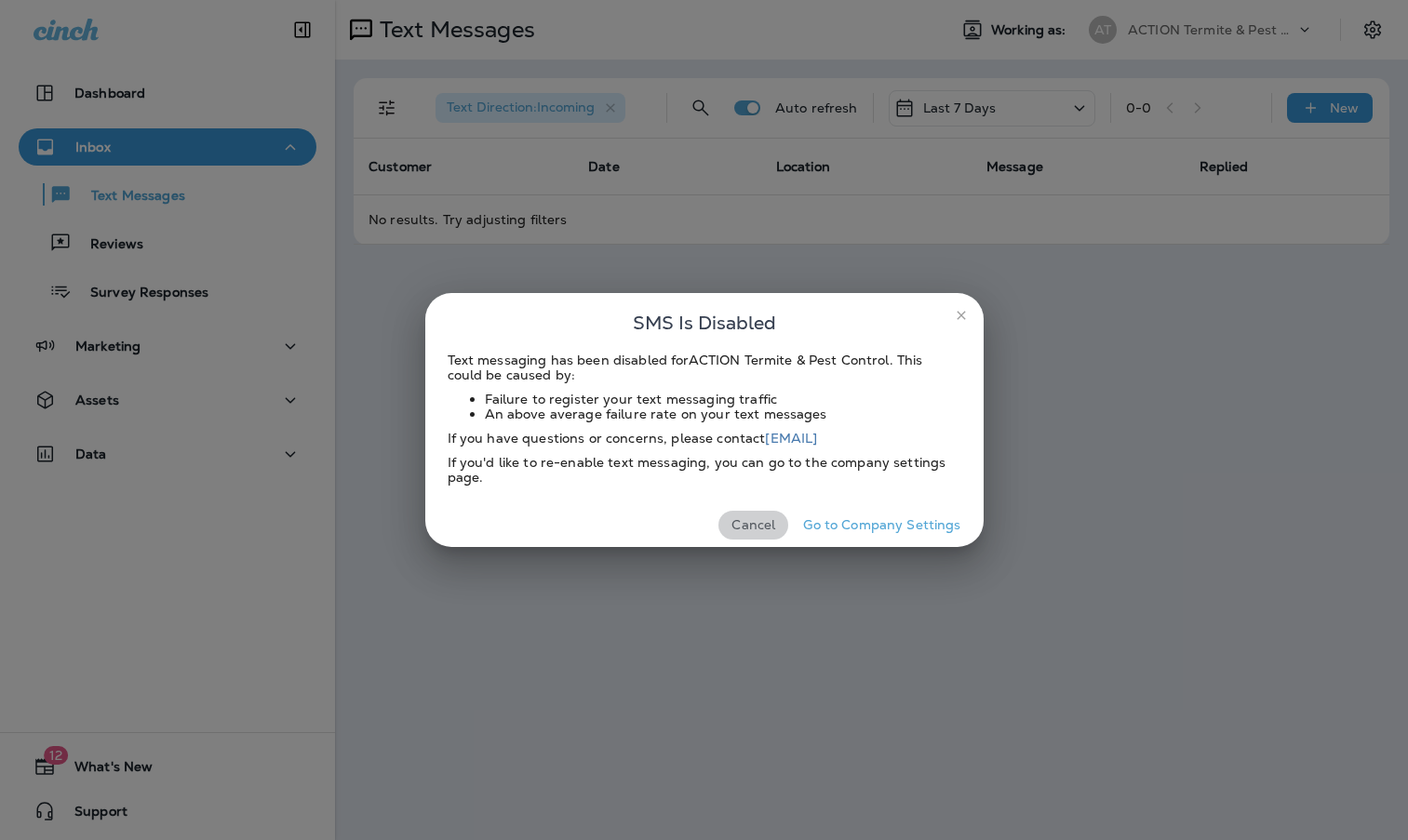 click on "Cancel" at bounding box center (753, 525) 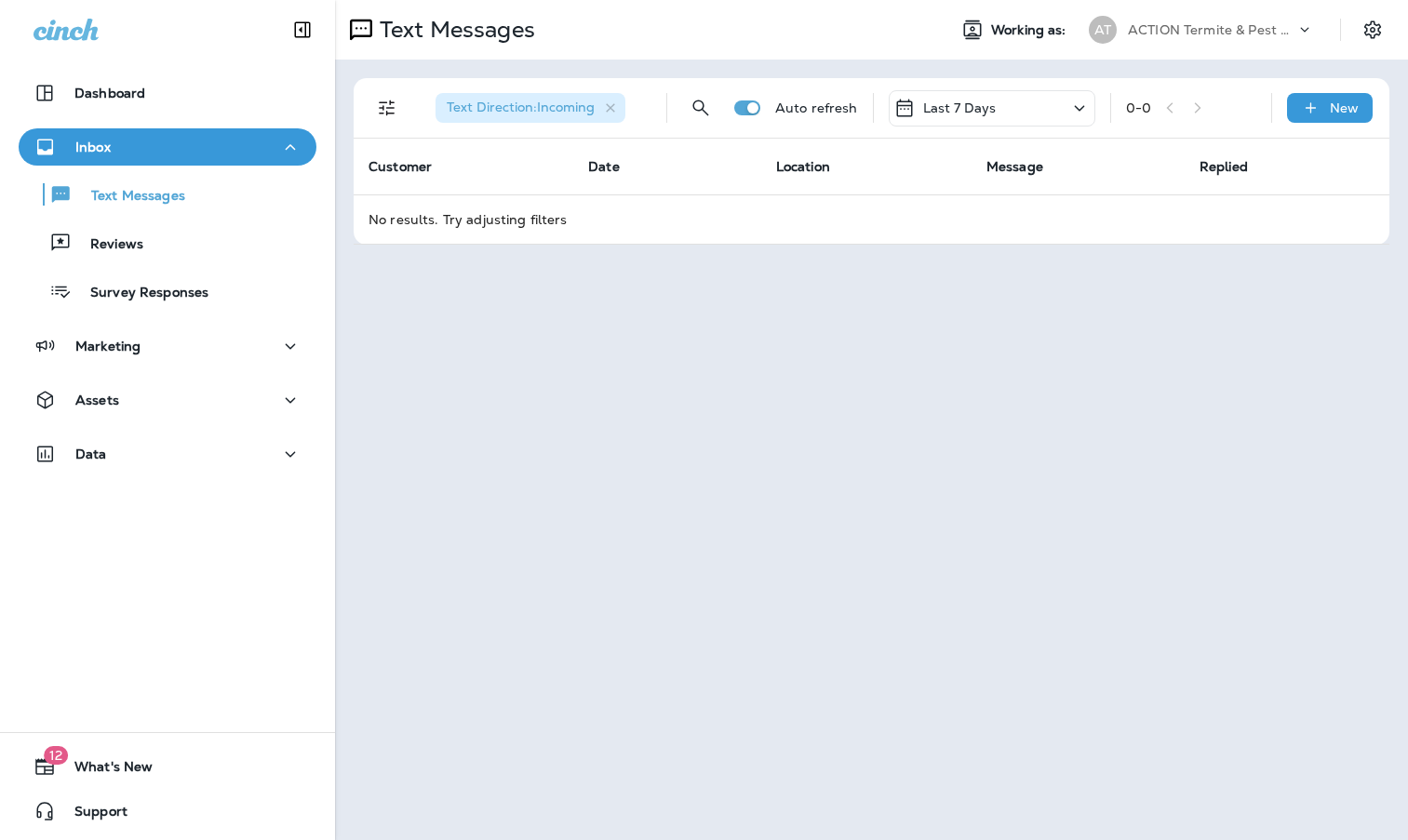 click on "Last 7 Days" at bounding box center [945, 108] 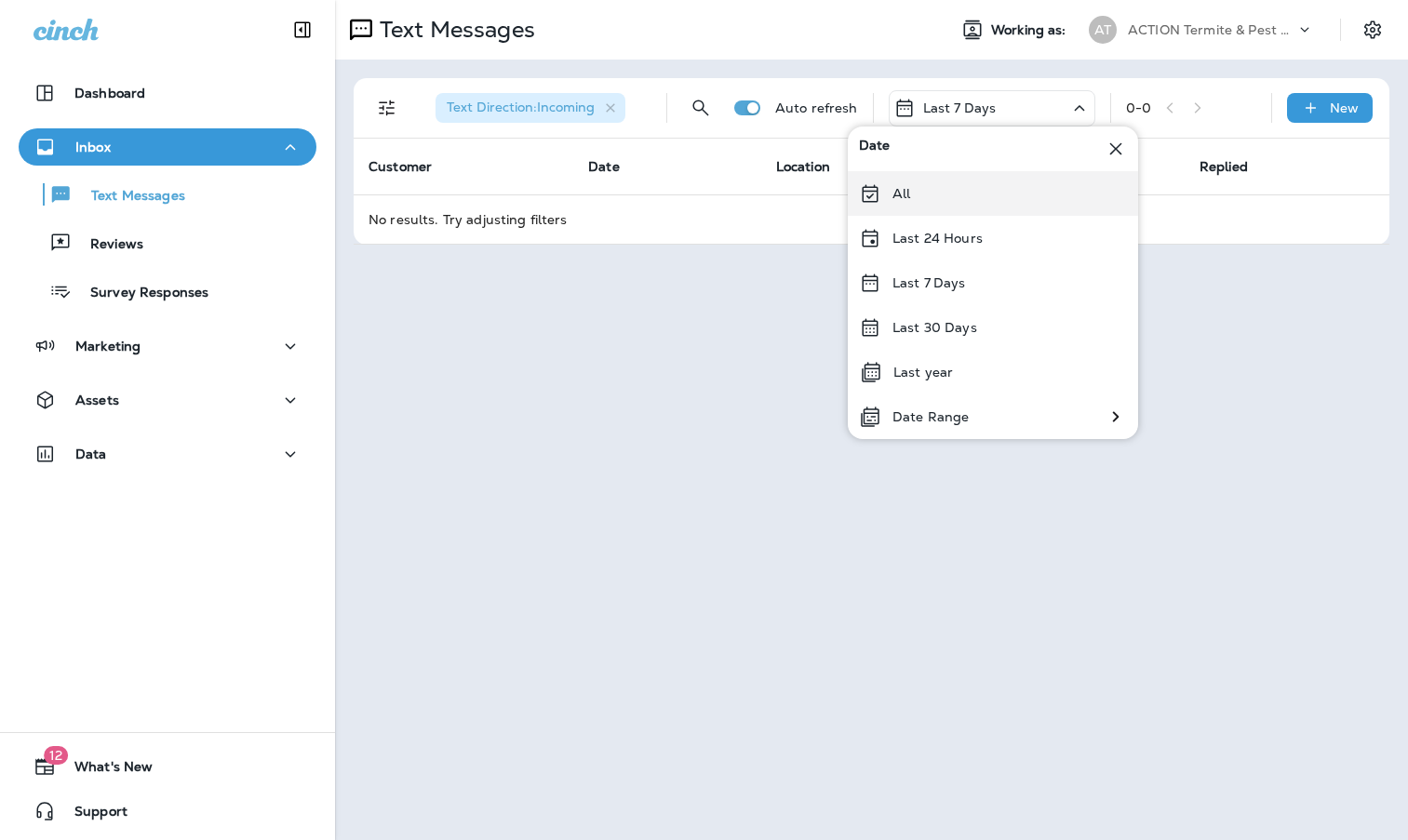 click on "All" at bounding box center [993, 193] 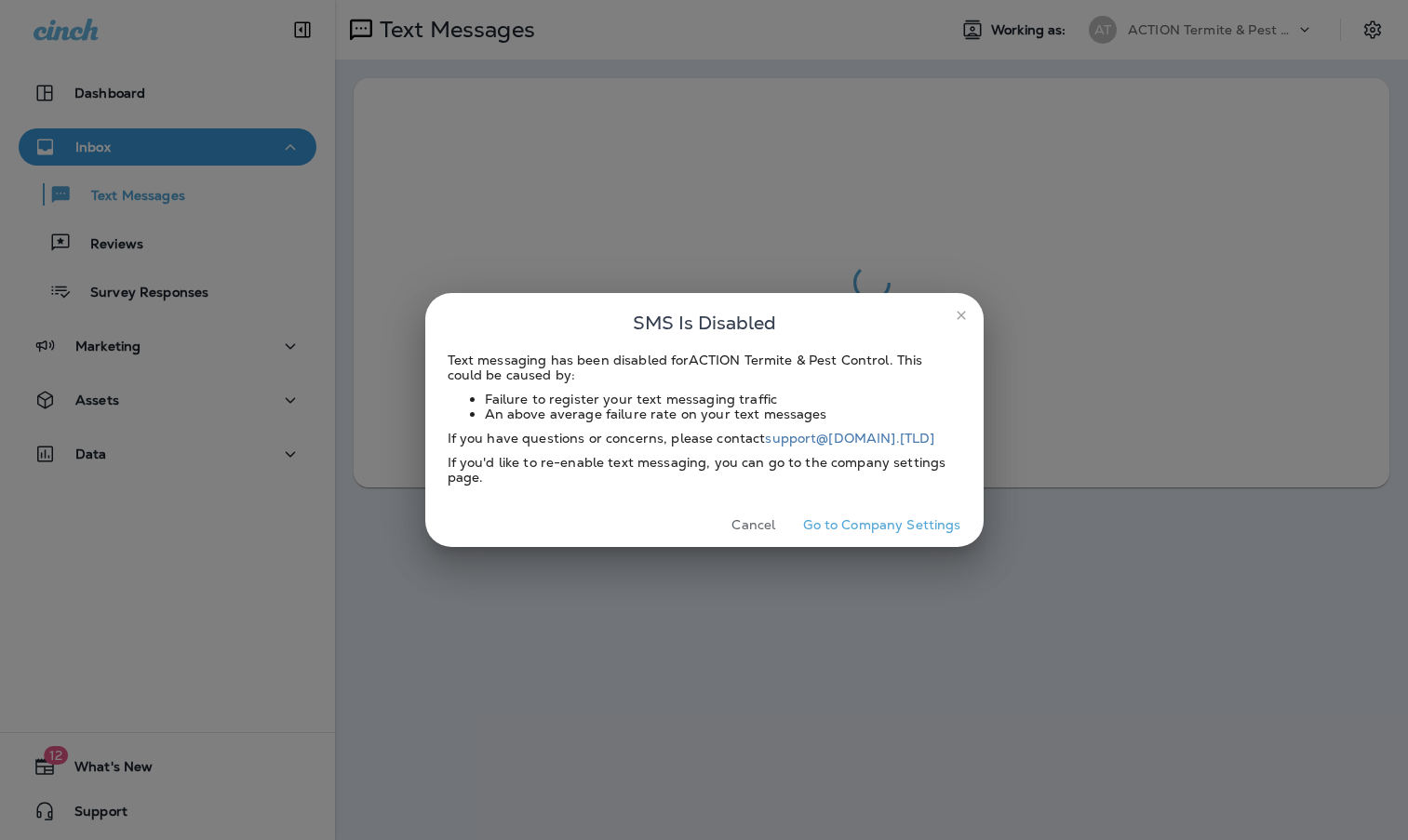 scroll, scrollTop: 0, scrollLeft: 0, axis: both 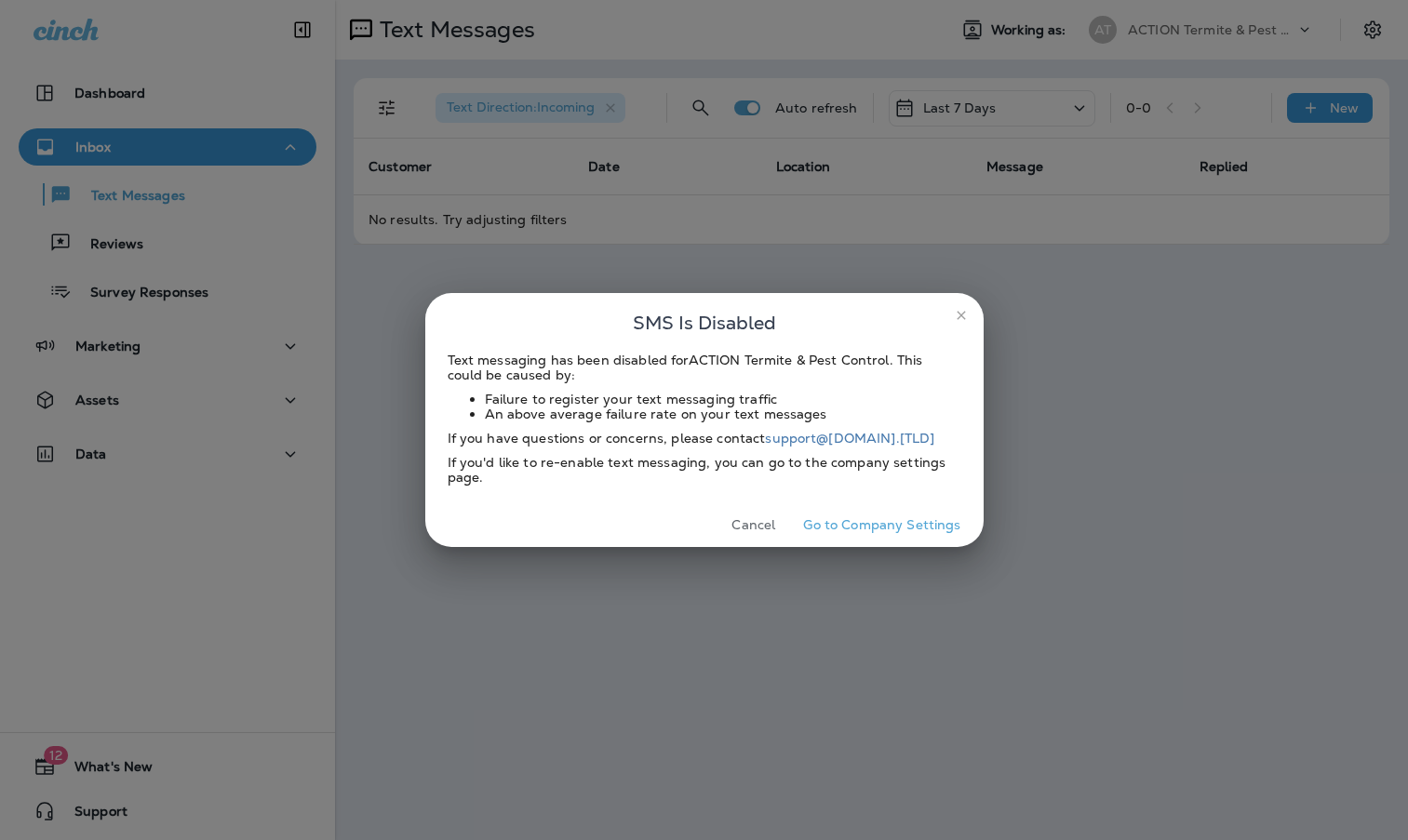 click on "Cancel" at bounding box center (753, 525) 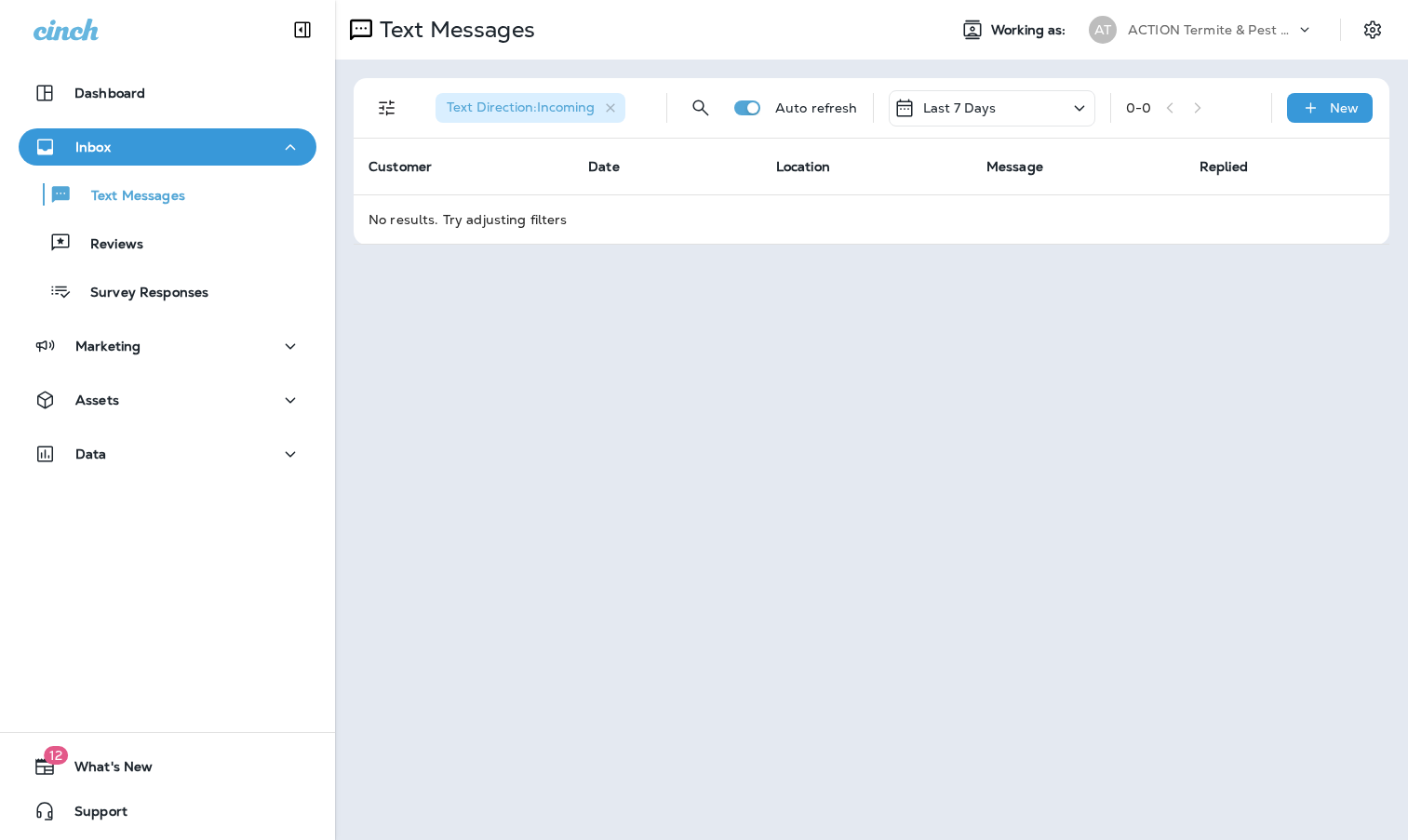 click on "Last 7 Days" at bounding box center [959, 108] 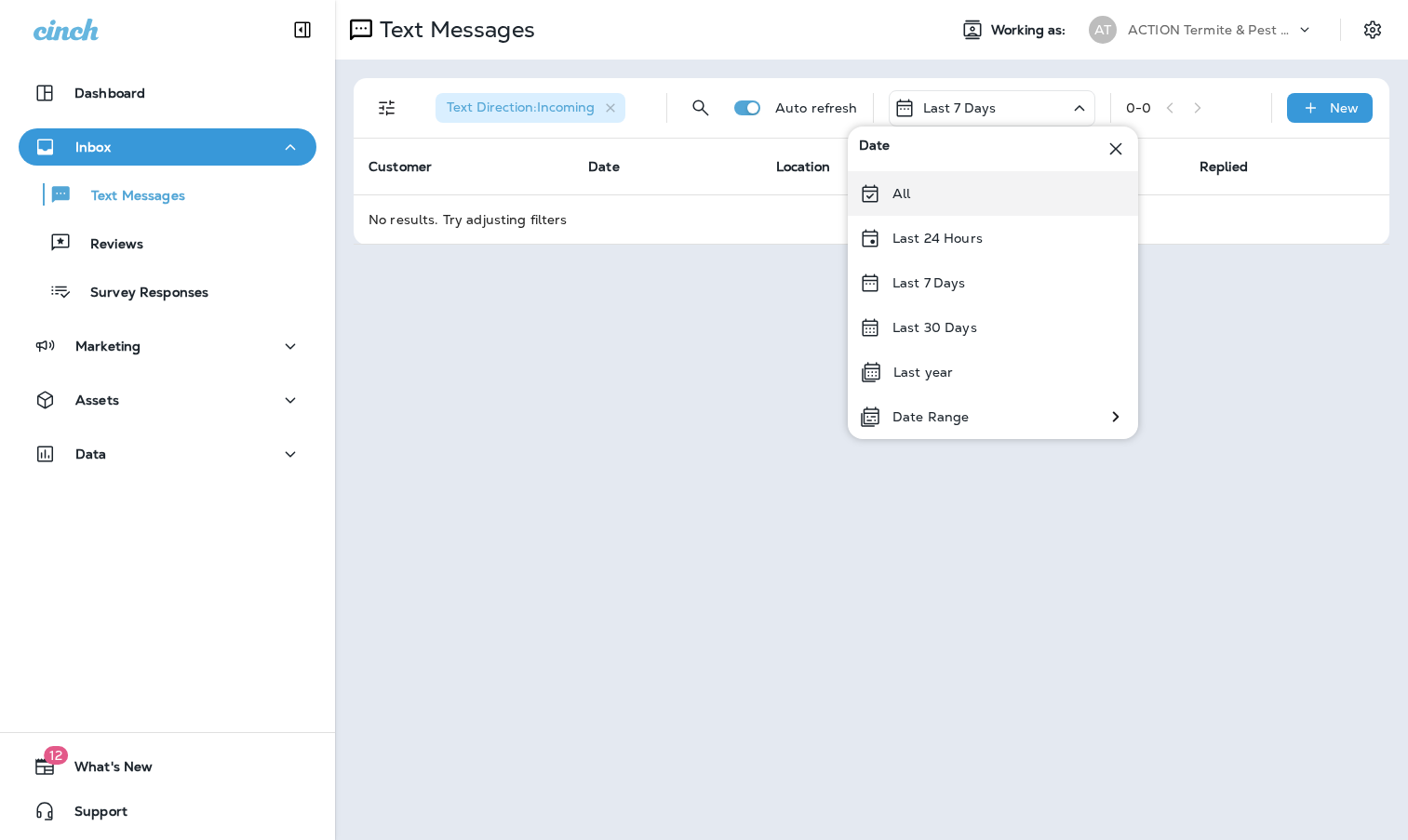click on "All" at bounding box center (993, 193) 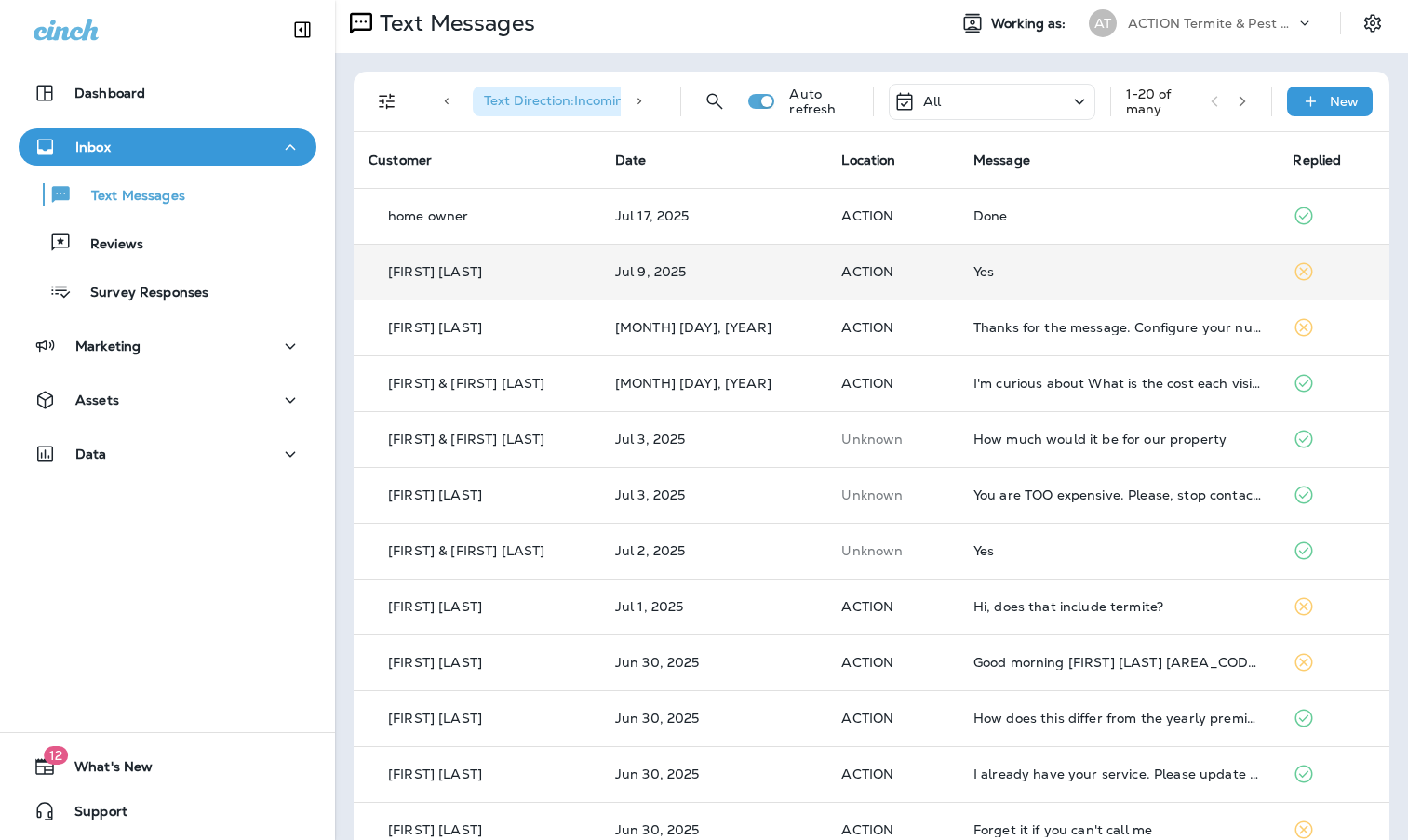 scroll, scrollTop: 0, scrollLeft: 0, axis: both 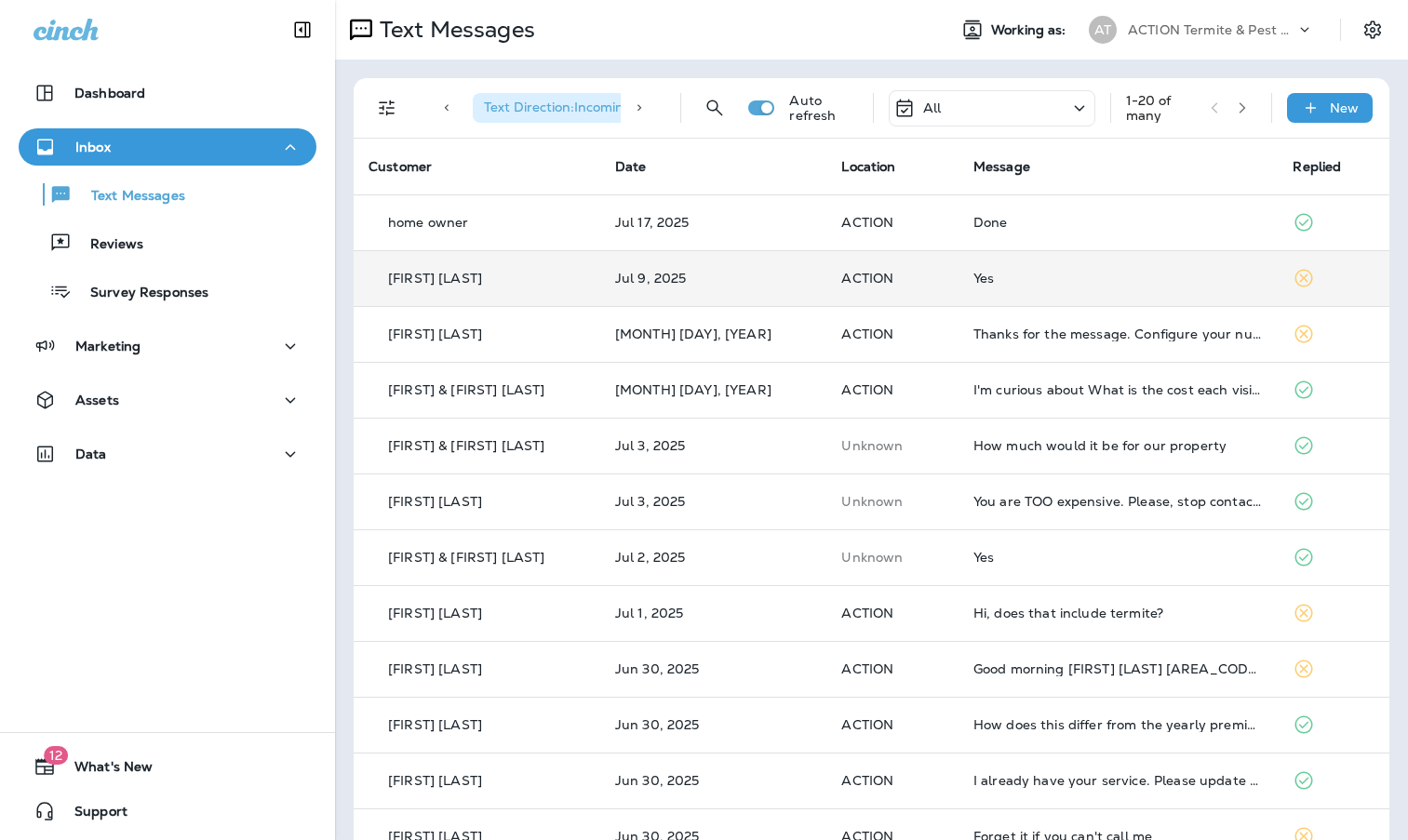 click on "ACTION" at bounding box center [892, 278] 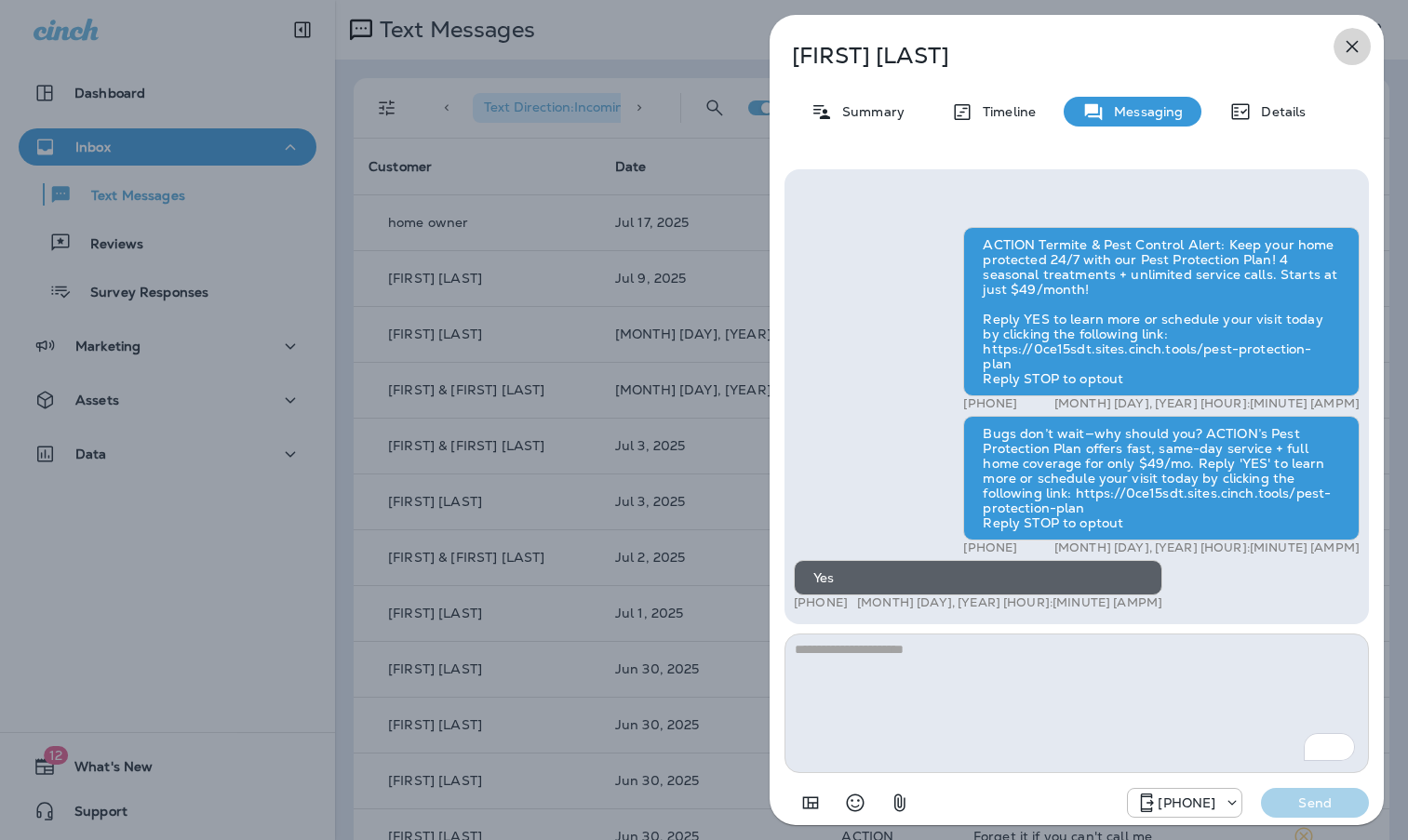 click at bounding box center (1352, 47) 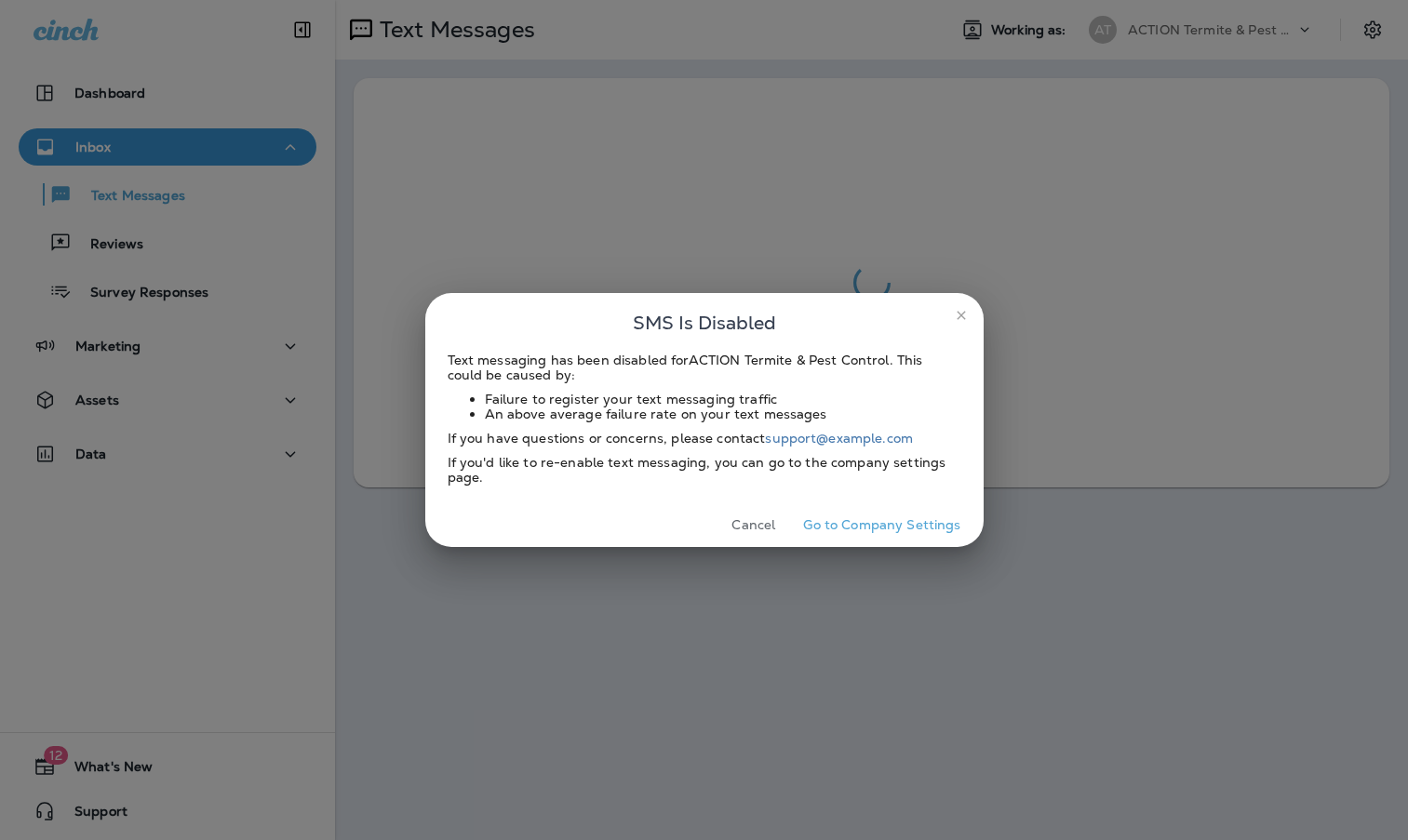 scroll, scrollTop: 0, scrollLeft: 0, axis: both 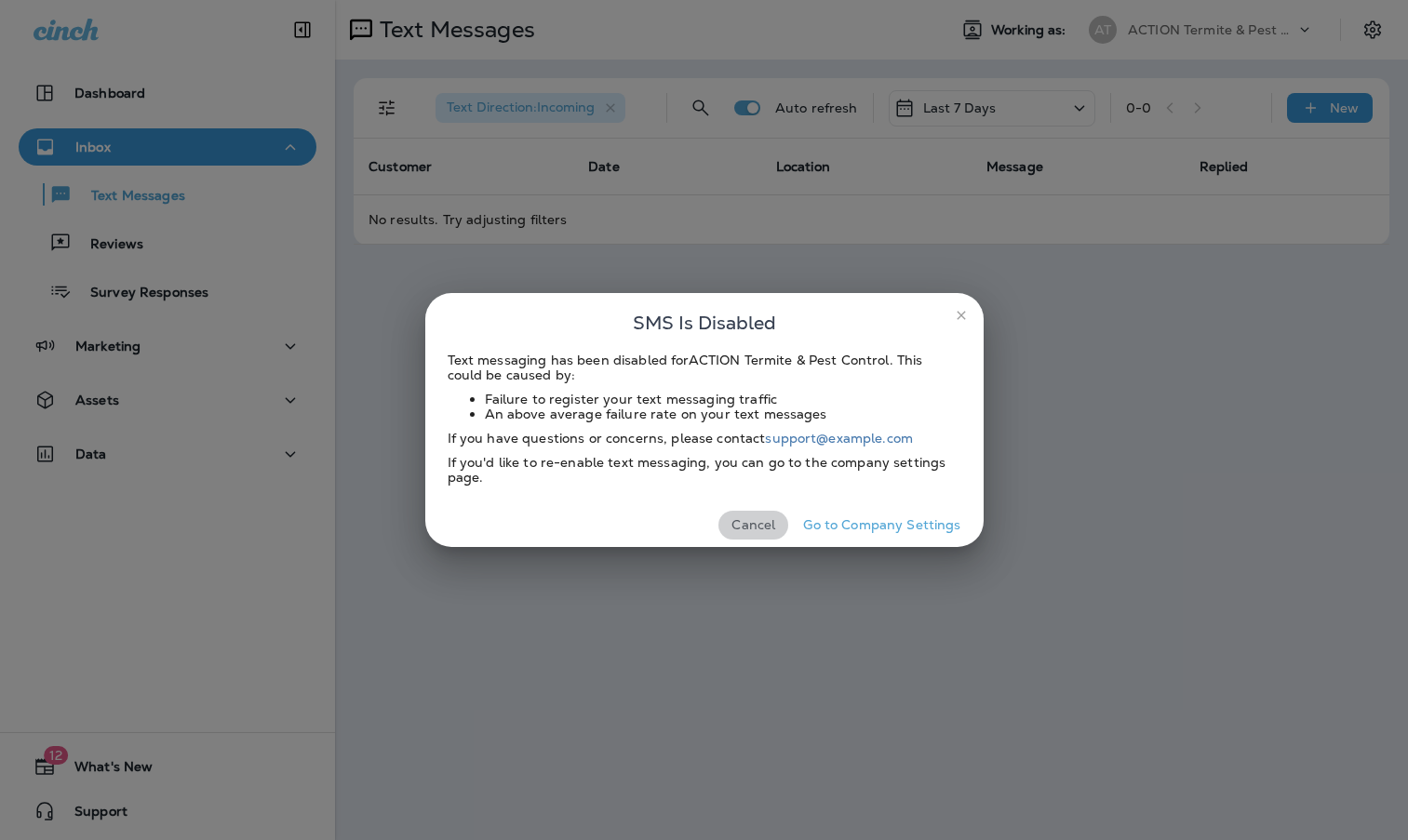 click on "Cancel" at bounding box center [753, 525] 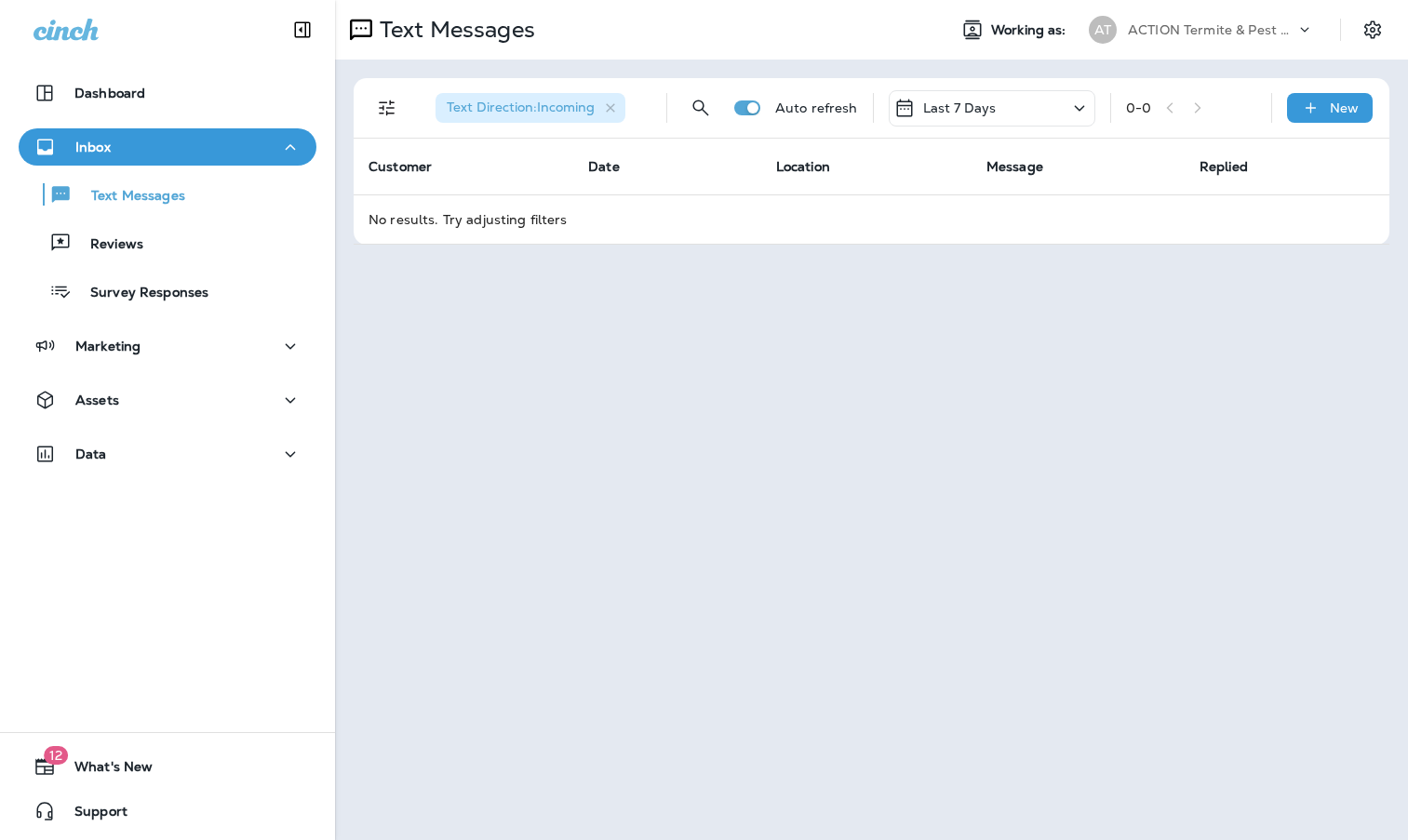 click on "Last 7 Days" at bounding box center (992, 108) 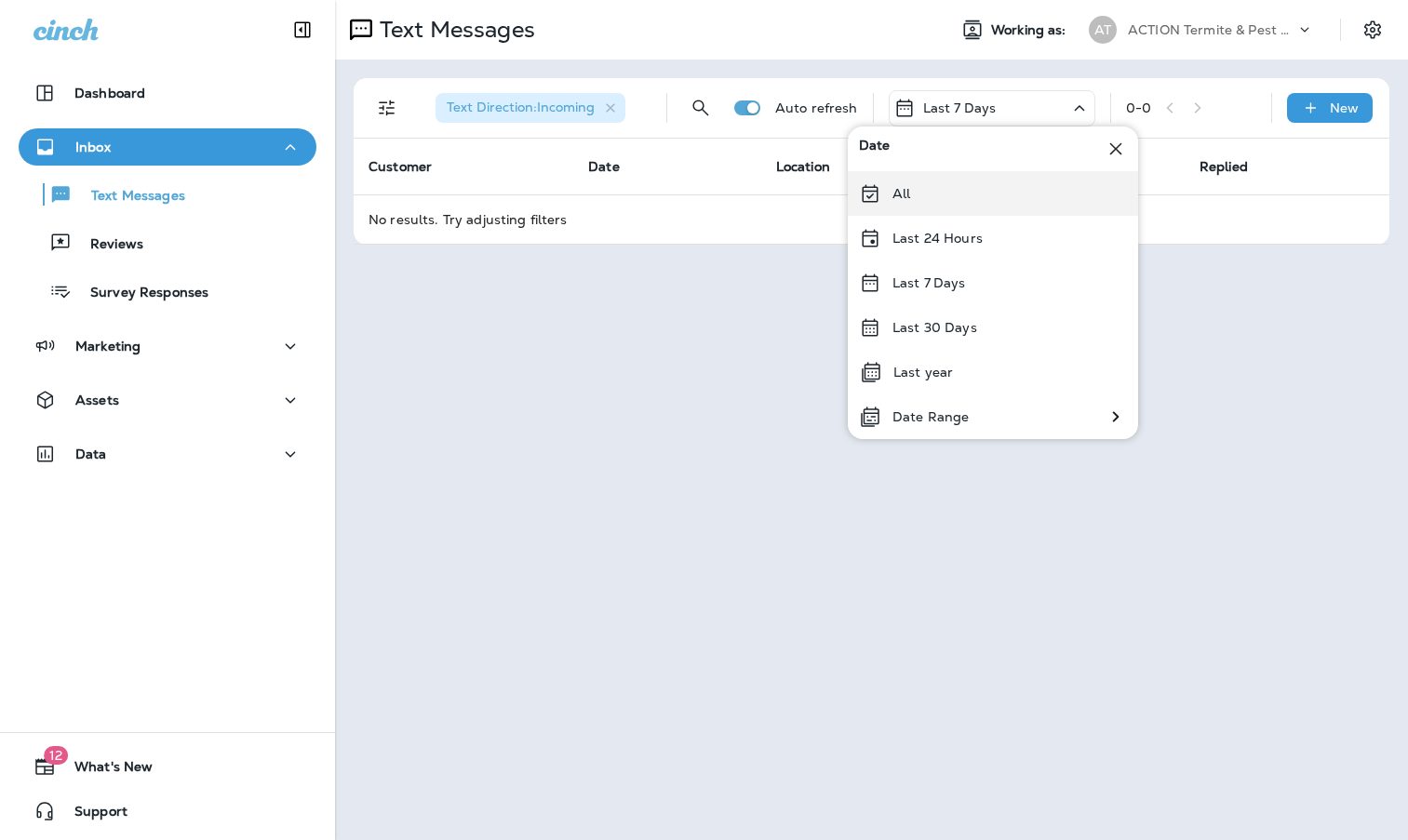click on "All" at bounding box center [993, 193] 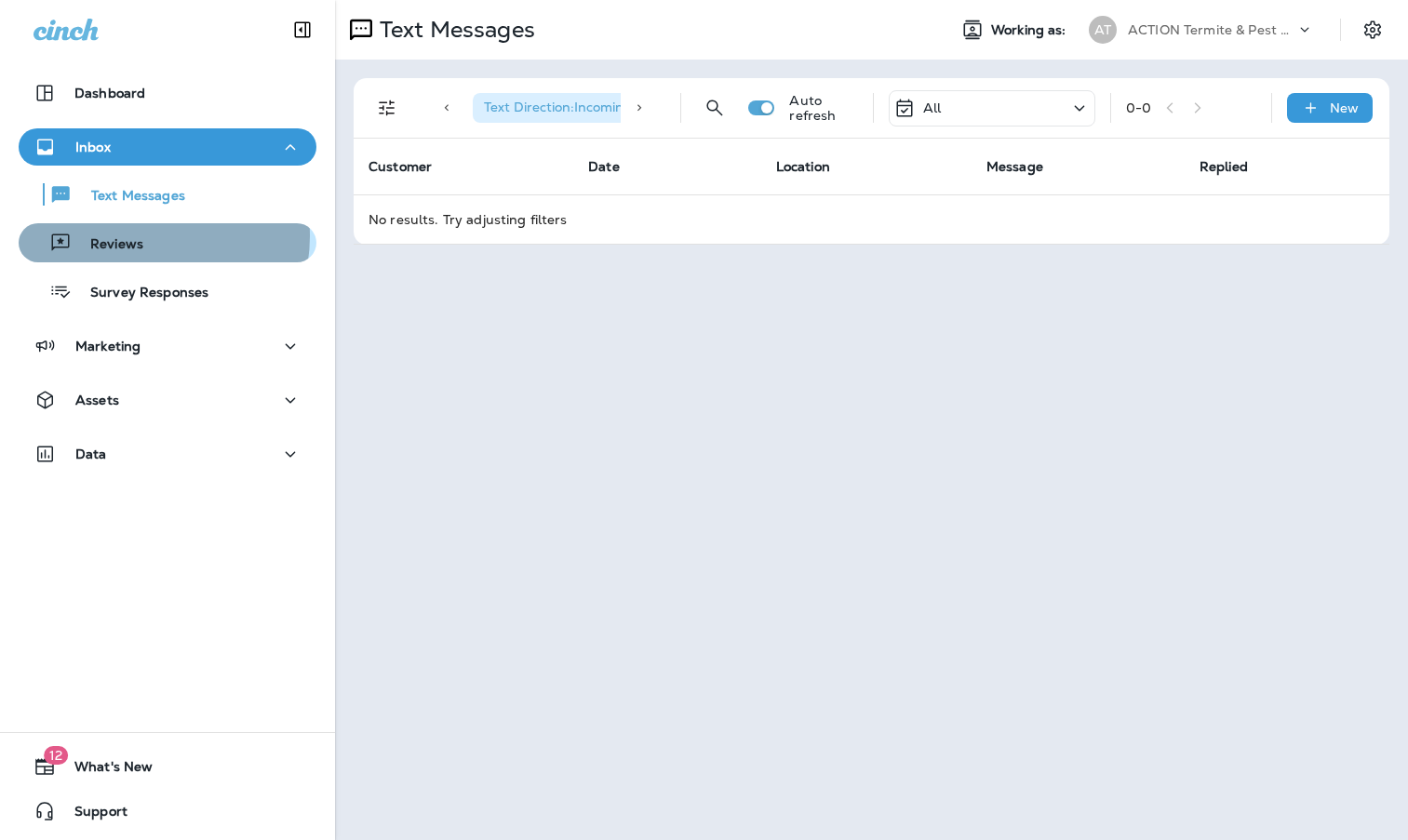click on "Reviews" at bounding box center [107, 245] 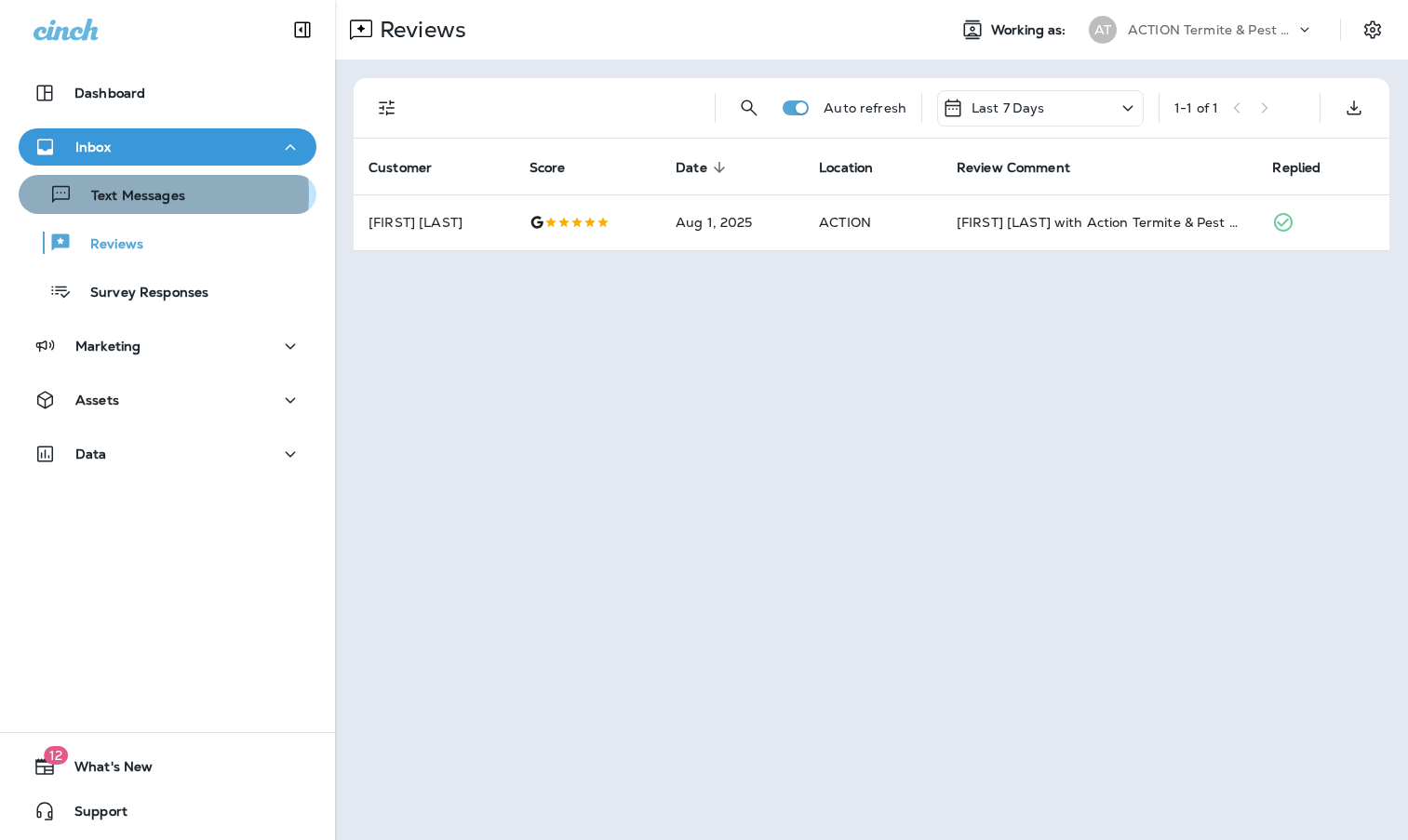 click on "Text Messages" at bounding box center (128, 196) 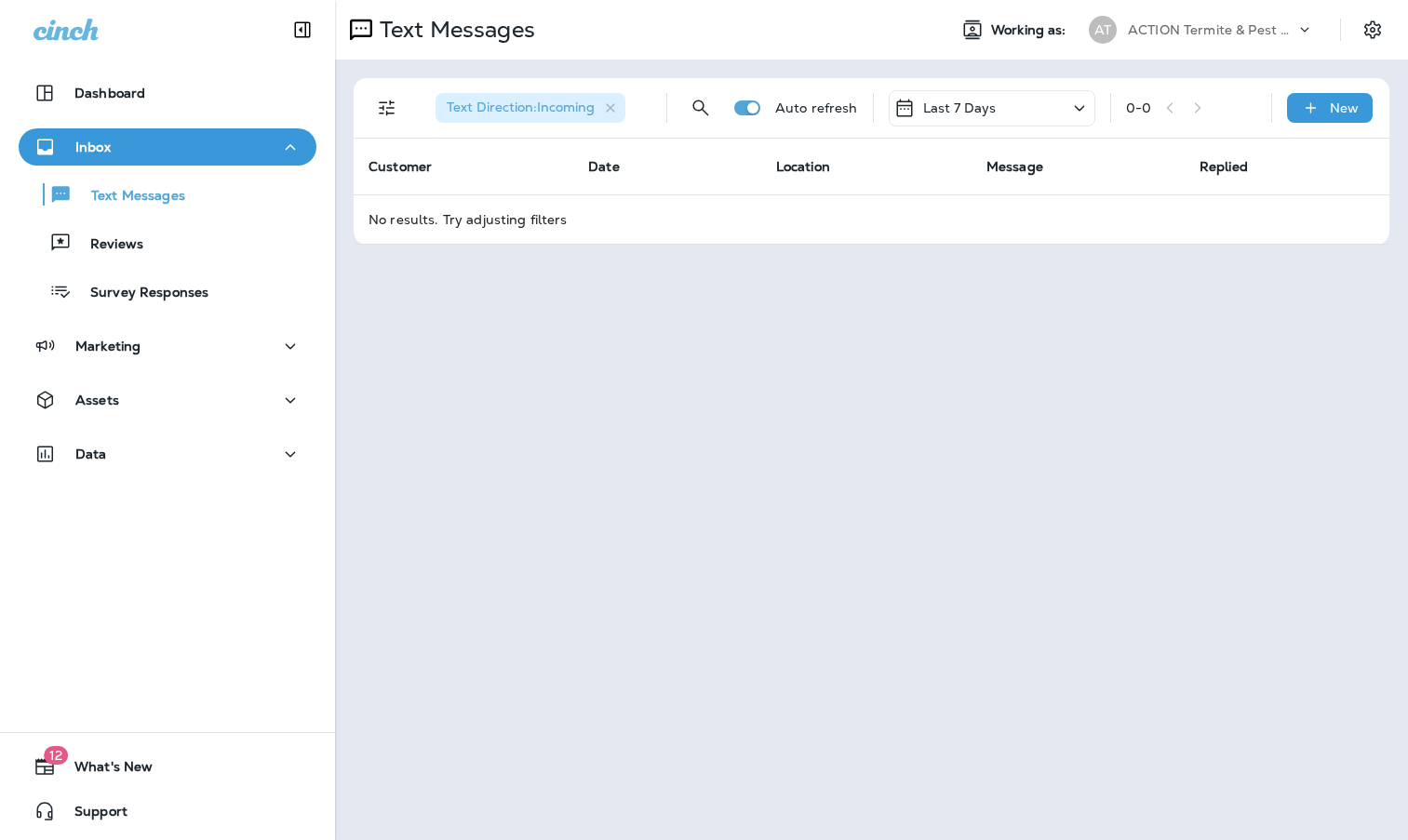 click on "Last 7 Days" at bounding box center [992, 108] 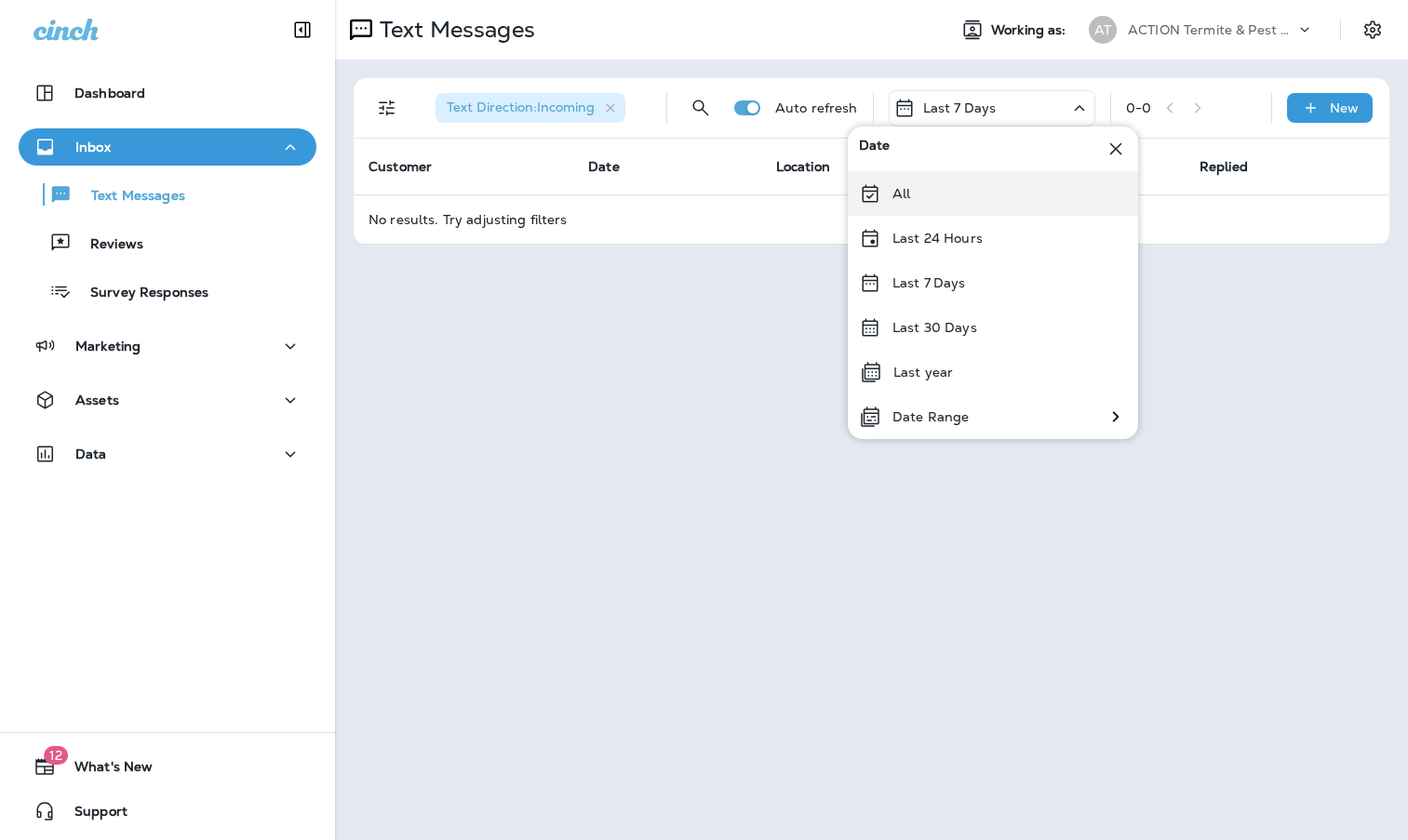 click on "All" at bounding box center [993, 193] 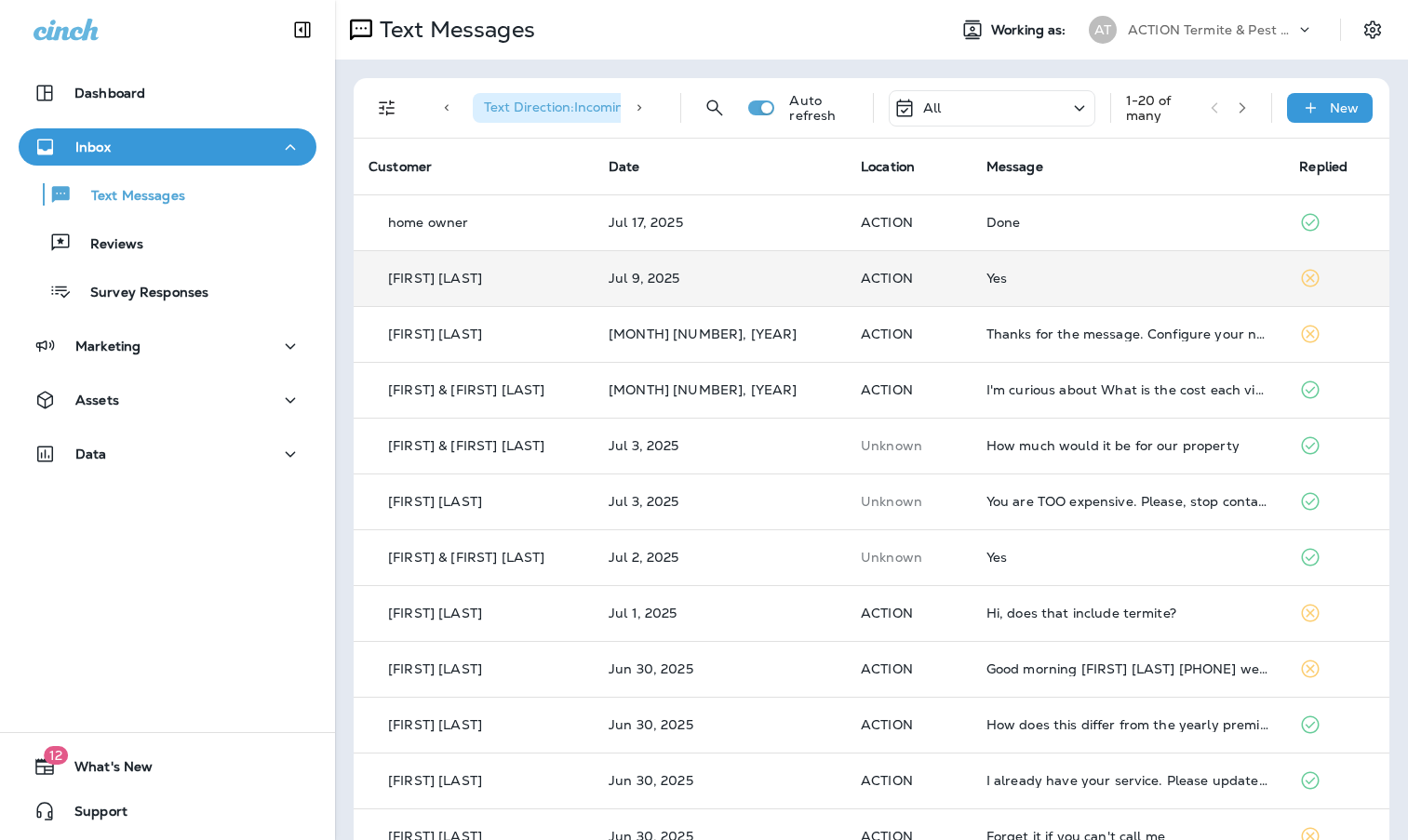 click on "Yes" at bounding box center [1128, 278] 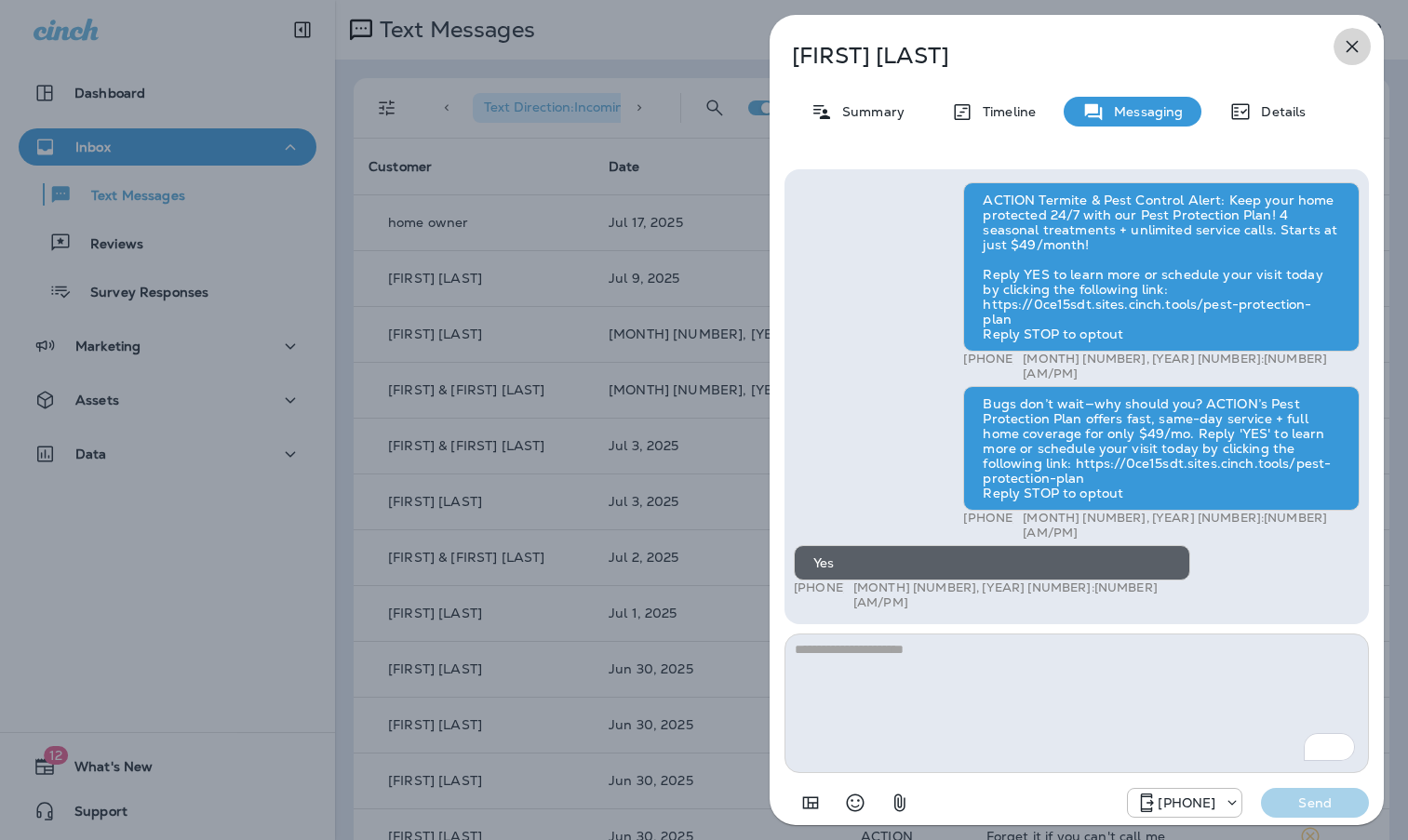 click 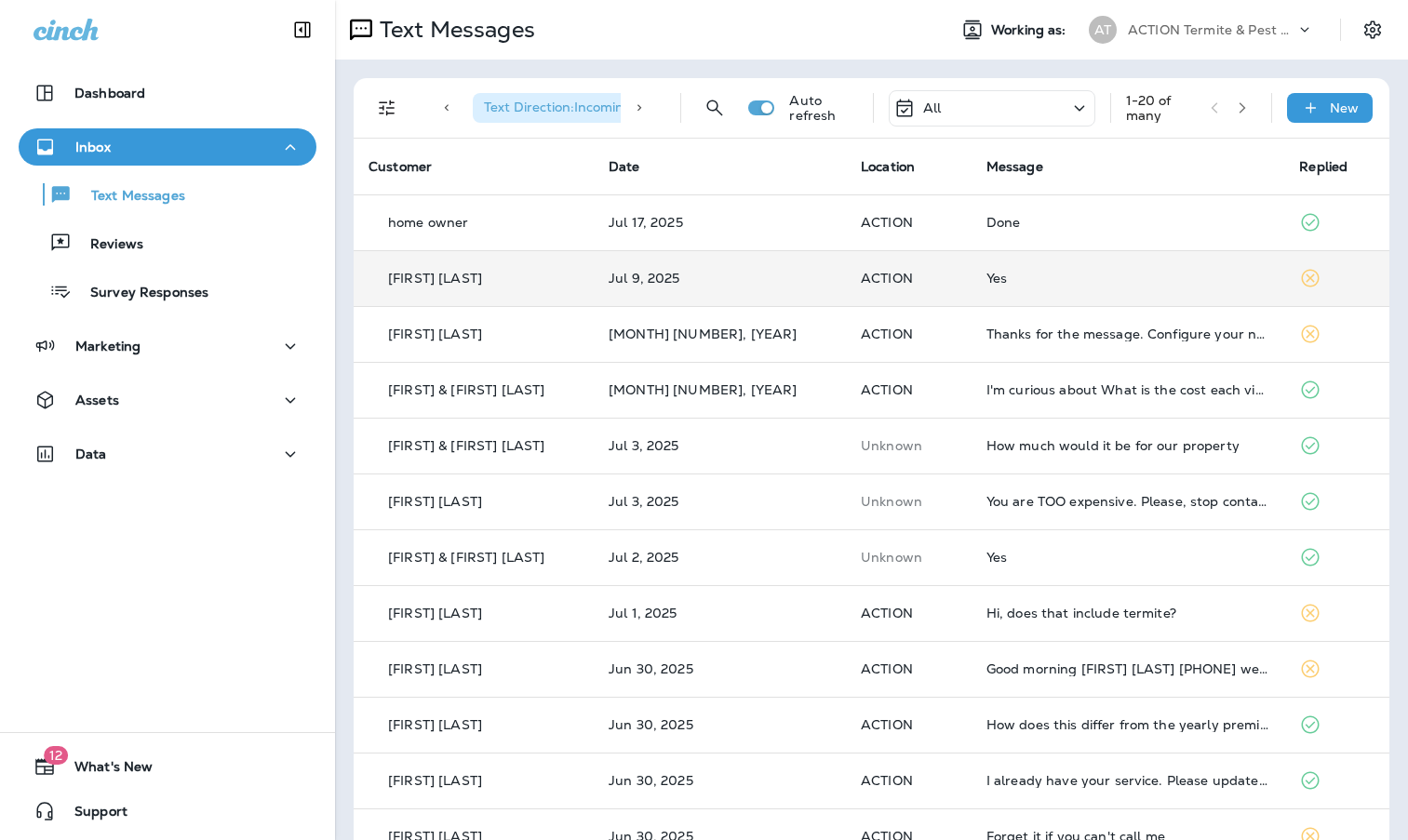click on "Yes" at bounding box center [1128, 278] 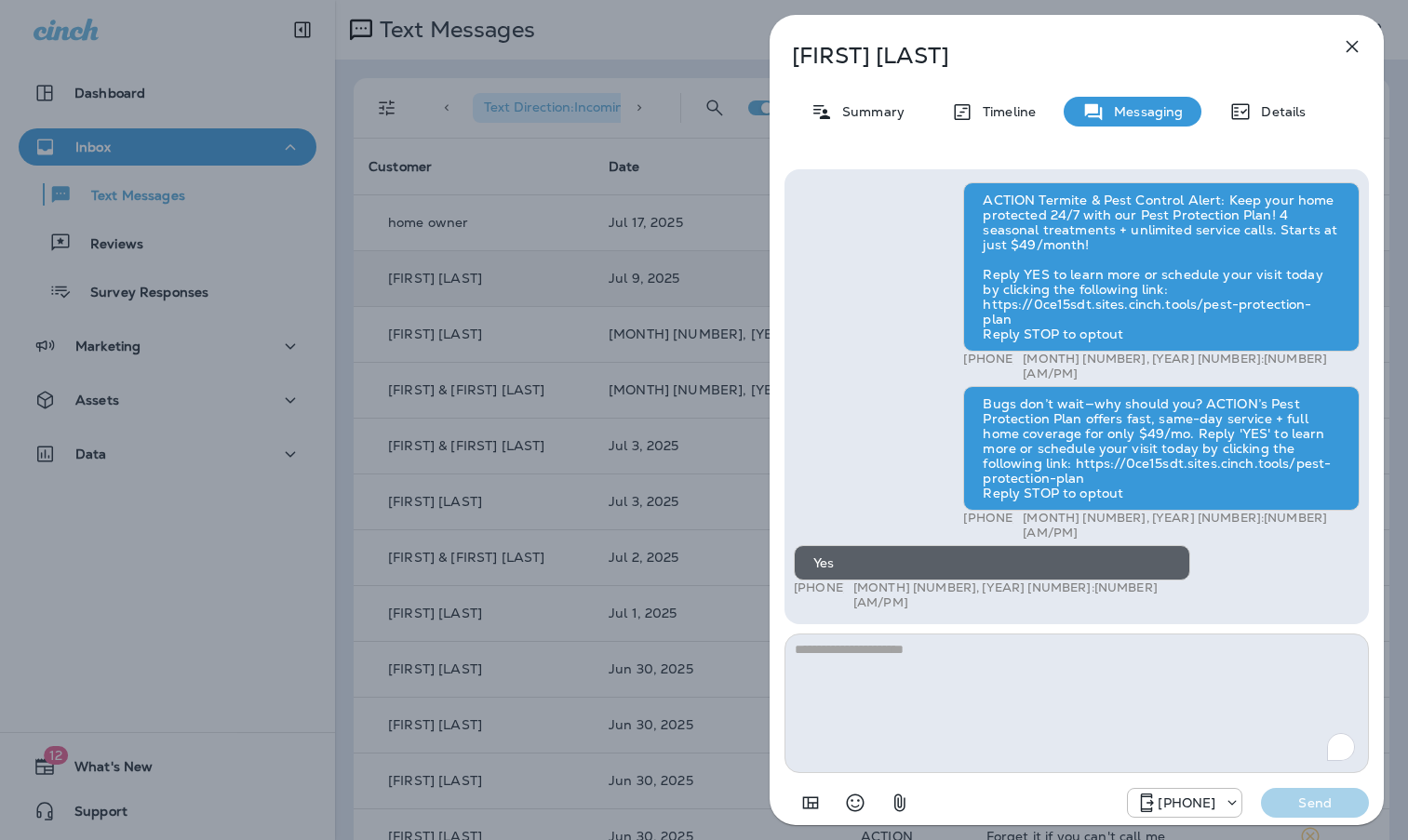 click on "ACTION Termite & Pest Control Alert: Keep your home protected 24/7 with our Pest Protection Plan! 4 seasonal treatments + unlimited service calls. Starts at just $49/month!
Reply YES to learn more or schedule your visit today by clicking the following link: https://0ce15sdt.sites.cinch.tools/pest-protection-plan
Reply STOP to optout +16234002225 Jun 26, 2025 9:40 AM Bugs don’t wait—why should you? ACTION’s Pest Protection Plan offers fast, same-day service + full home coverage for only $49/mo. Reply 'YES' to learn more or schedule your visit today by clicking the following link: https://0ce15sdt.sites.cinch.tools/pest-protection-plan
Reply STOP to optout +16234002225 Jun 30, 2025 10:08 AM Yes +1 (732) 861-1366 Jul 9, 2025 9:57 PM" at bounding box center (1077, 398) 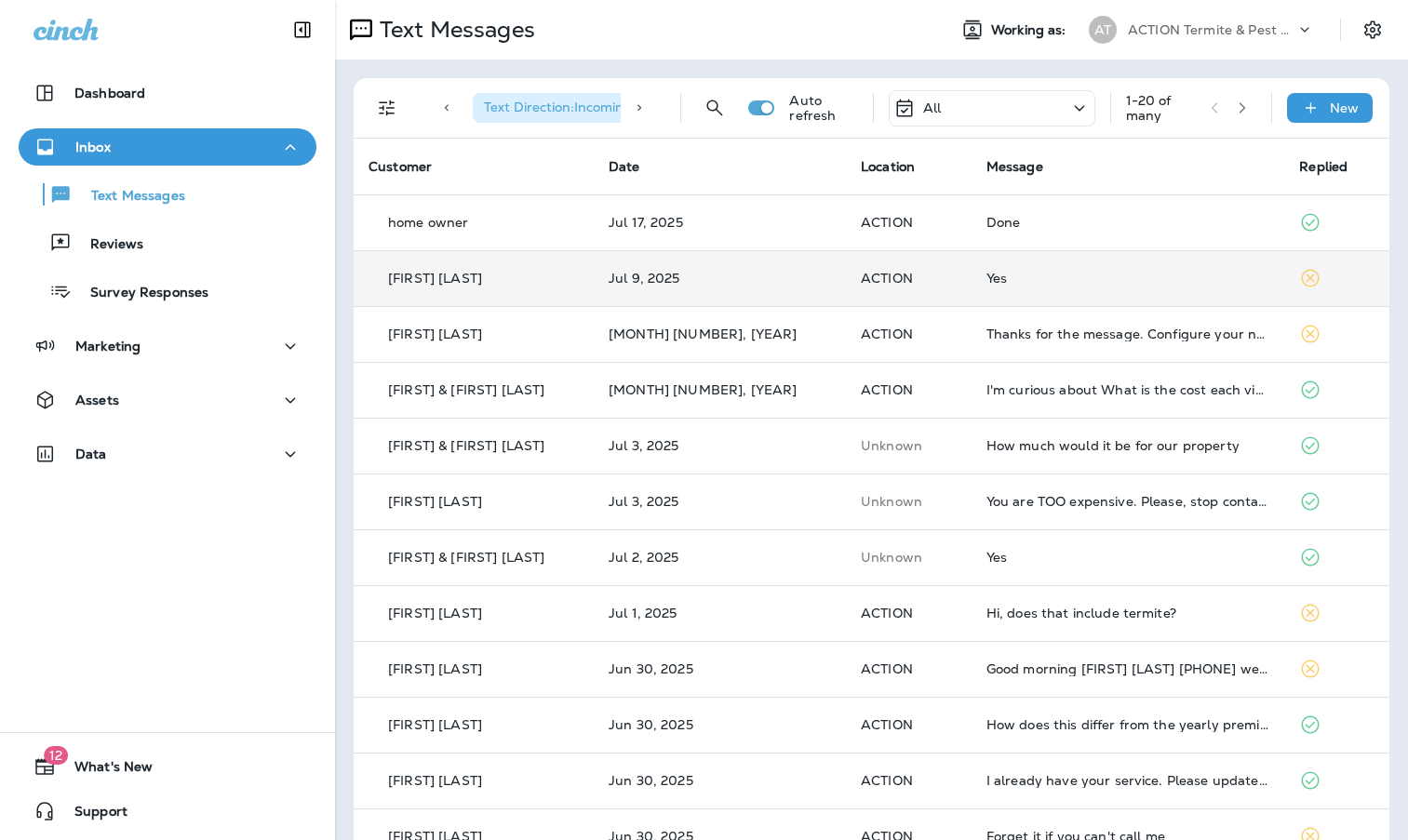 click on "Text Messages Reviews Survey Responses" at bounding box center (168, 238) 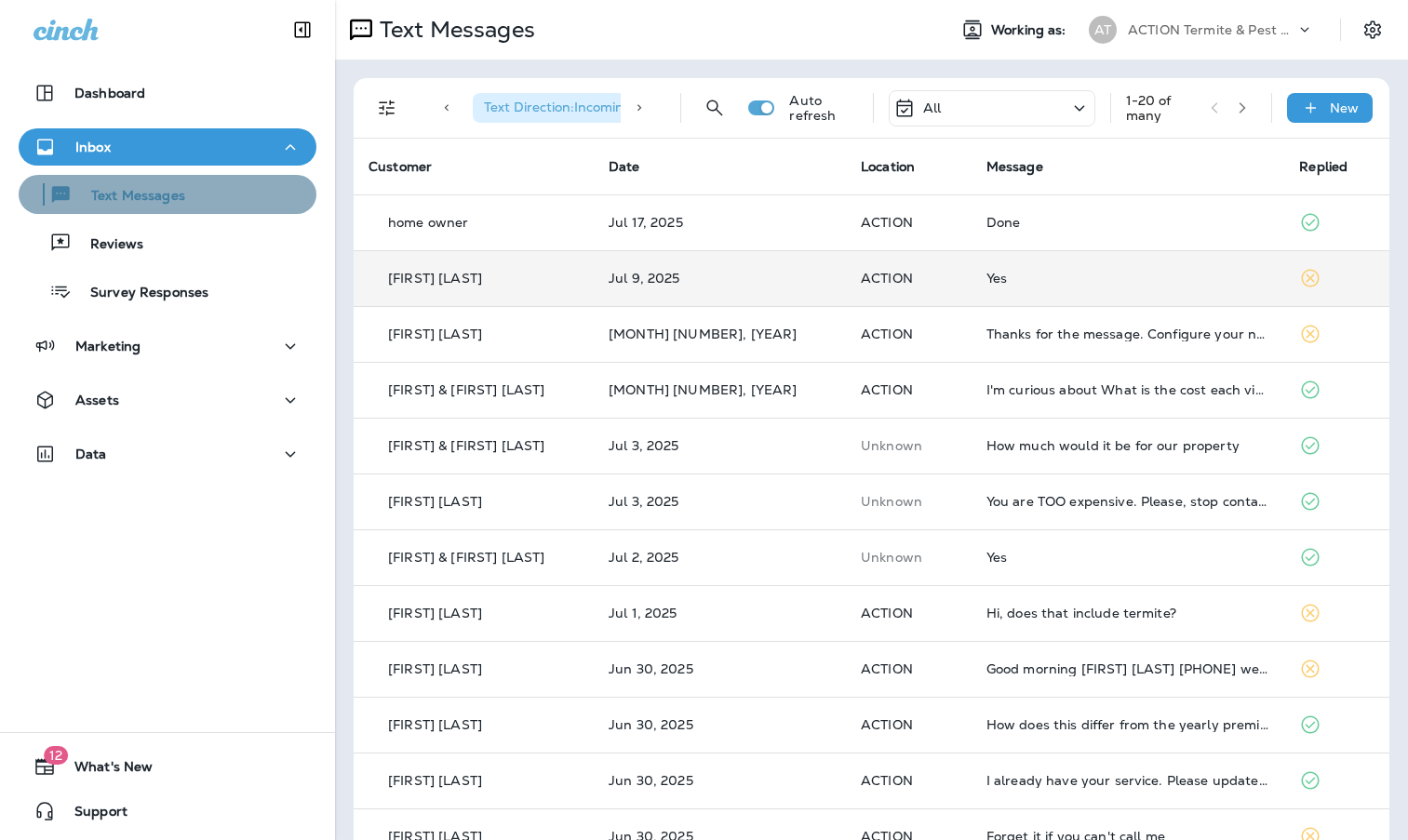 click on "Text Messages" at bounding box center (128, 196) 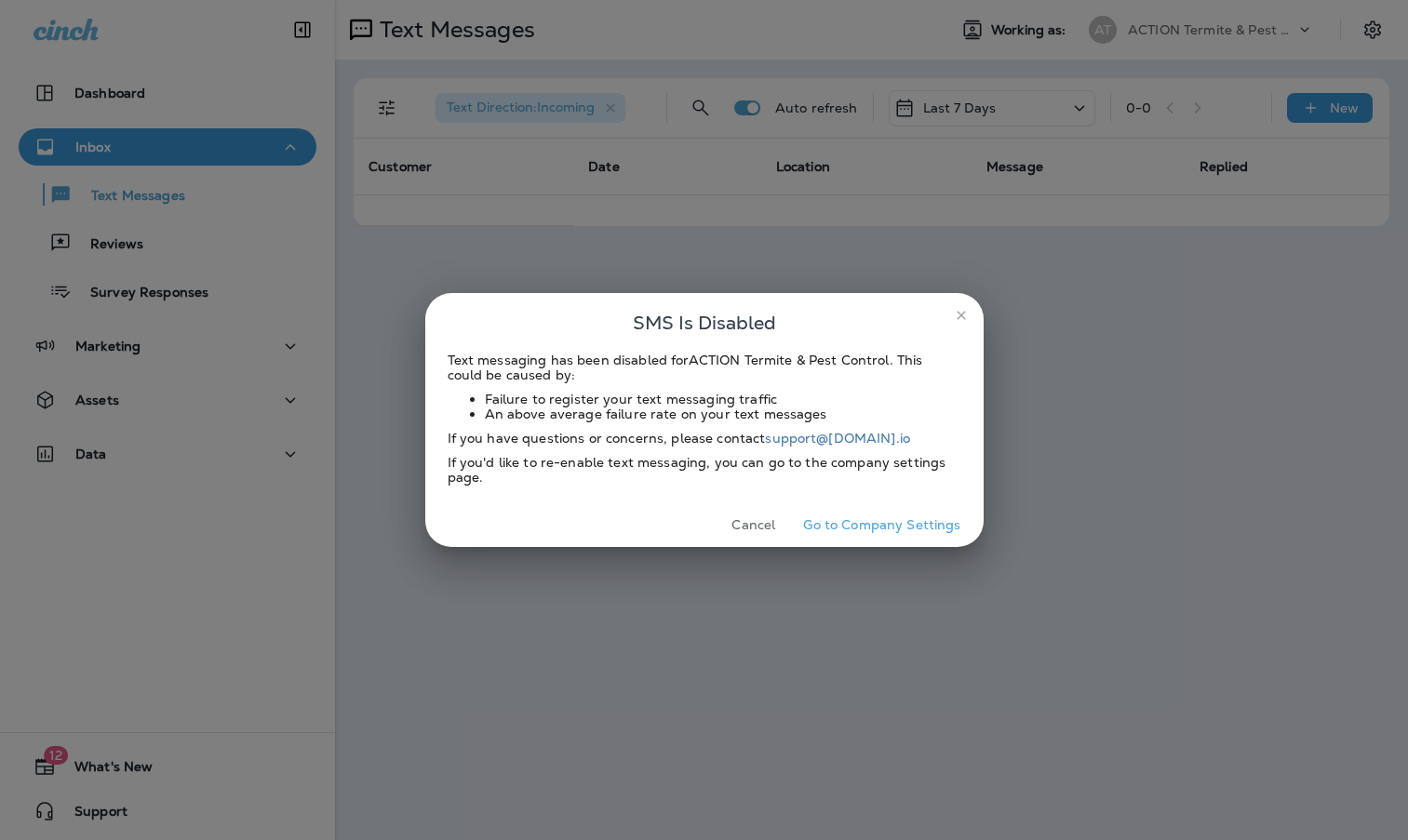 scroll, scrollTop: 0, scrollLeft: 0, axis: both 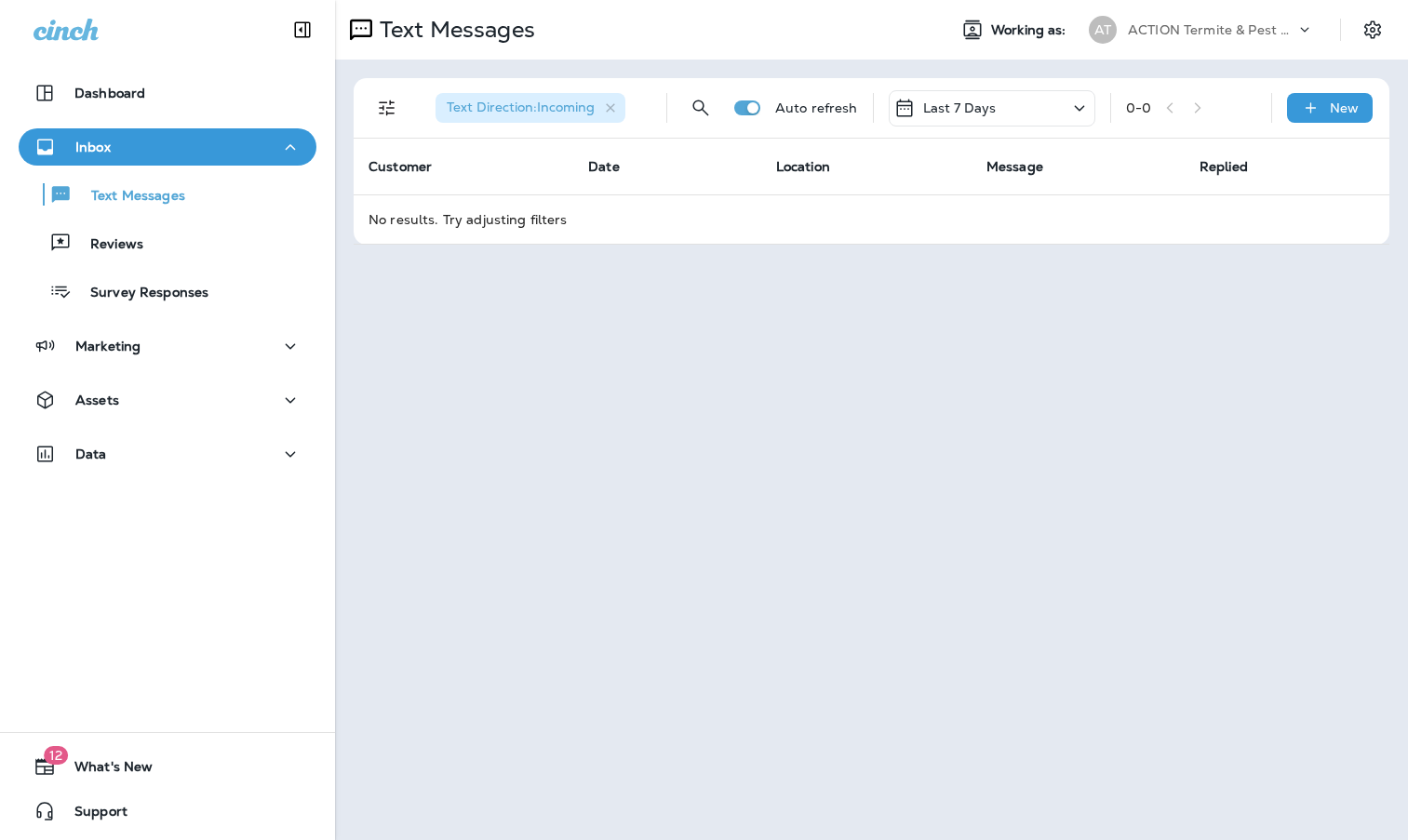 click 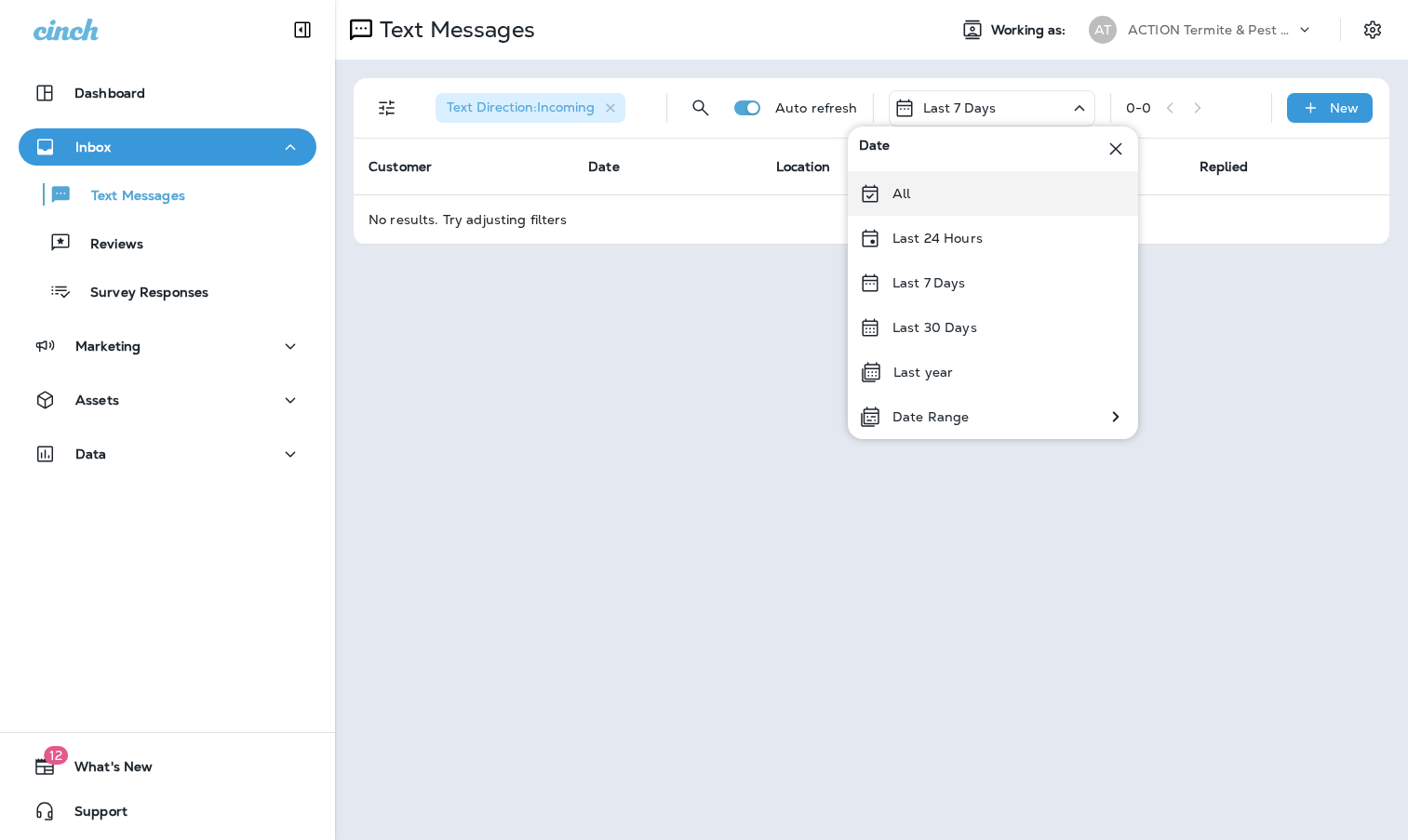 click on "All" at bounding box center (993, 193) 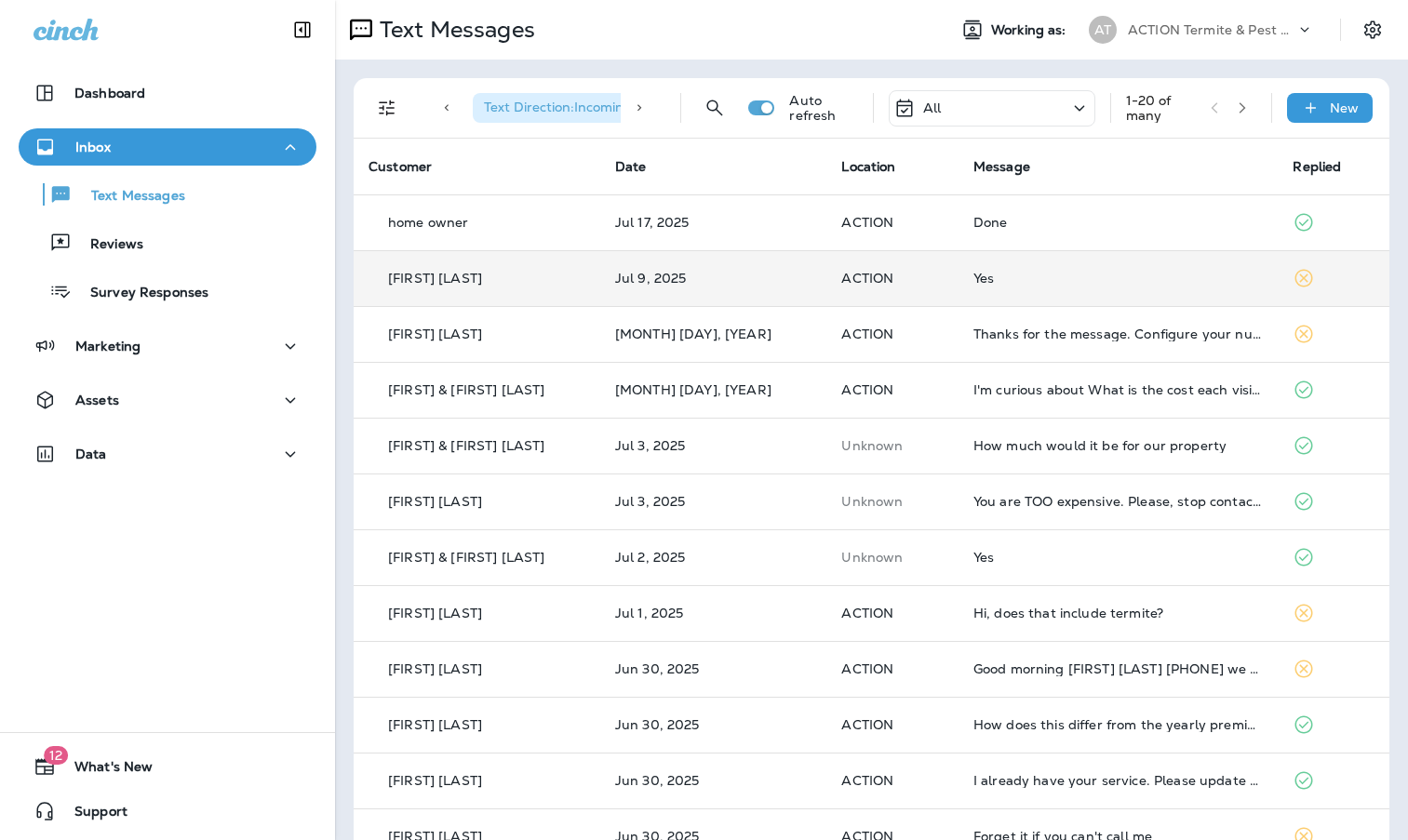 click on "Jul 9, 2025" at bounding box center (713, 278) 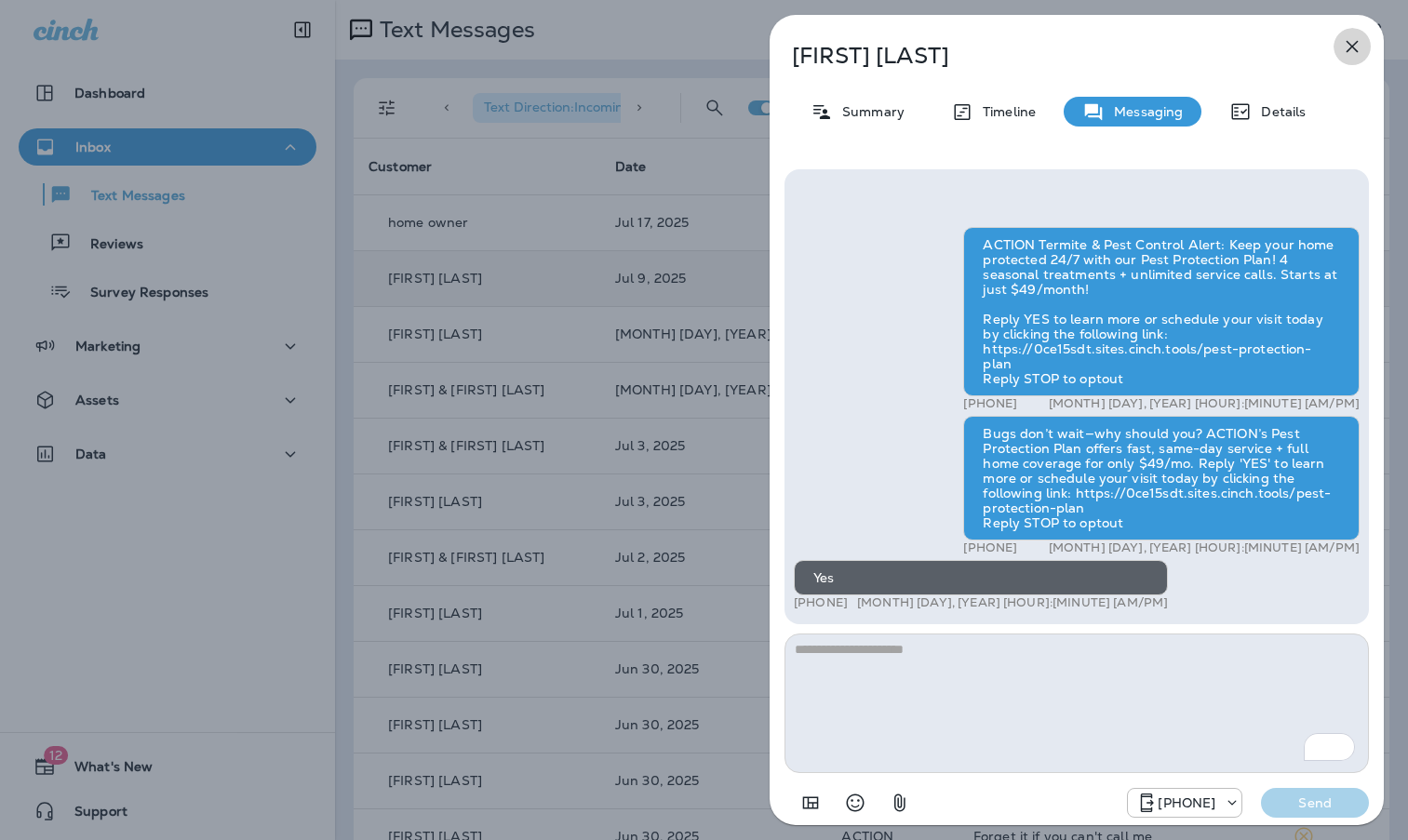 click at bounding box center [1352, 47] 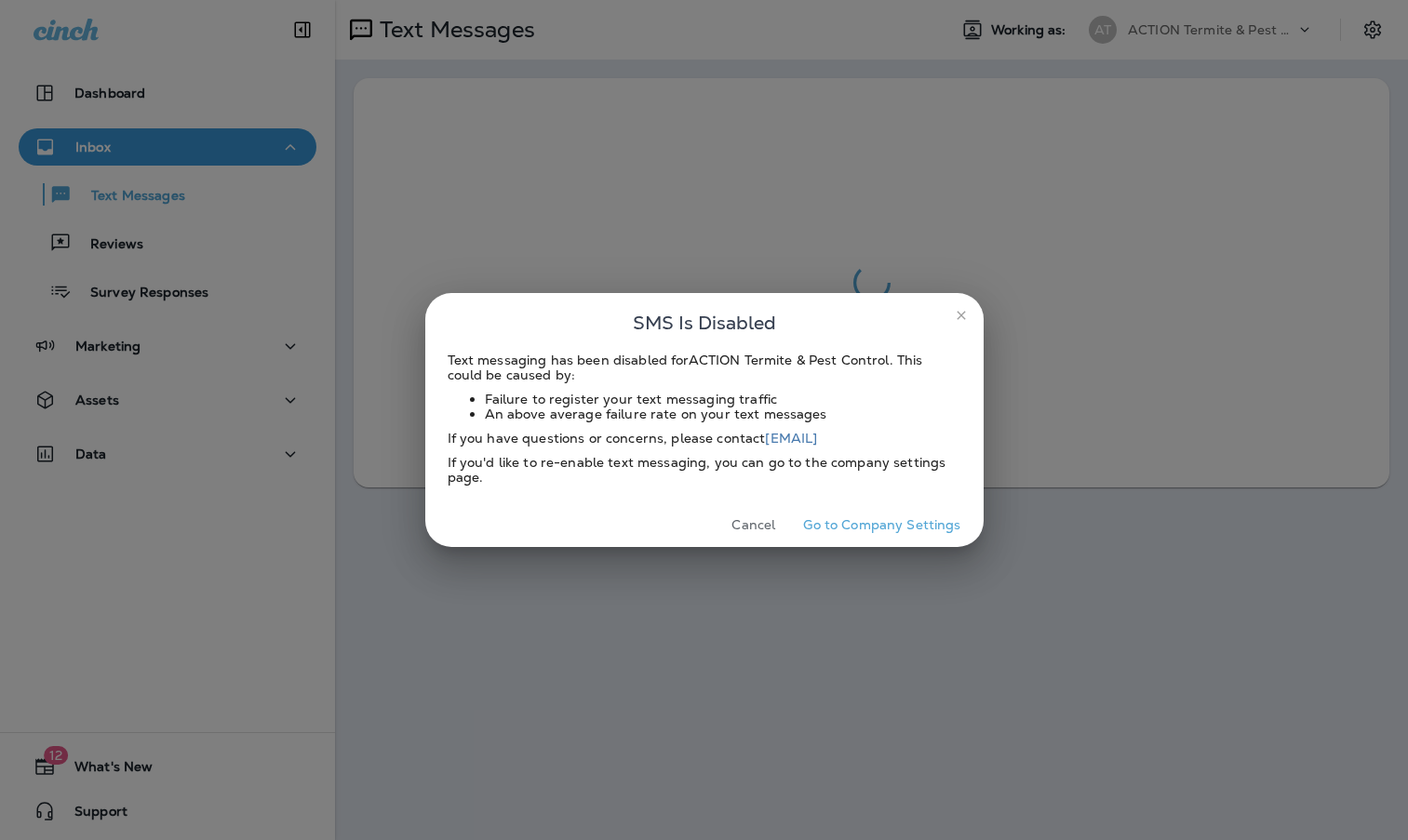 scroll, scrollTop: 0, scrollLeft: 0, axis: both 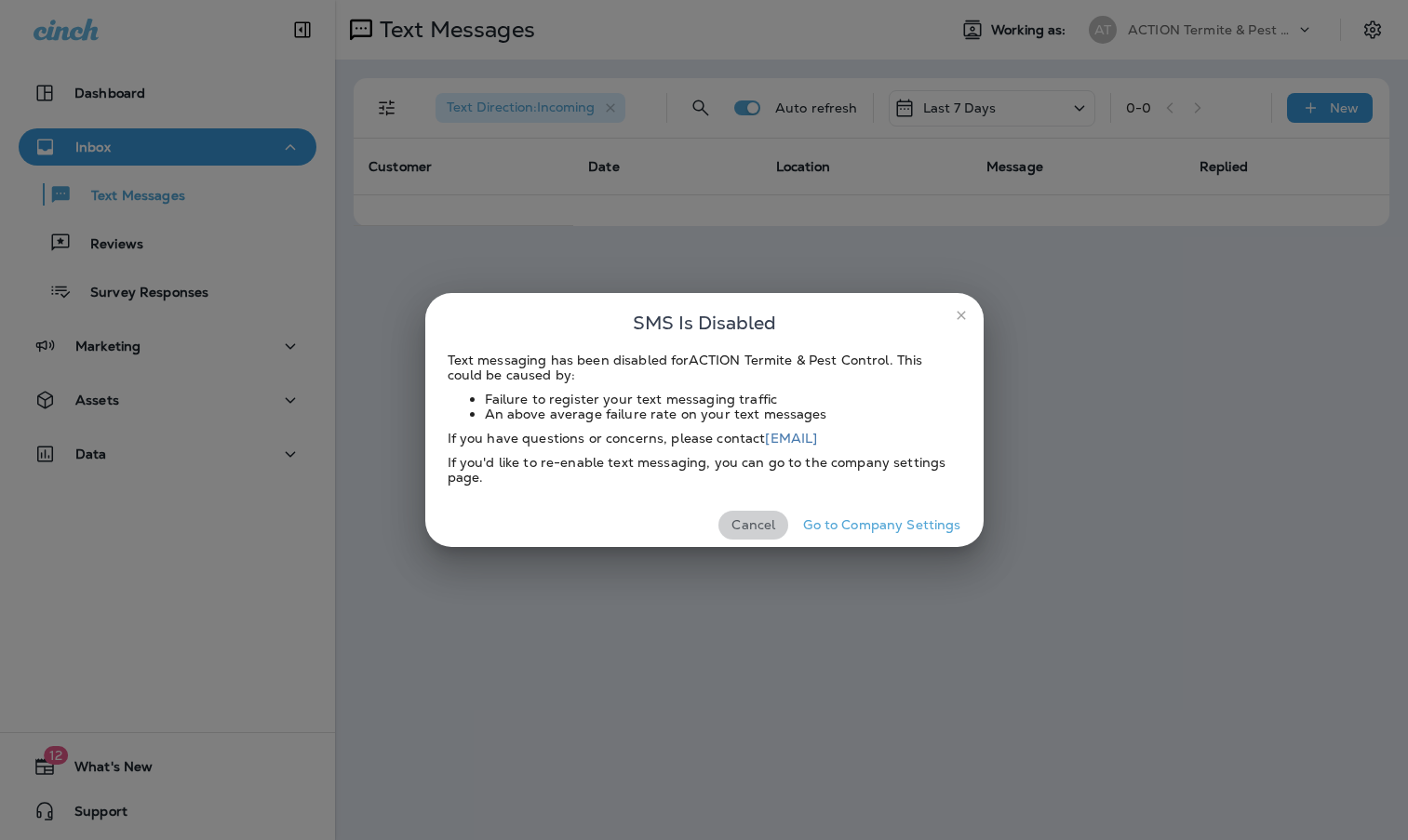 click on "Cancel" at bounding box center [753, 525] 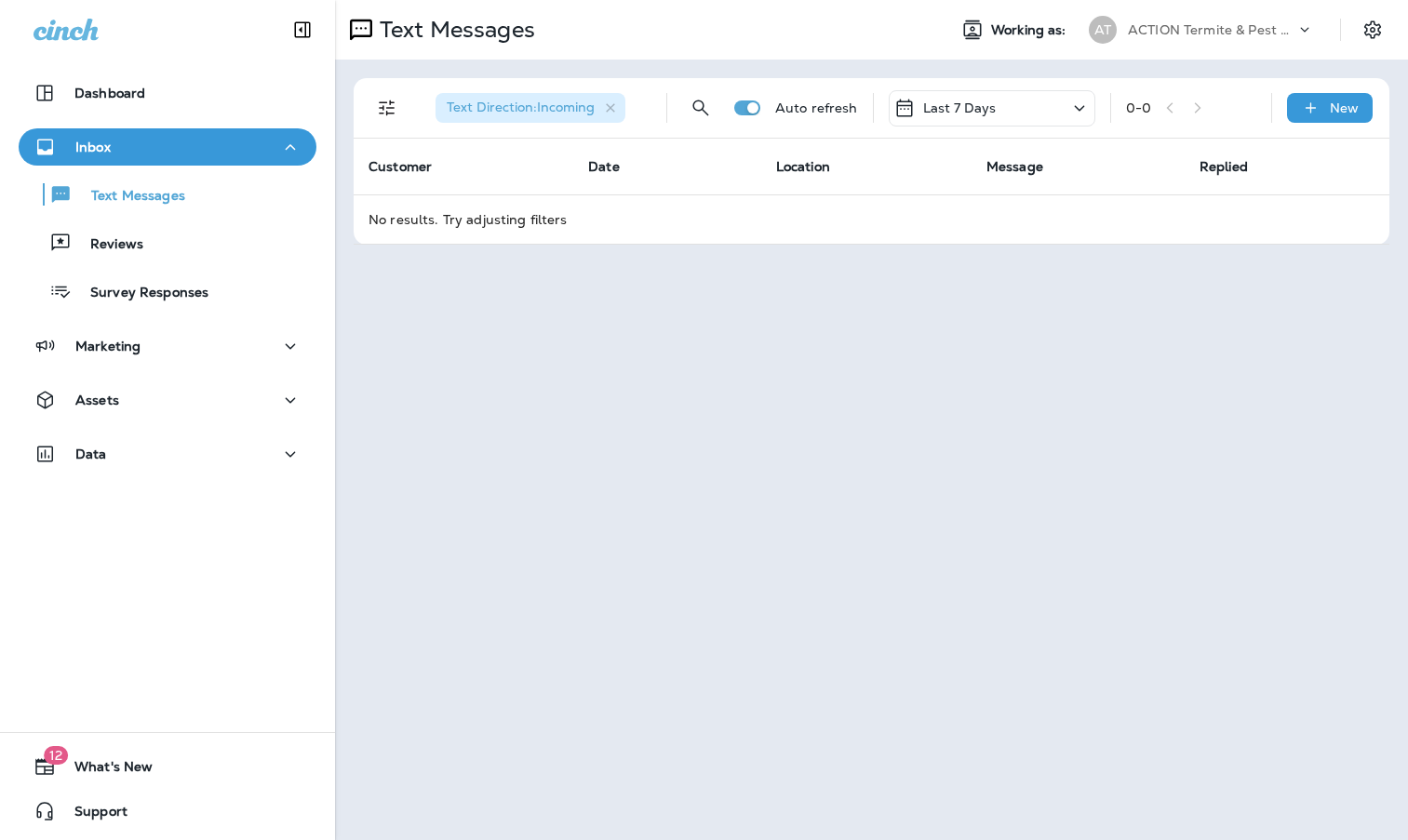 click on "Text Direction :  Incoming   Auto refresh       Last 7 Days 0  -  0   New" at bounding box center [875, 108] 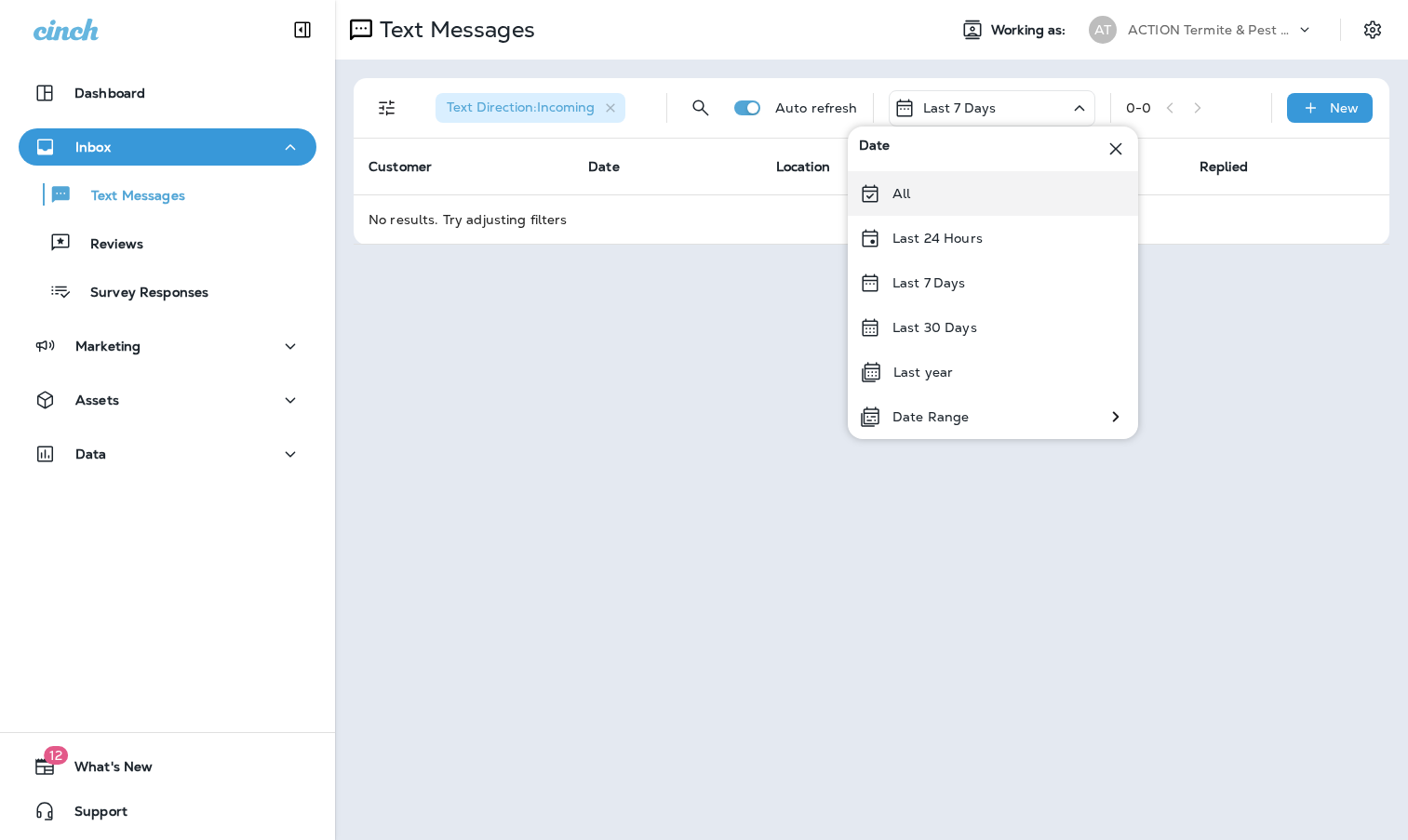 click on "All" at bounding box center [993, 193] 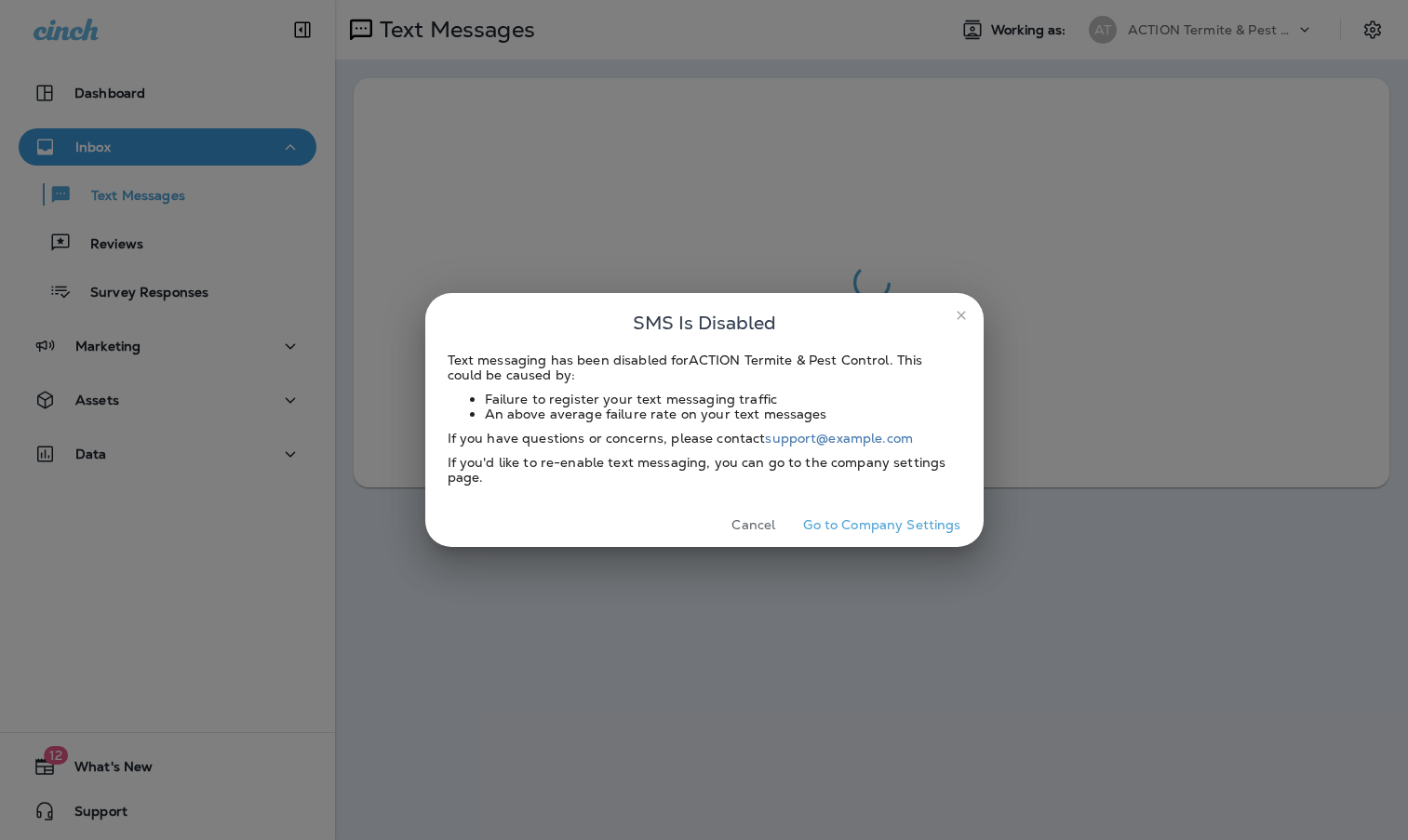 scroll, scrollTop: 0, scrollLeft: 0, axis: both 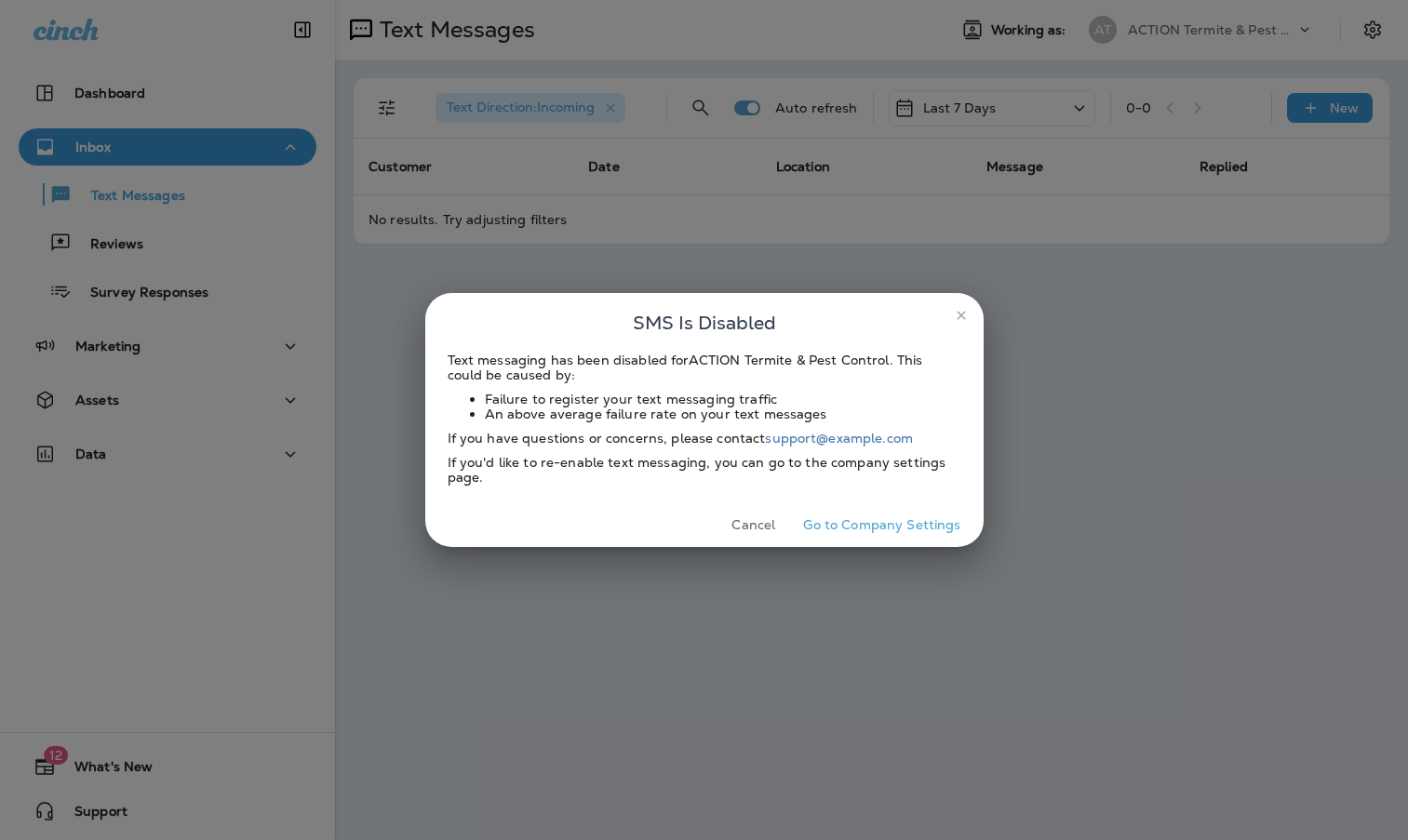 click on "Cancel" at bounding box center (753, 525) 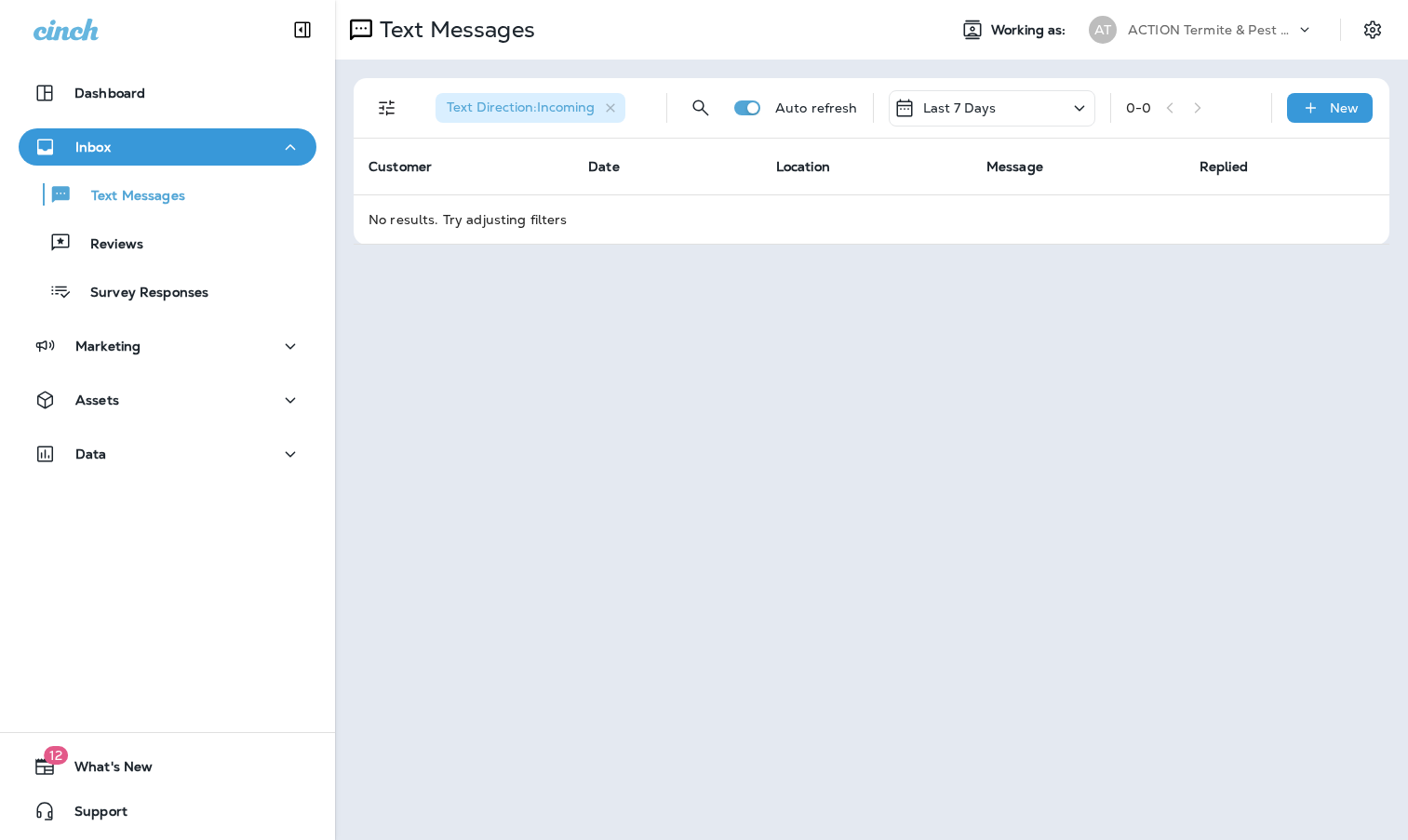 click on "Last 7 Days" at bounding box center [959, 108] 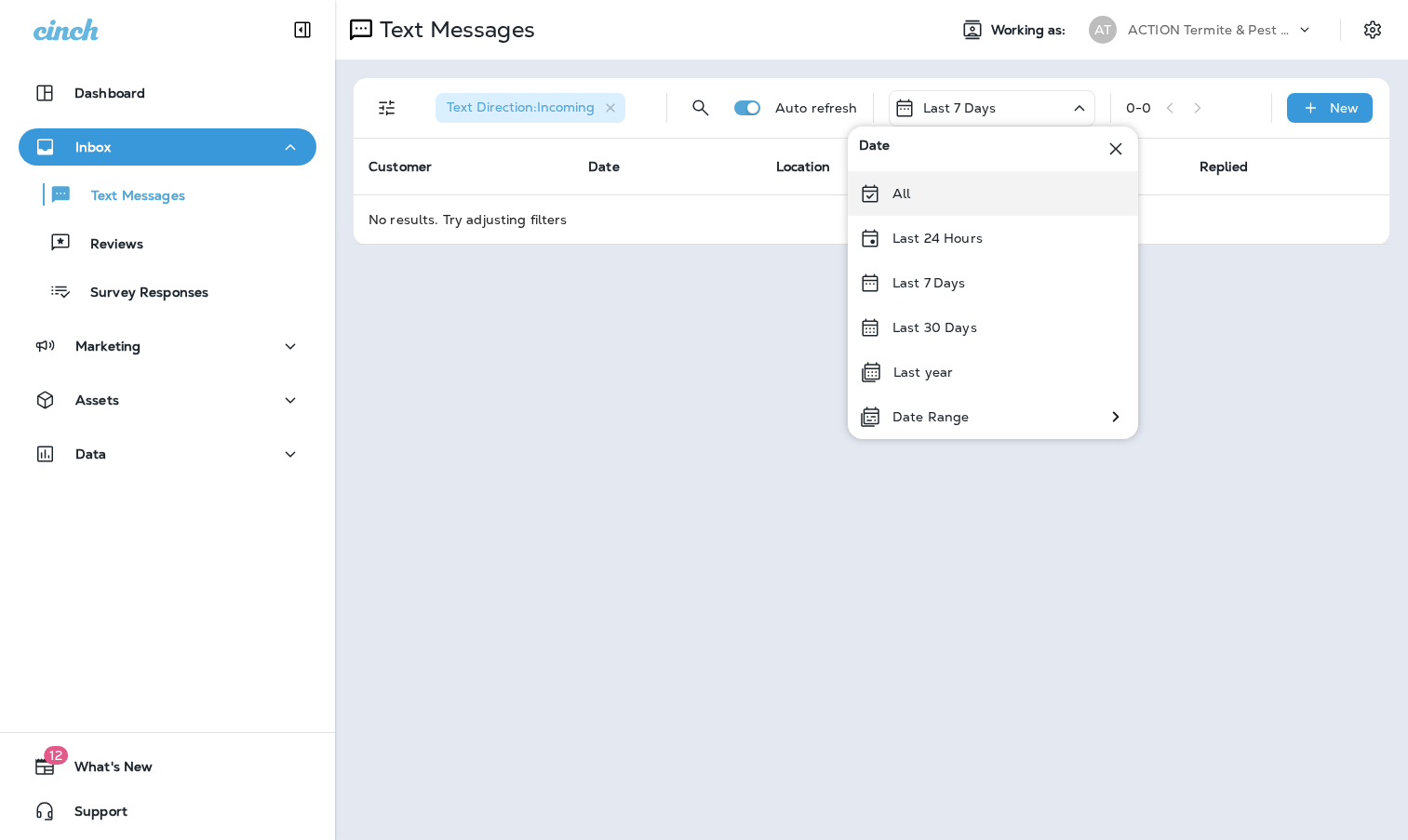 click on "All" at bounding box center (993, 193) 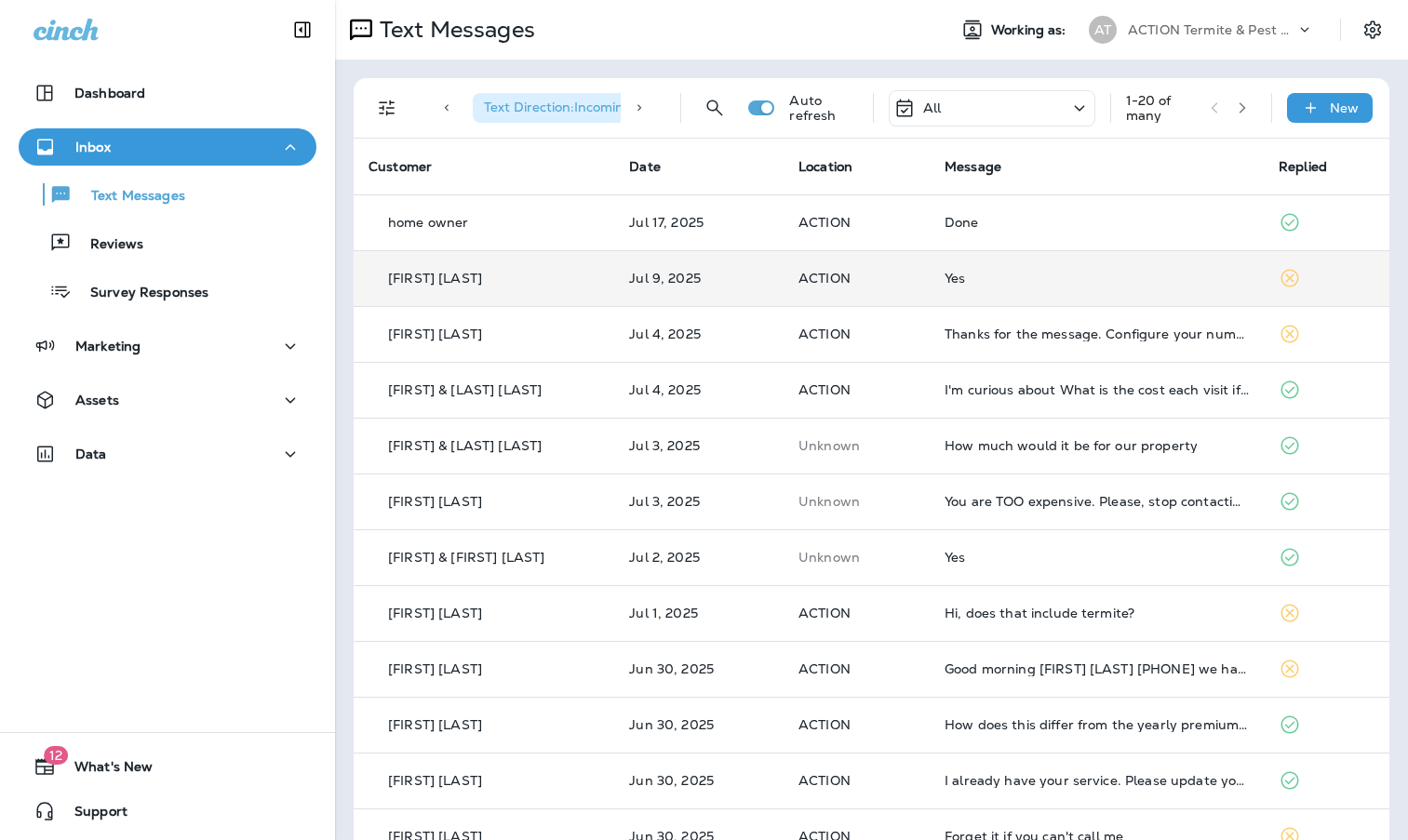 click on "Yes" at bounding box center [1096, 278] 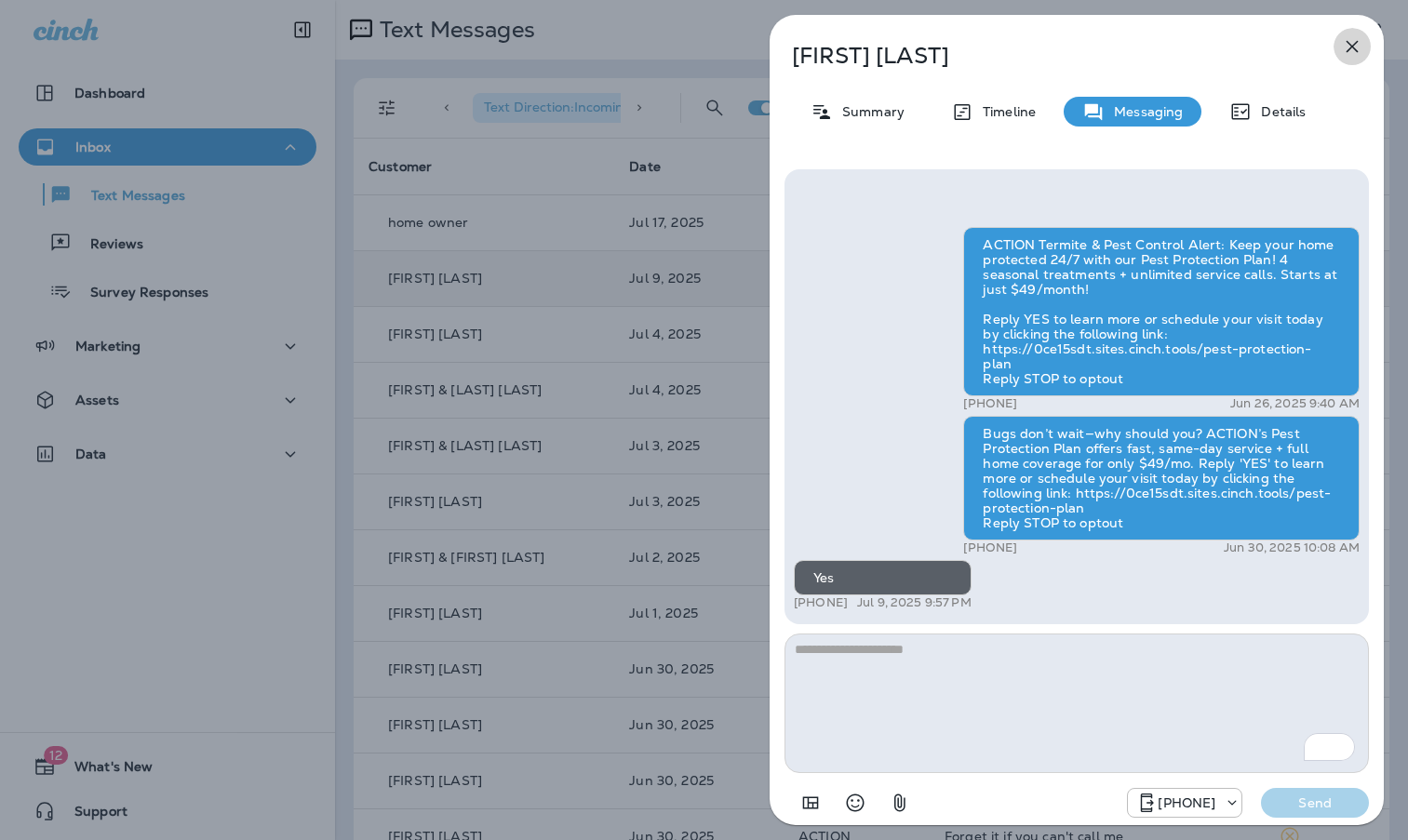 click 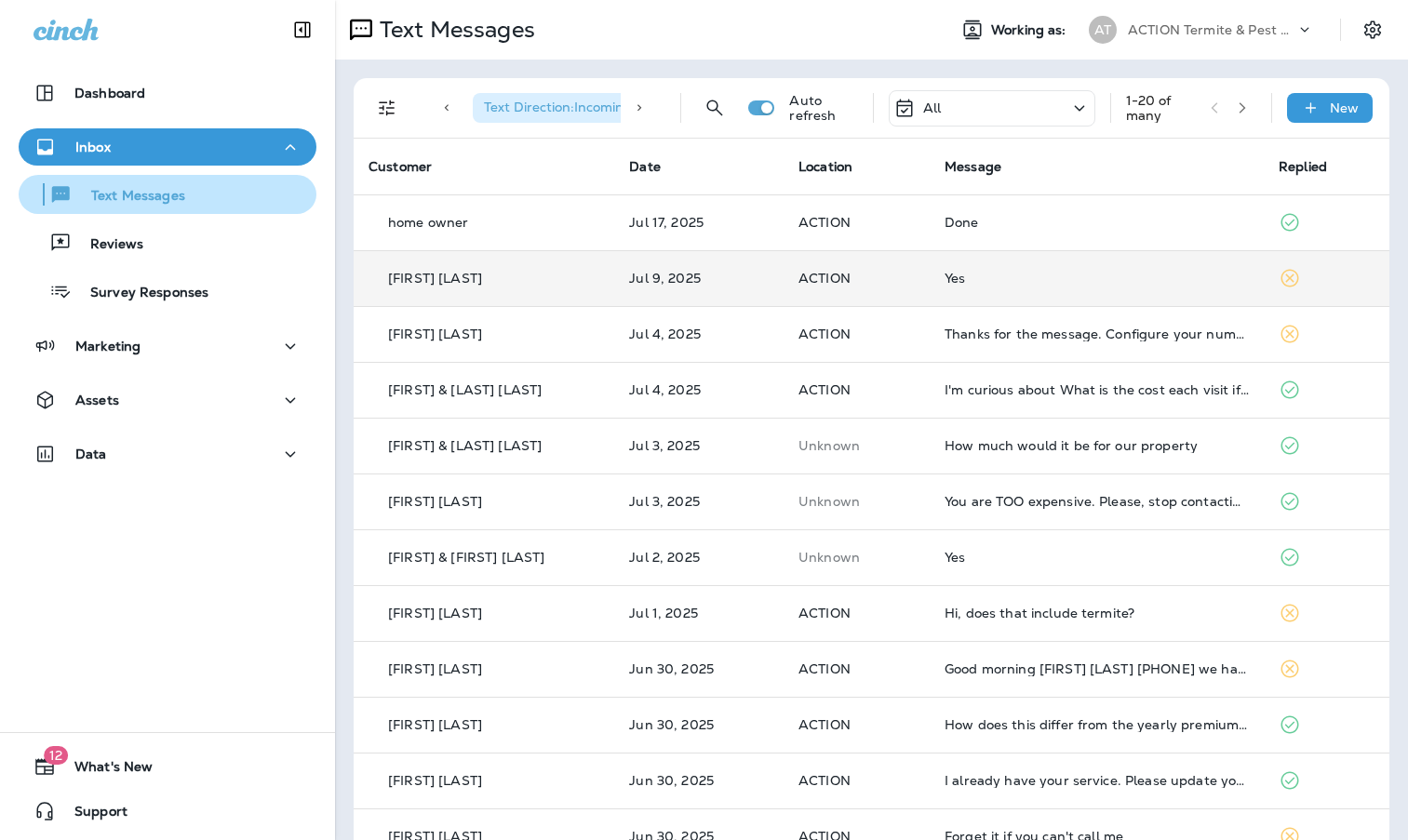 click on "Text Messages" at bounding box center (168, 194) 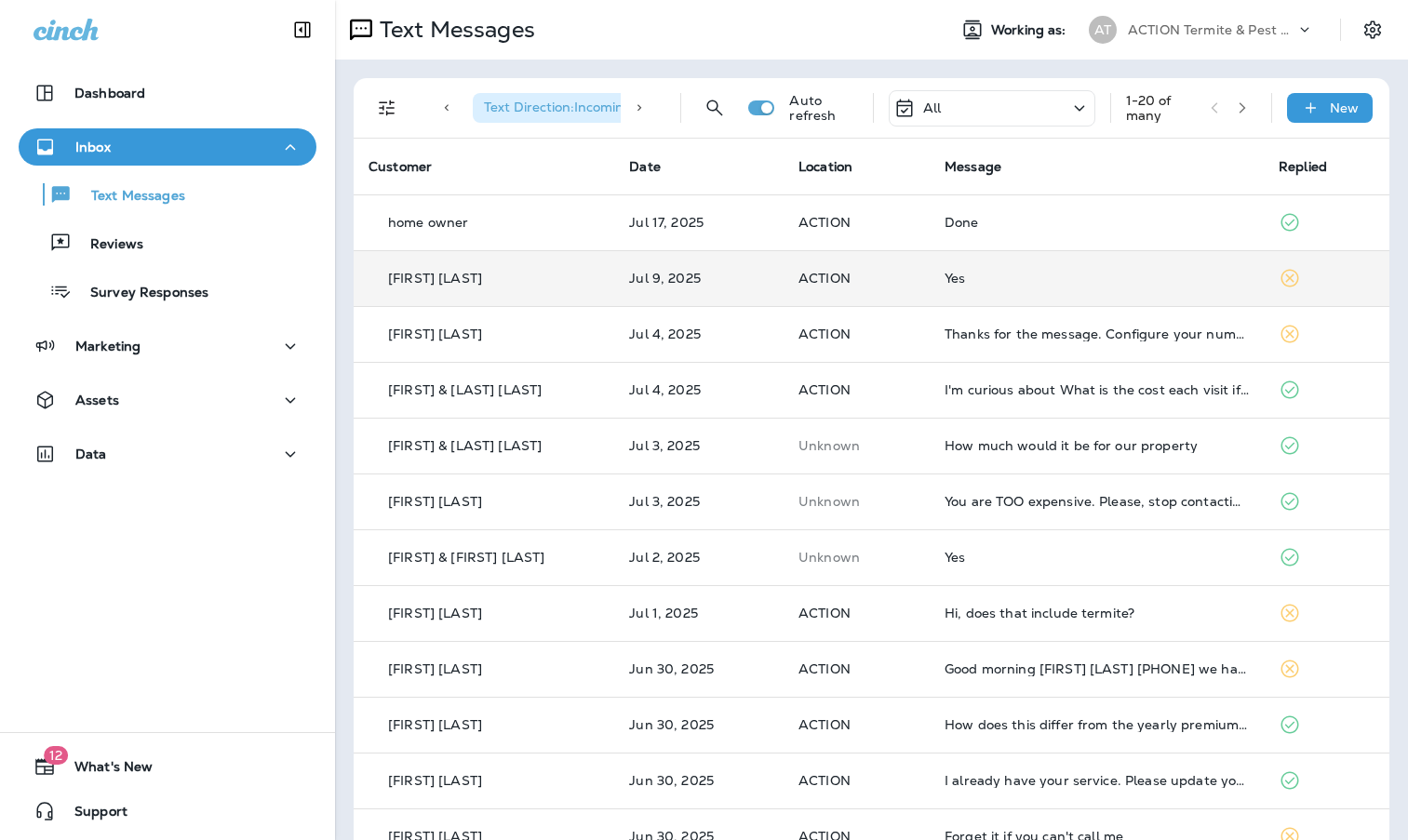 click on "Inbox" at bounding box center (168, 147) 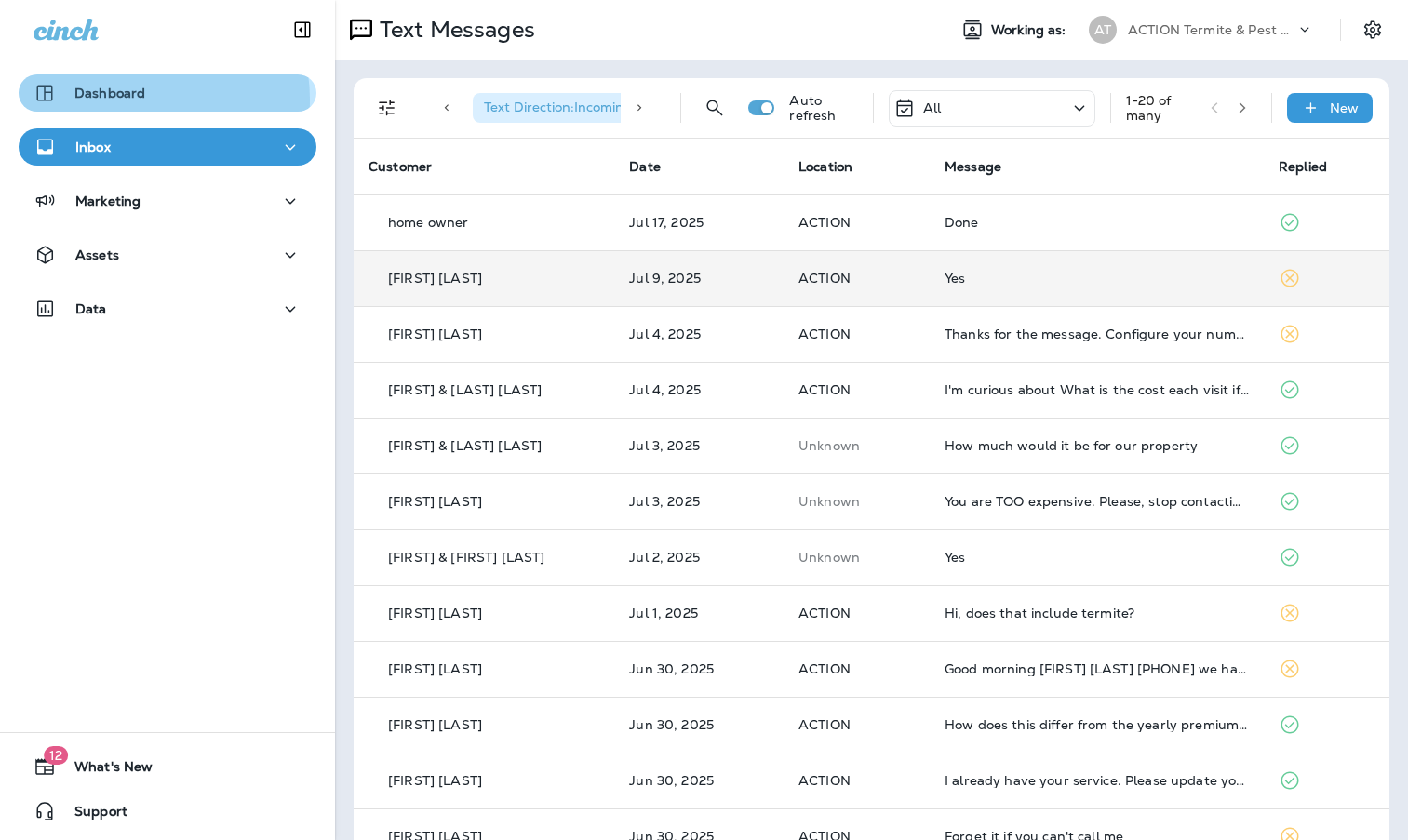 click on "Dashboard" at bounding box center [110, 93] 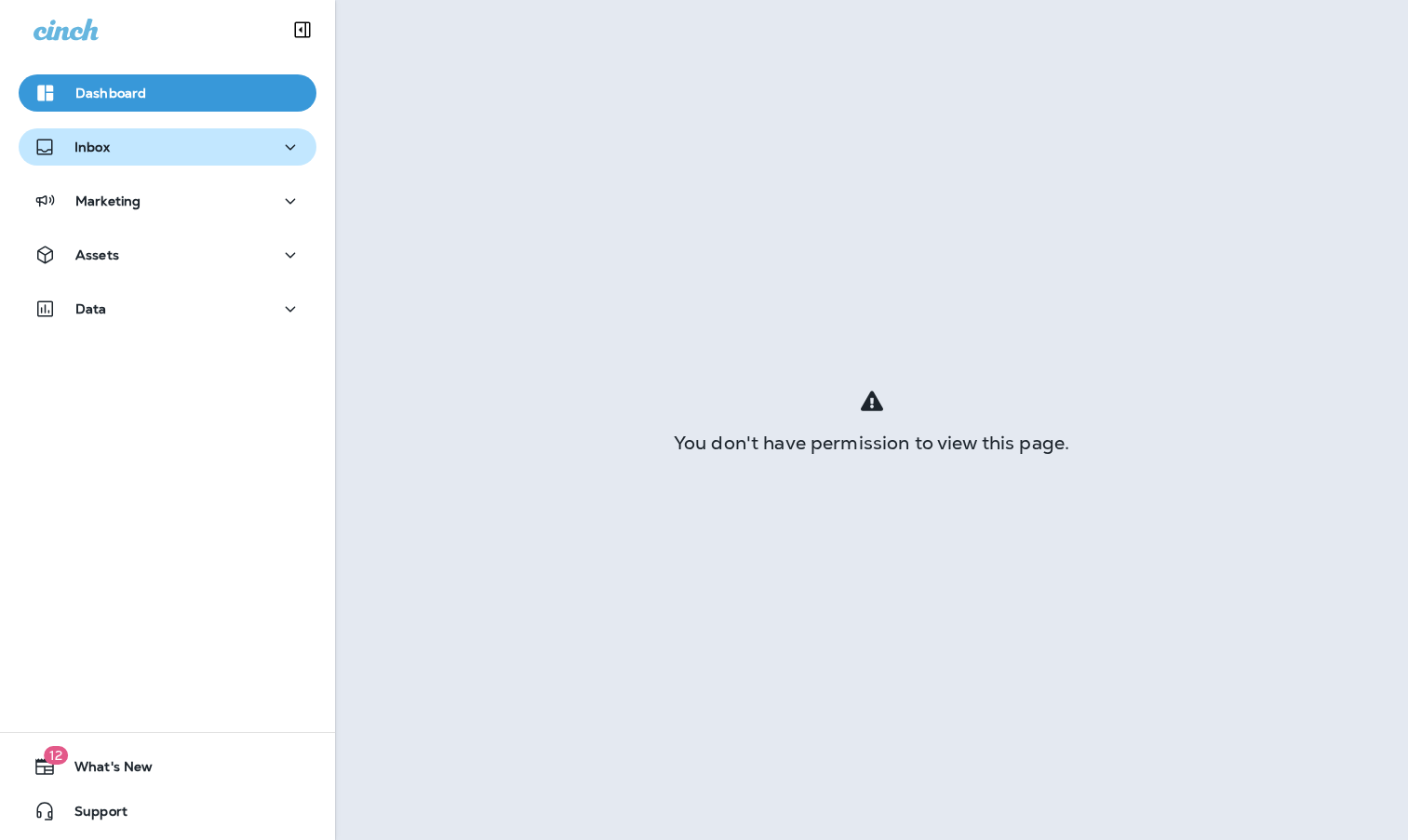 click on "Inbox" at bounding box center [168, 147] 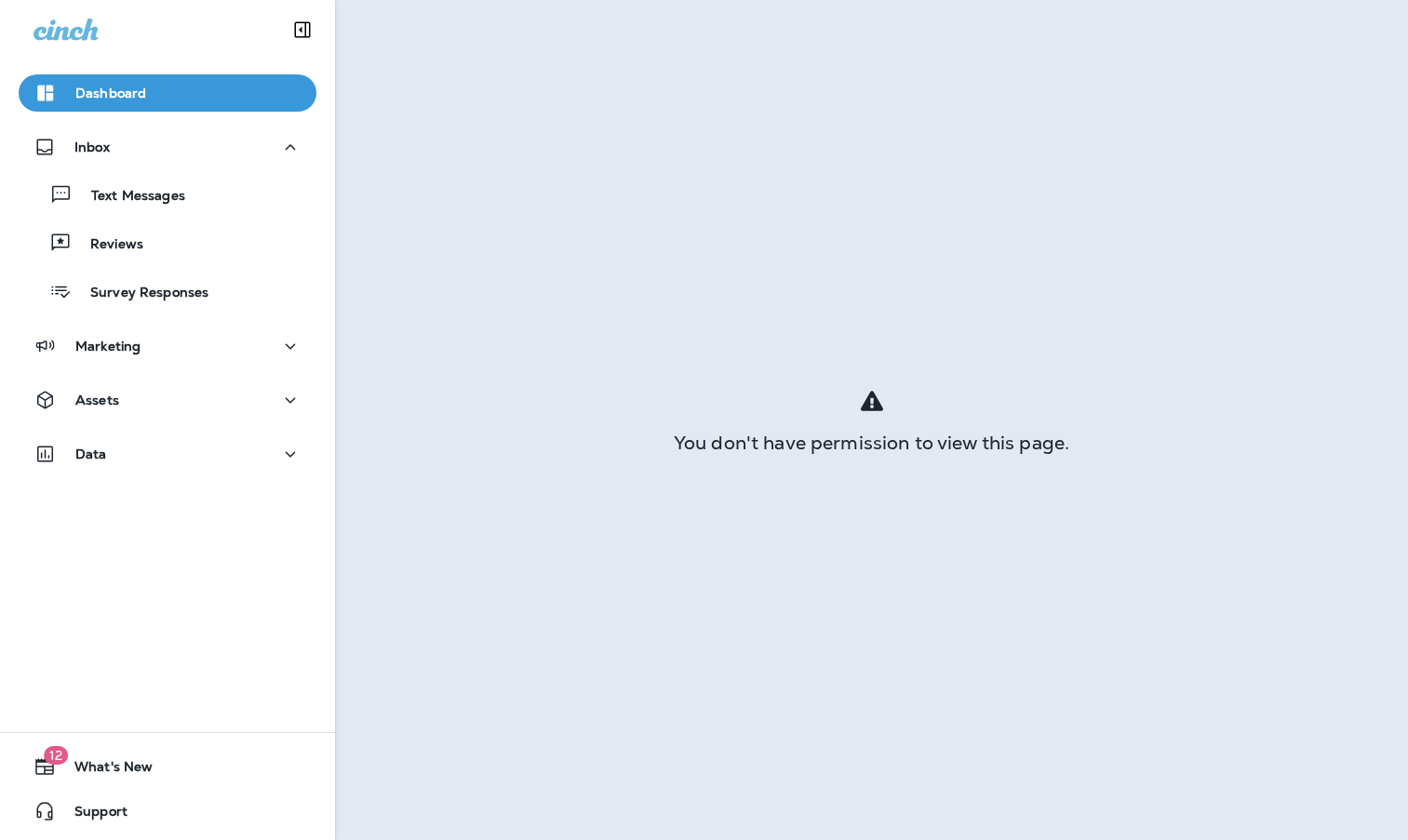 type 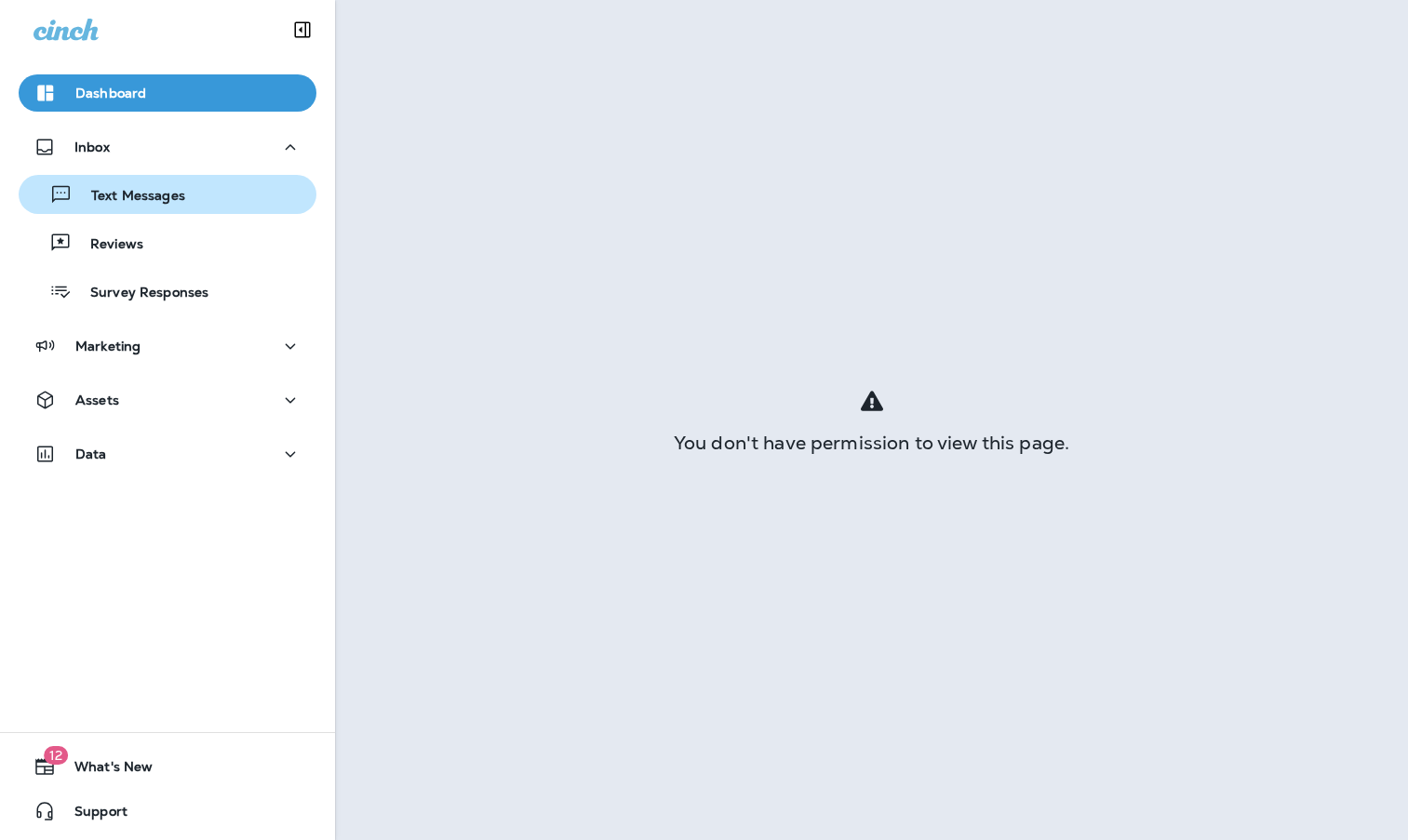 click on "Text Messages" at bounding box center (168, 194) 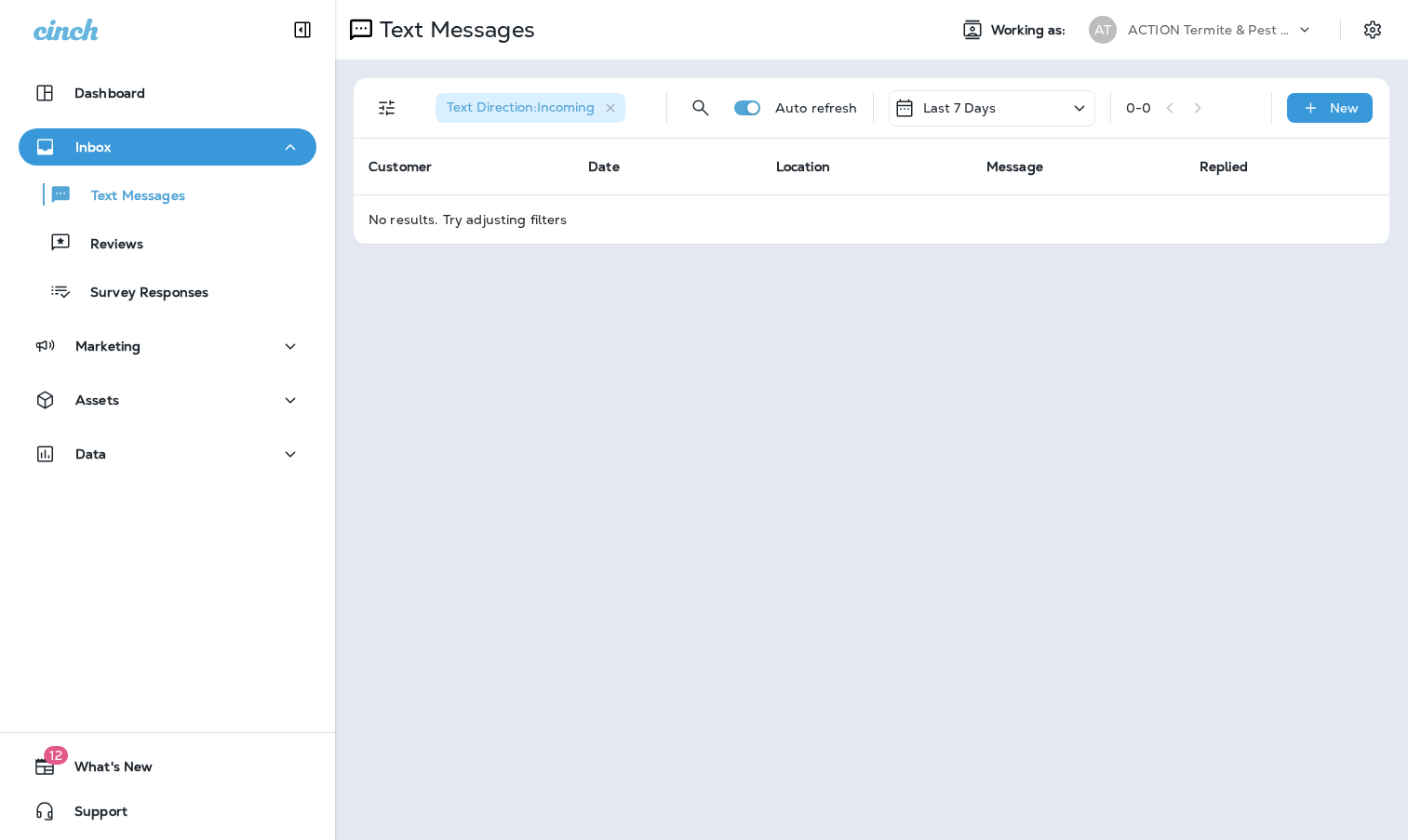 click on "Last 7 Days" at bounding box center [992, 108] 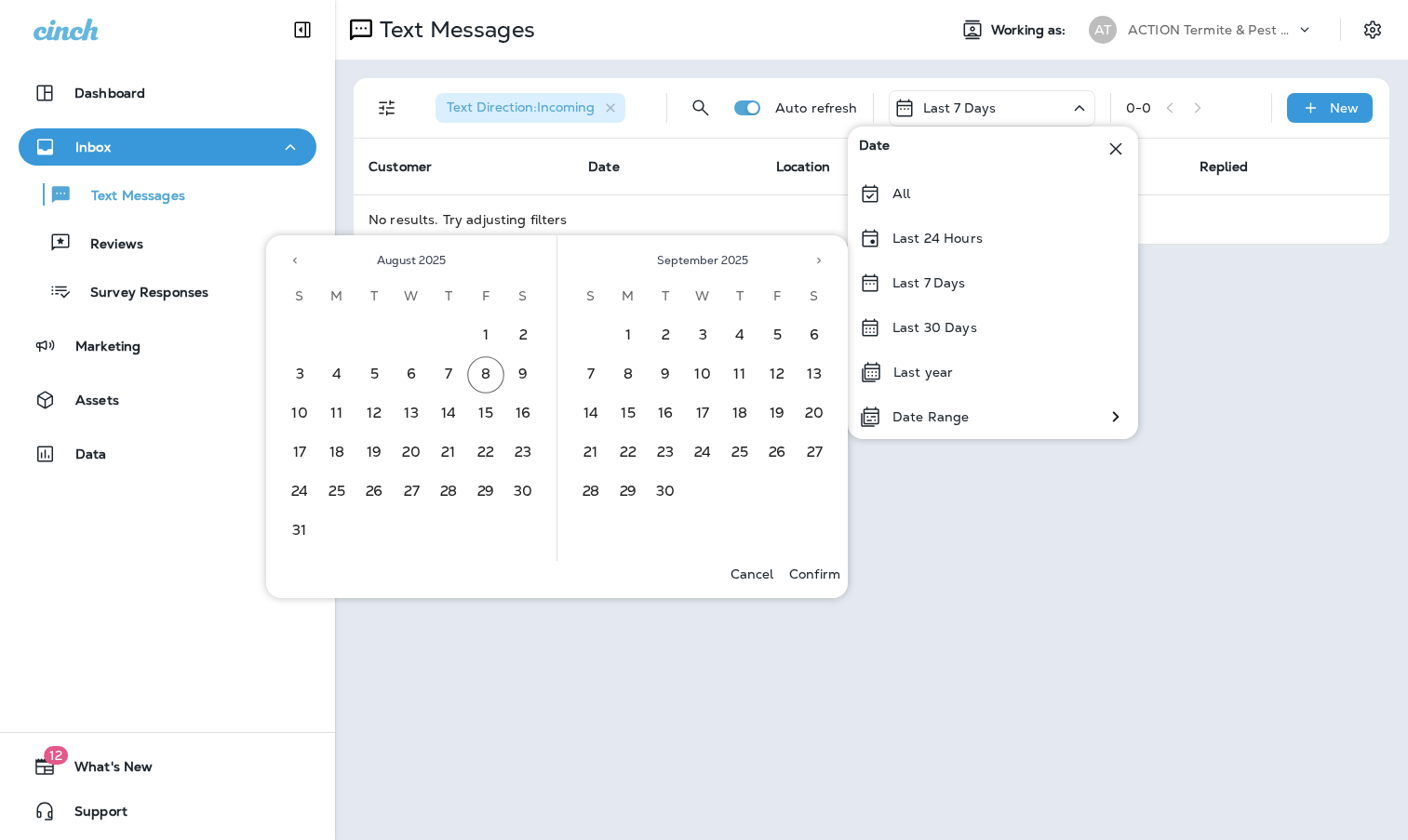 click on "Text Messages Working as: AT ACTION Termite & Pest Control Text Direction : Incoming Auto refresh Last 7 Days 0 - 0 New Customer Date Location Message Replied No results. Try adjusting filters" at bounding box center [871, 420] 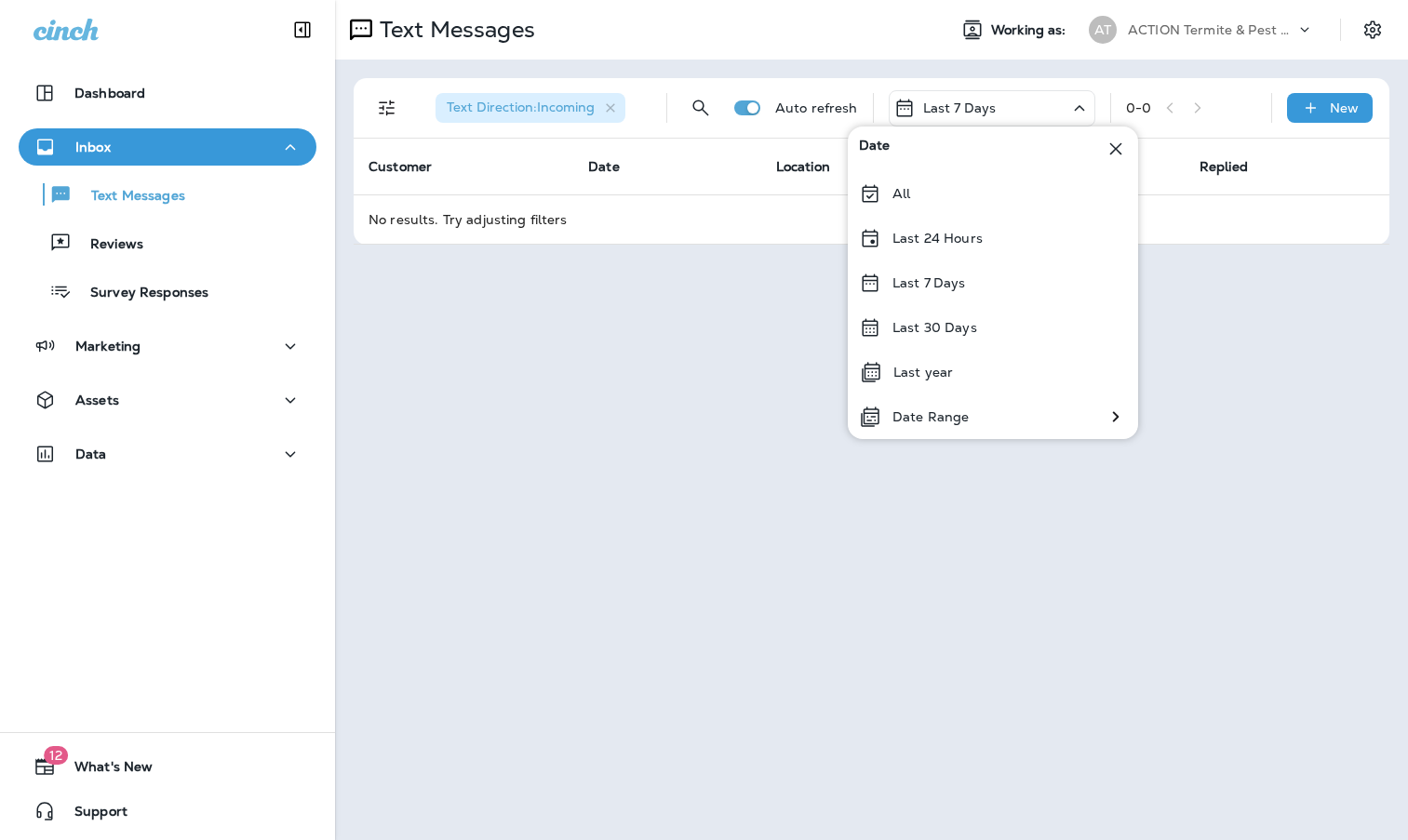 click 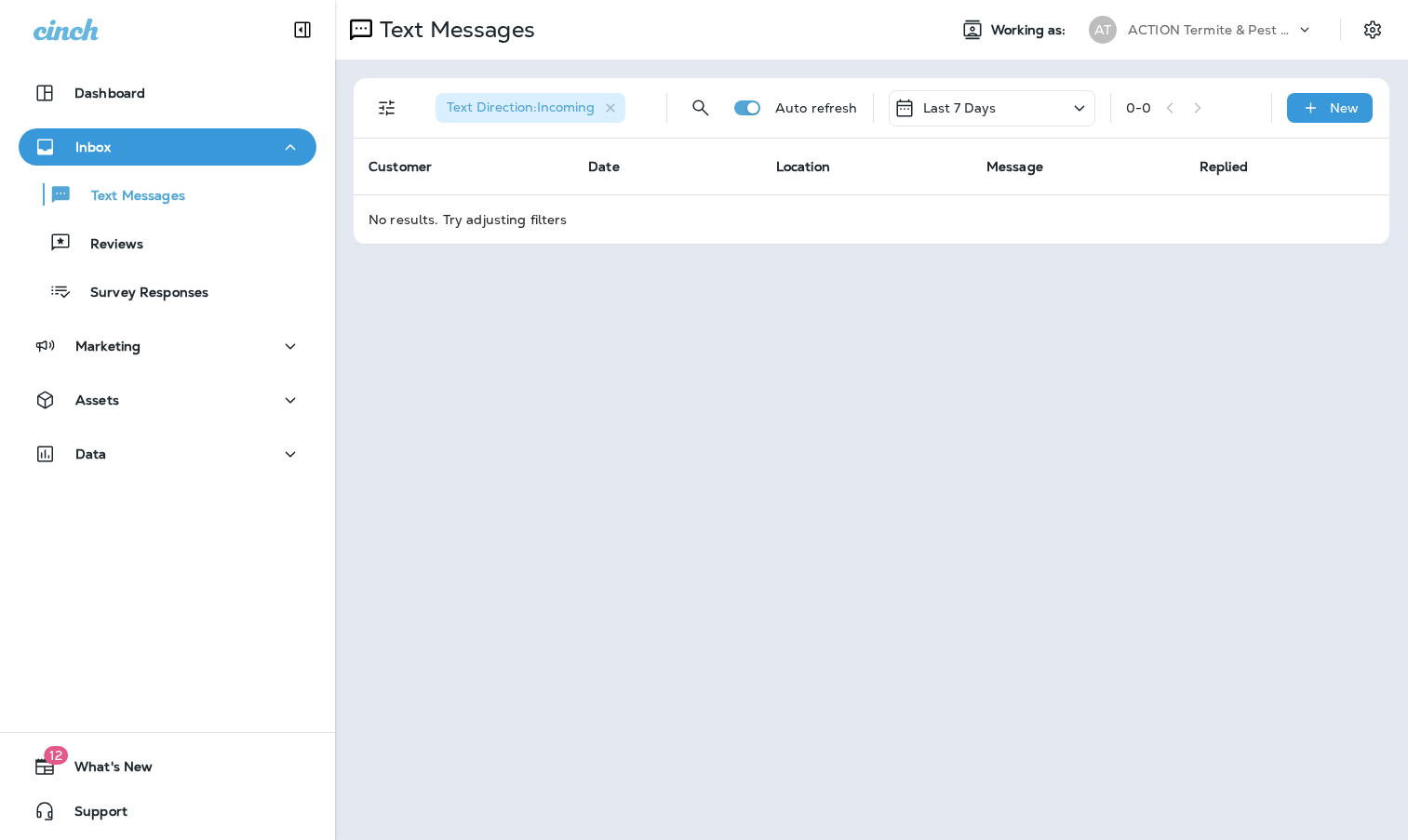 drag, startPoint x: 1078, startPoint y: 107, endPoint x: 1066, endPoint y: 111, distance: 12.649111 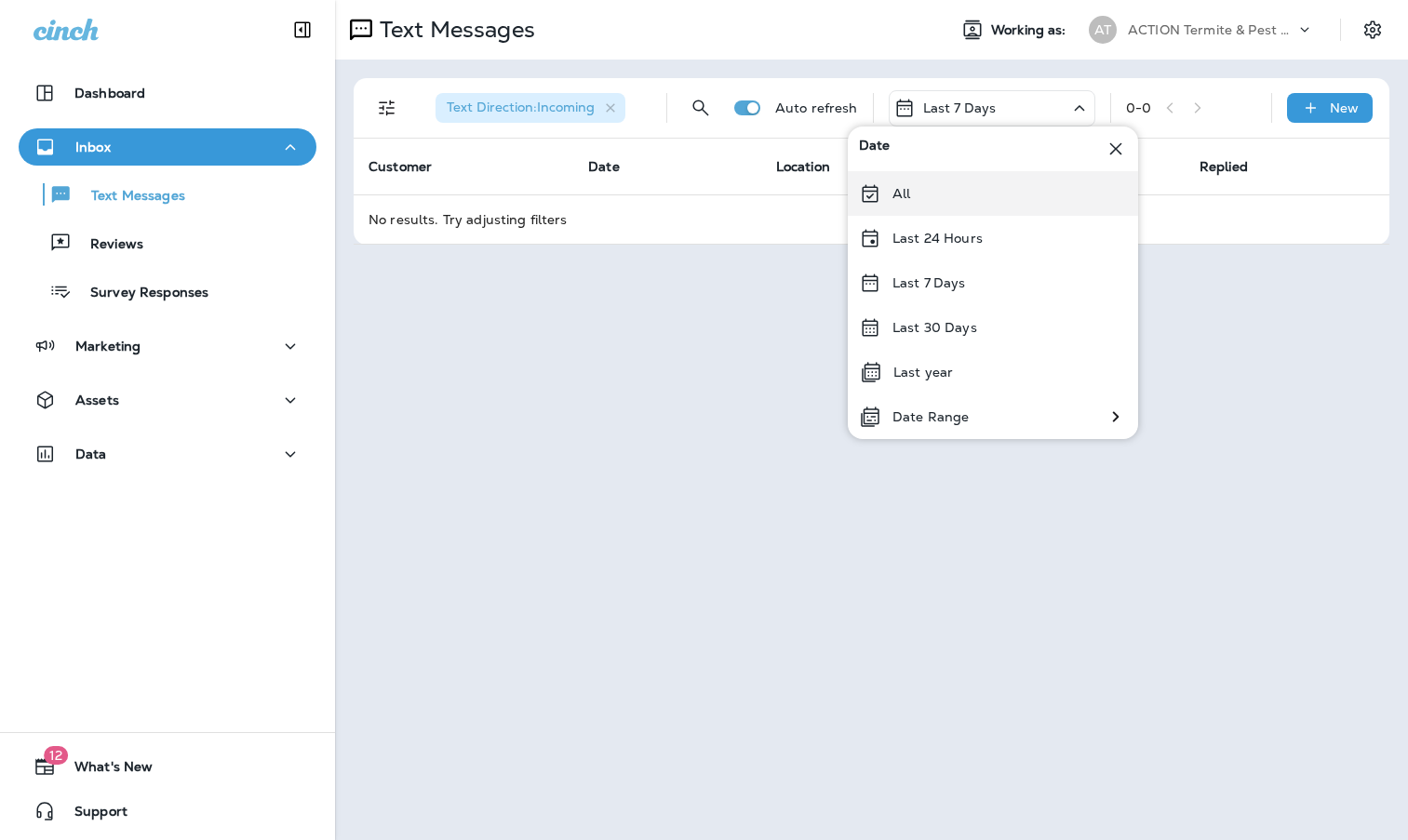 click on "All" at bounding box center [993, 193] 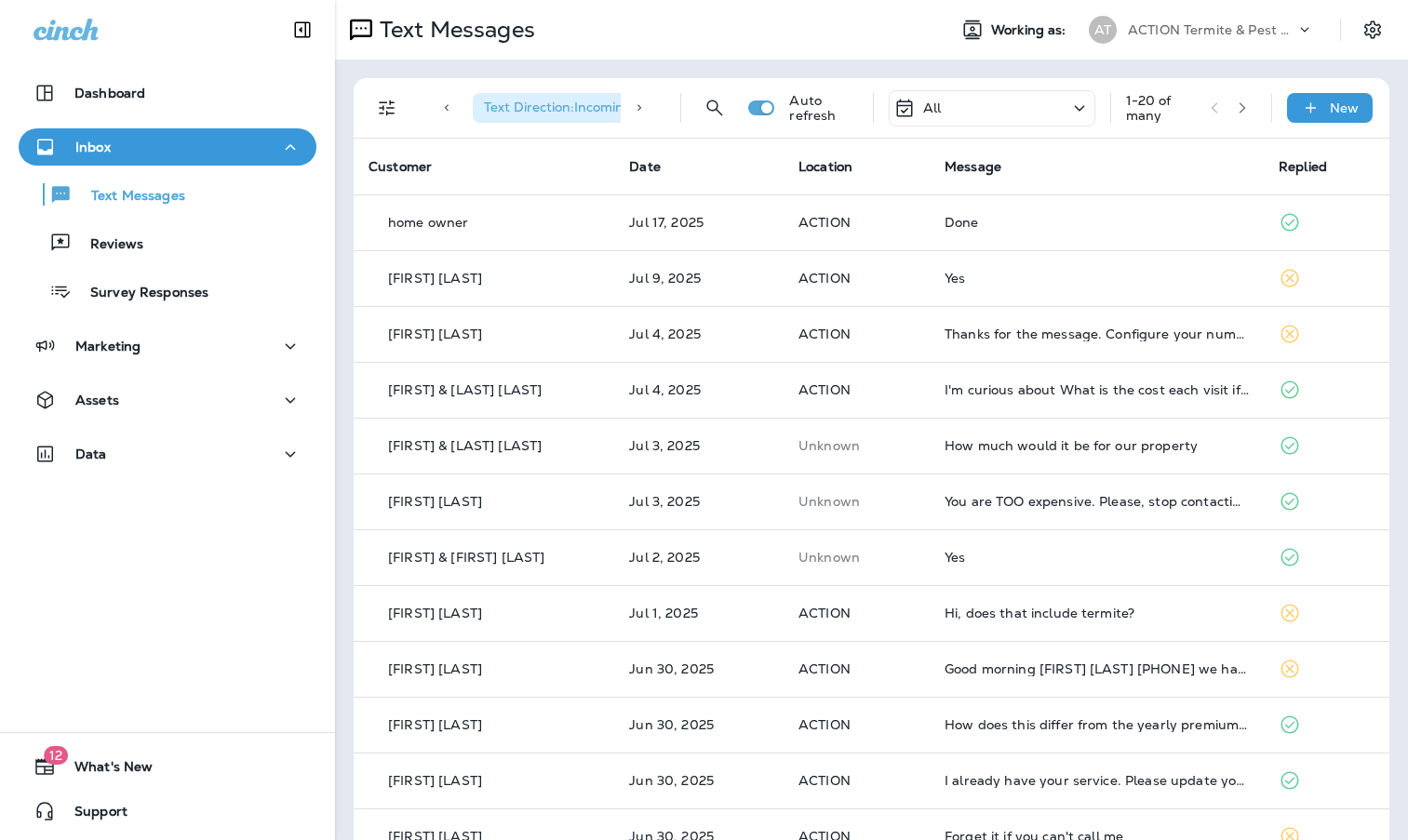 click on "Text Direction : Incoming Auto refresh All 1 - 20 of many New Customer Date Location Message Replied home owner Jul 17, 2025 ACTION Done [FIRST] [LAST] Jul 9, 2025 ACTION Yes [FIRST] [LAST] Jul 4, 2025 ACTION Thanks for the message. Configure your number's SMS URL to change this message.Reply HELP for help.Reply STOP to unsubscribe.Msg&Data rates may apply. [FIRST] & [LAST] [LAST] Jul 4, 2025 ACTION I'm curious about What is the cost each visit if I need six time per year ? [FIRST] & [LAST] [LAST] Jul 3, 2025 Unknown How much would it be for our property [FIRST] [LAST] Jul 3, 2025 Unknown You are TOO expensive. Please, stop contacting me on multiple numbers [FIRST] & [LAST] [LAST] Jul 2, 2025 Unknown Yes [FIRST] [LAST] Jul 1, 2025 ACTION Hi, does that include termite? [FIRST] [LAST] Jun 30, 2025 ACTION [FIRST] [LAST] Jun 30, 2025 ACTION How does this differ from the yearly premium that I pay? [FIRST] [LAST] Jun 30, 2025 ACTION I already have your service. Please update your records. 🙂 [FIRST] [LAST] ACTION Yes" at bounding box center (871, 695) 